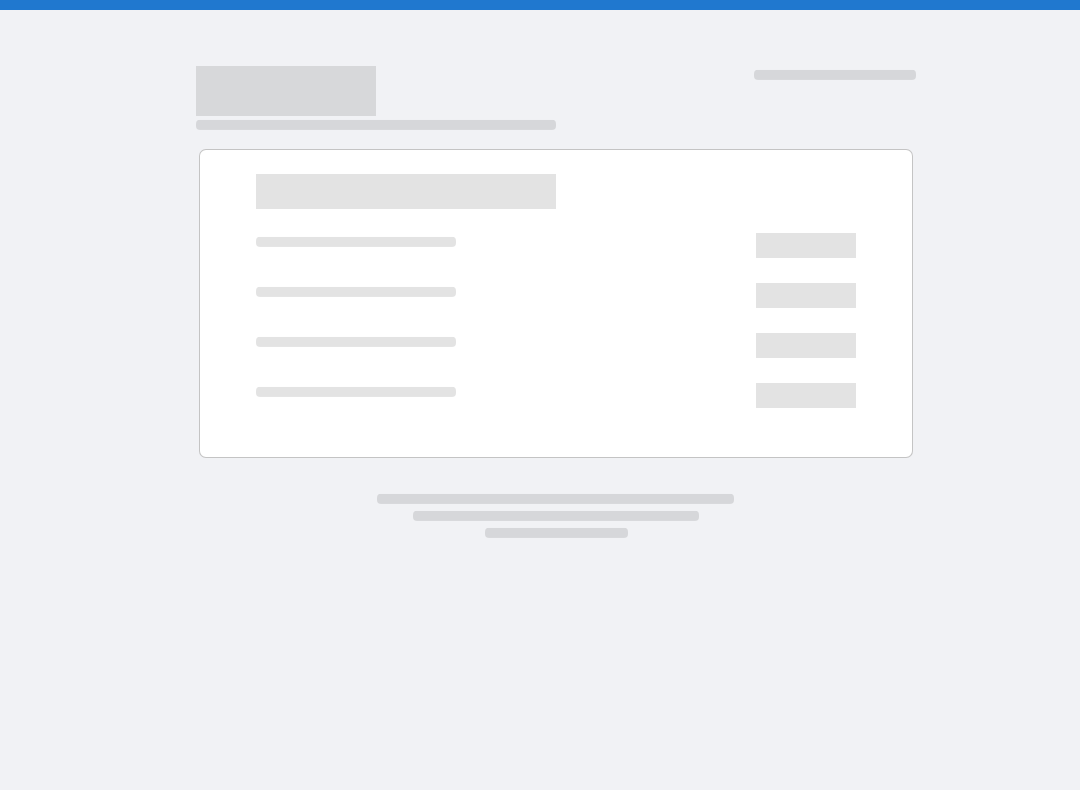 scroll, scrollTop: 0, scrollLeft: 0, axis: both 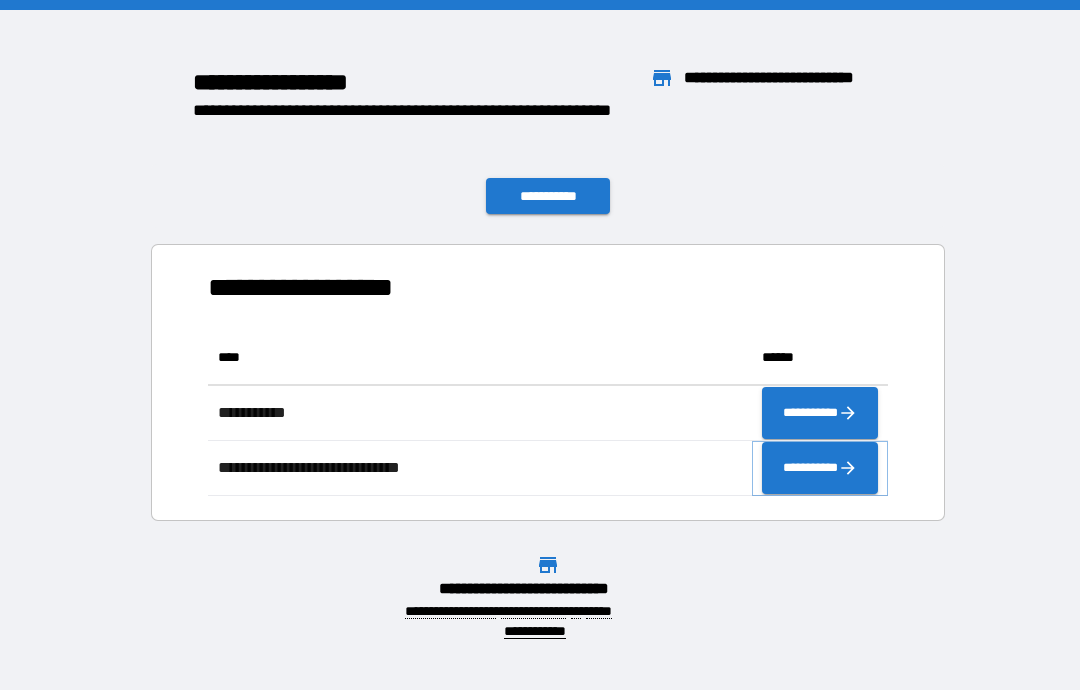 click on "**********" at bounding box center (820, 468) 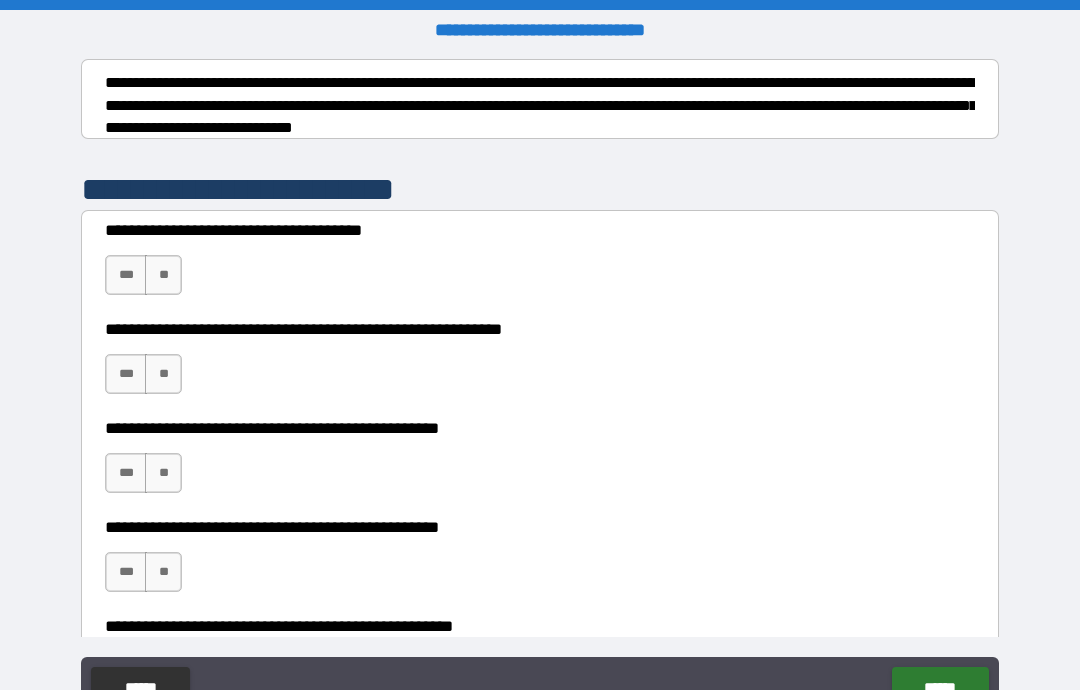 scroll, scrollTop: 308, scrollLeft: 0, axis: vertical 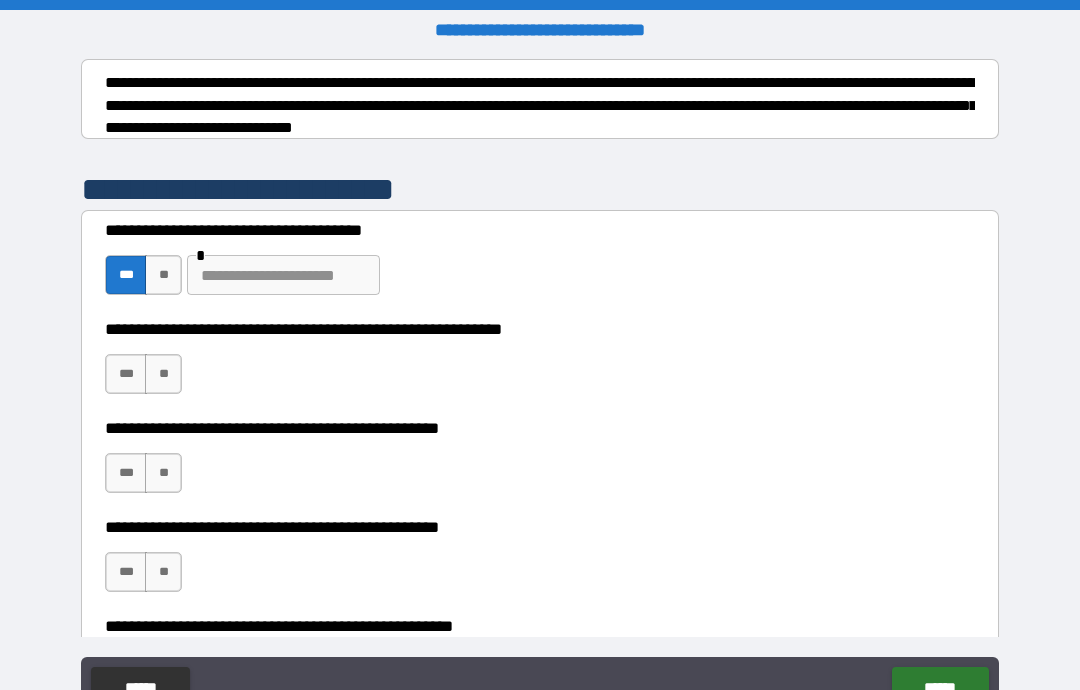 click on "***" at bounding box center (126, 374) 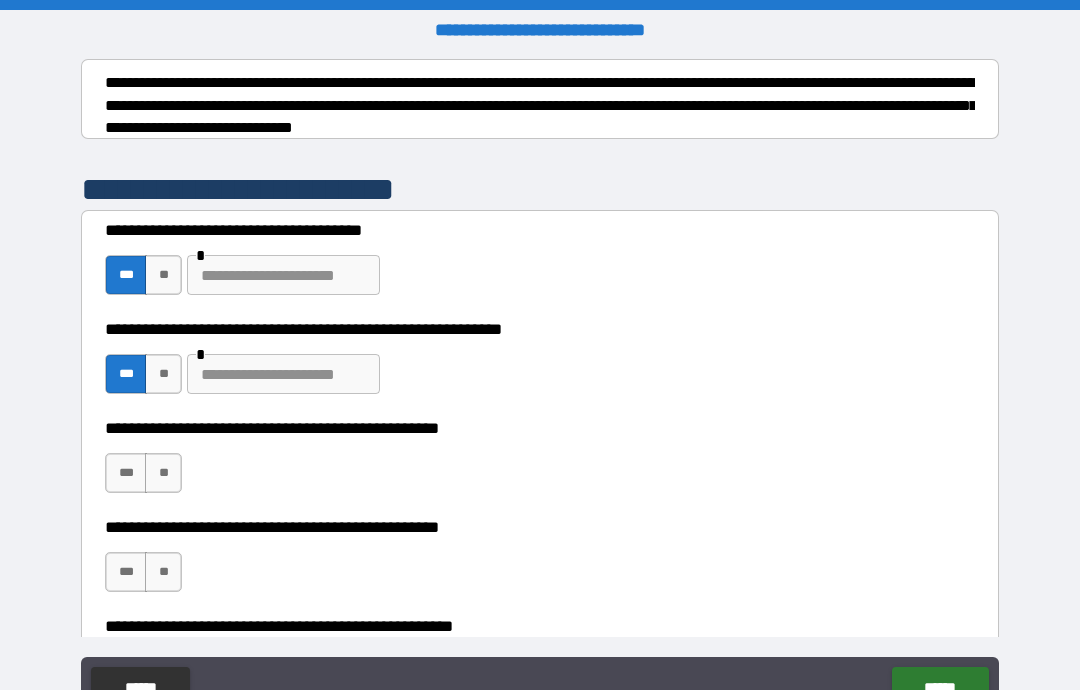 click on "***" at bounding box center (126, 473) 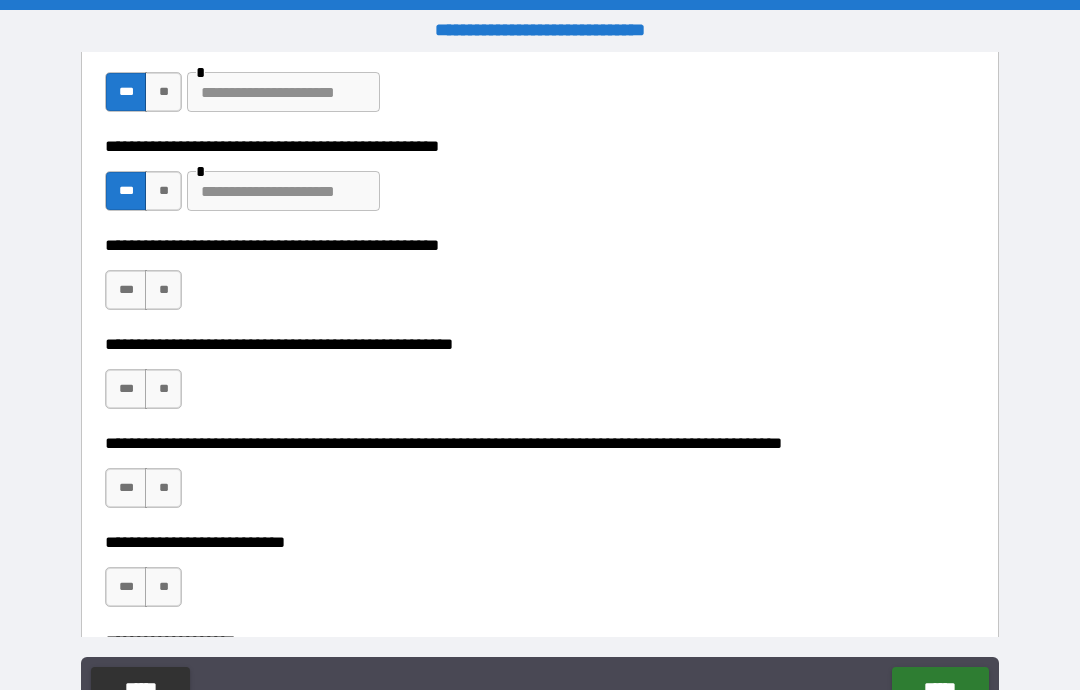 scroll, scrollTop: 624, scrollLeft: 0, axis: vertical 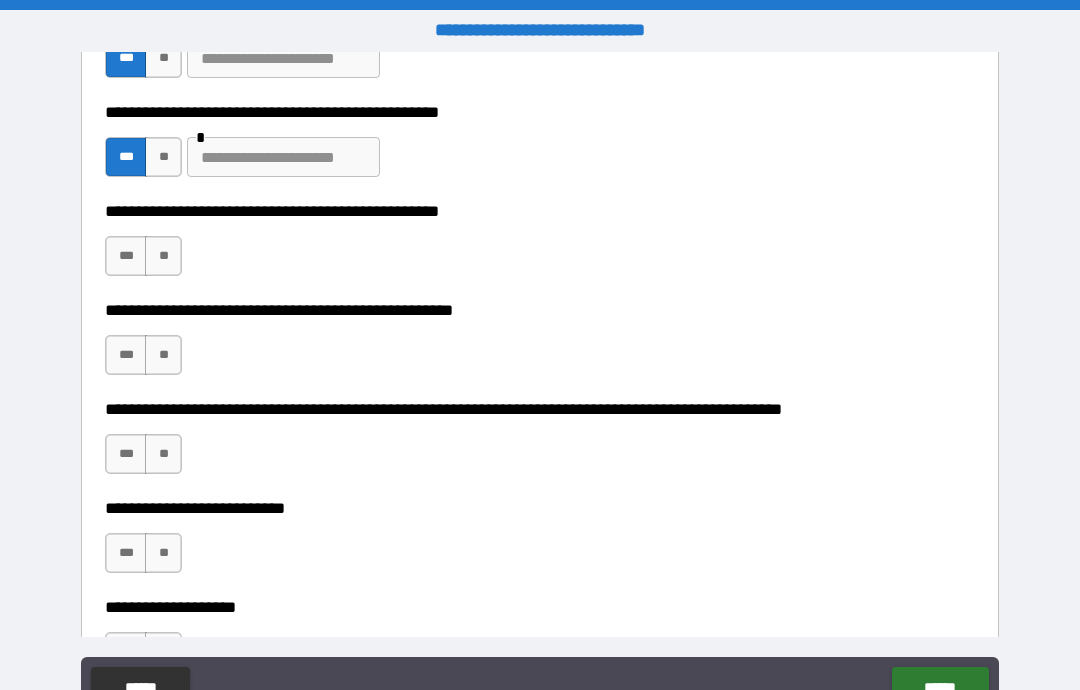 click on "***" at bounding box center (126, 256) 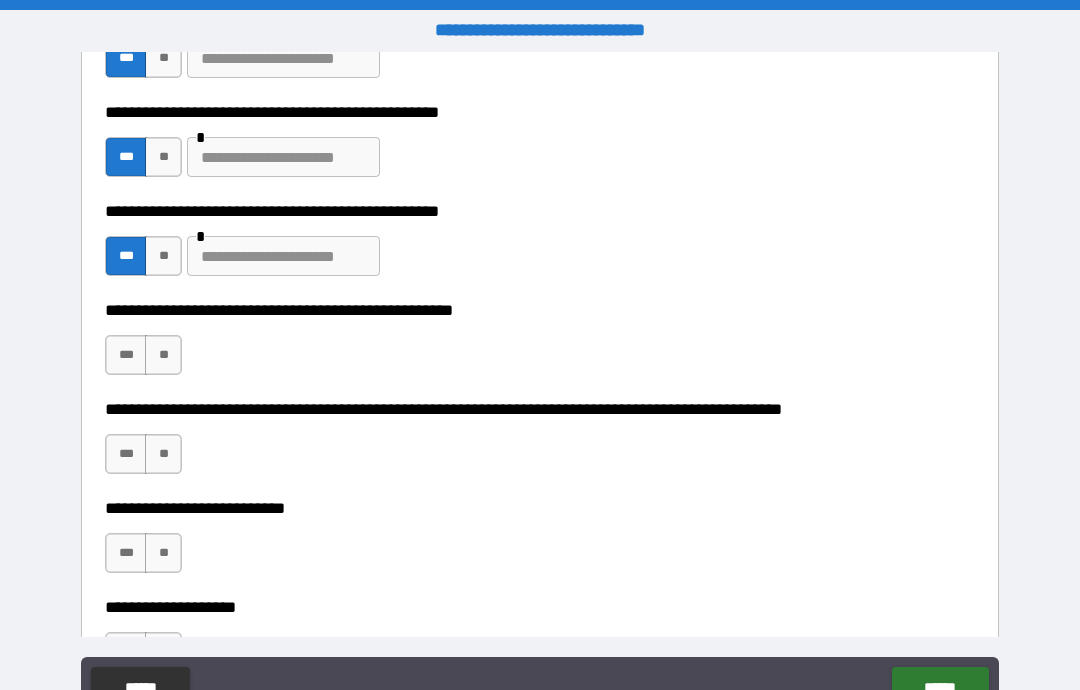 click on "**" at bounding box center (163, 355) 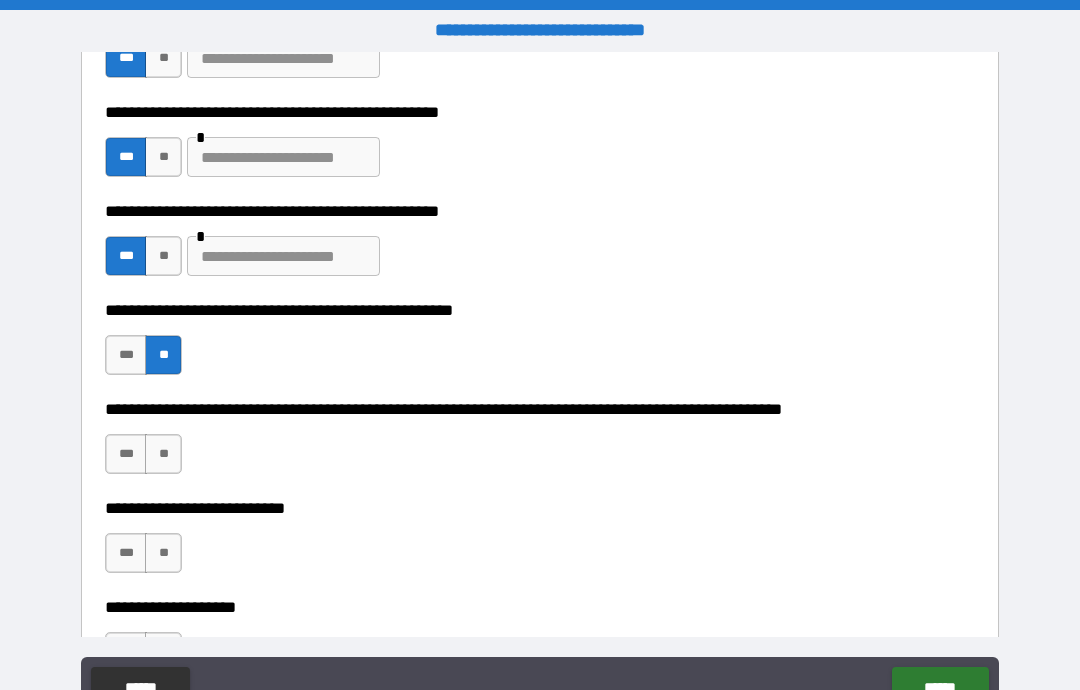 click on "**" at bounding box center (163, 454) 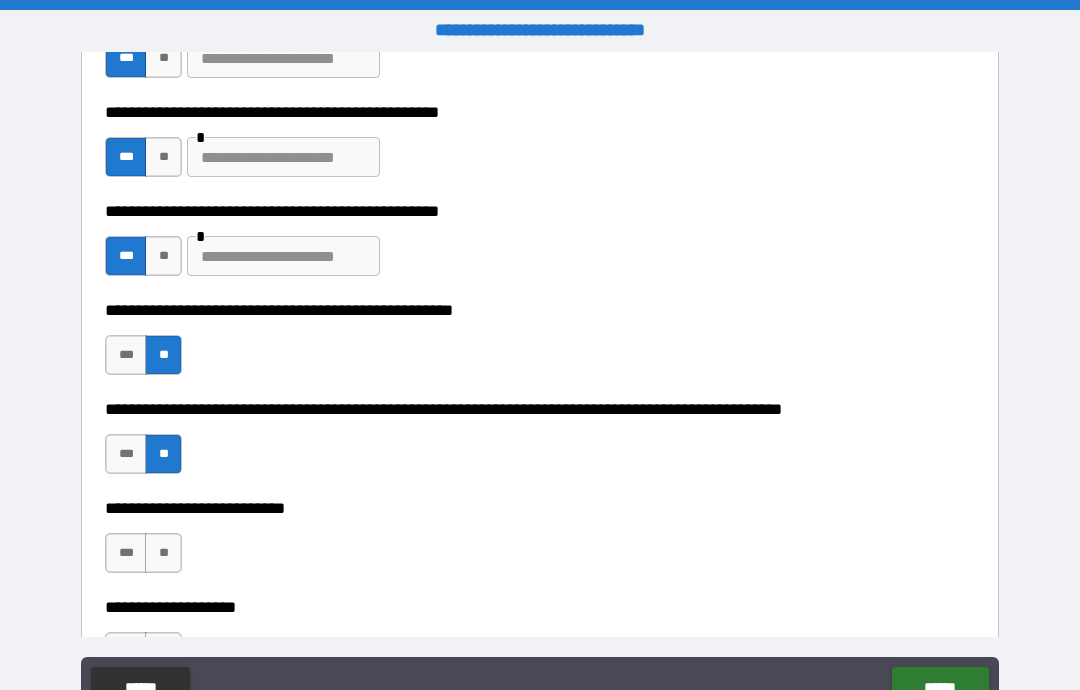 click on "***" at bounding box center (126, 553) 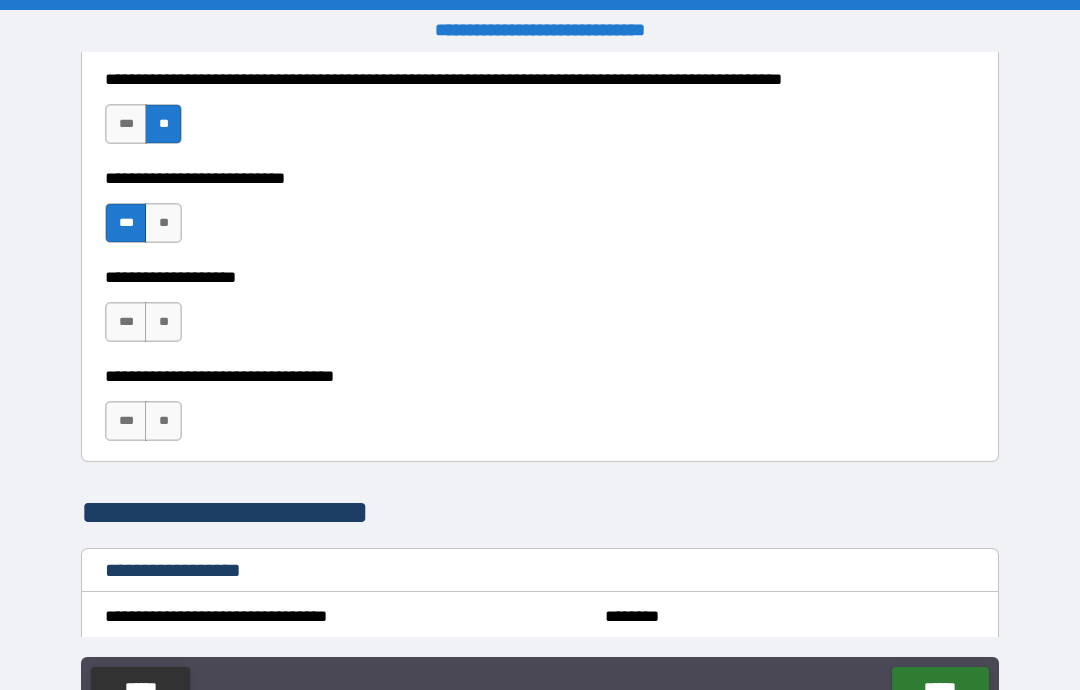 scroll, scrollTop: 935, scrollLeft: 0, axis: vertical 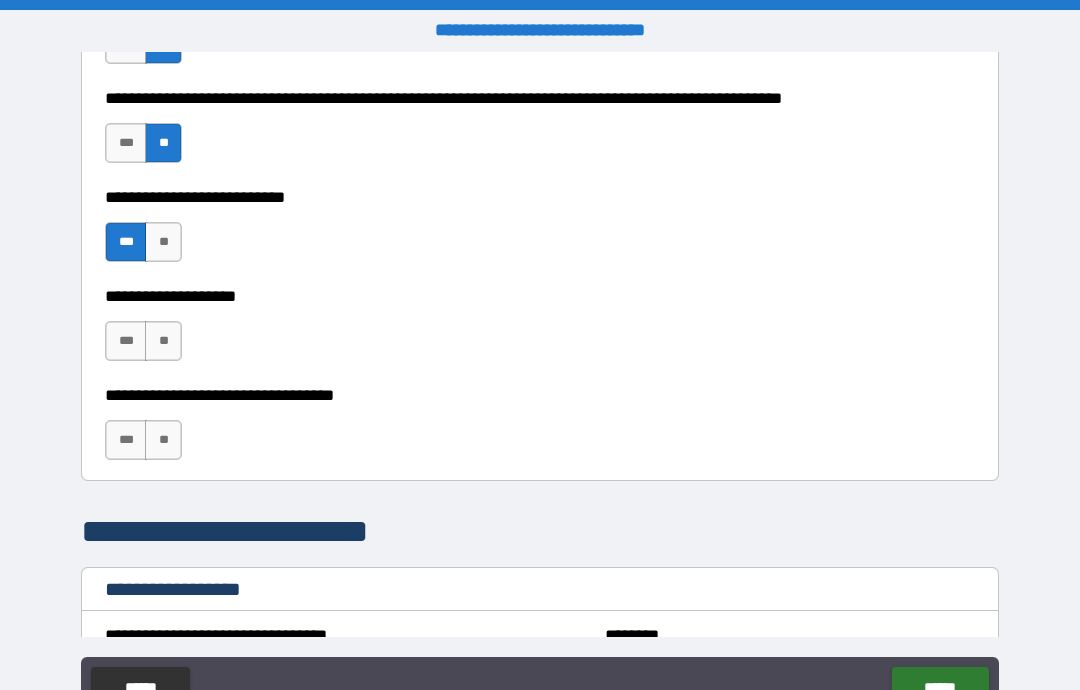 click on "***" at bounding box center (126, 341) 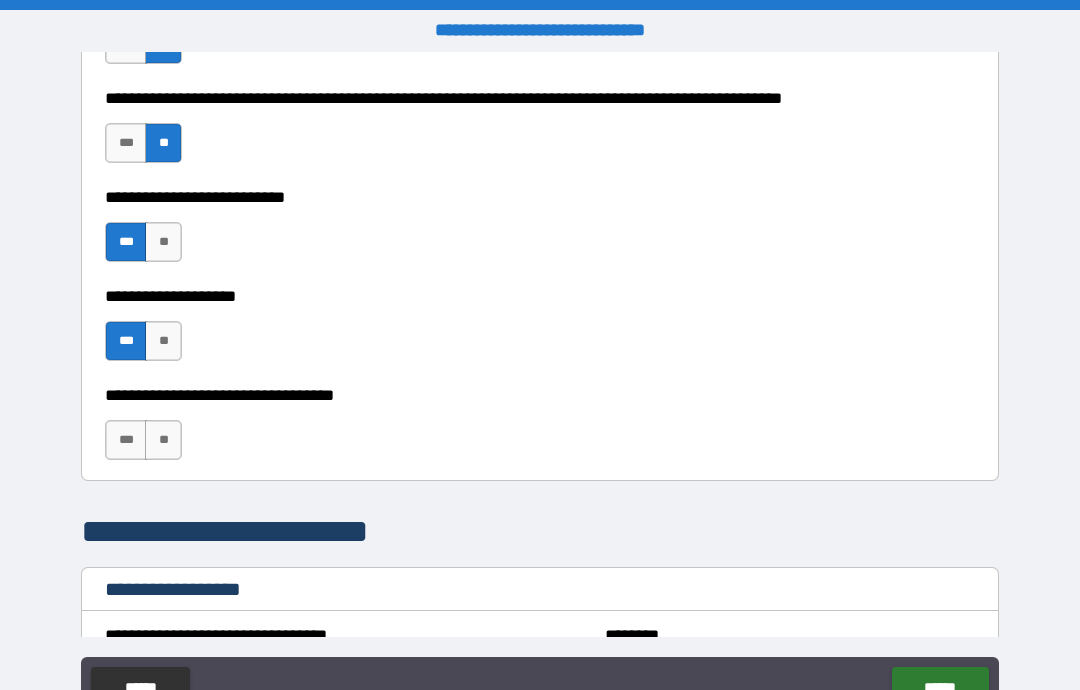 click on "**" at bounding box center [163, 440] 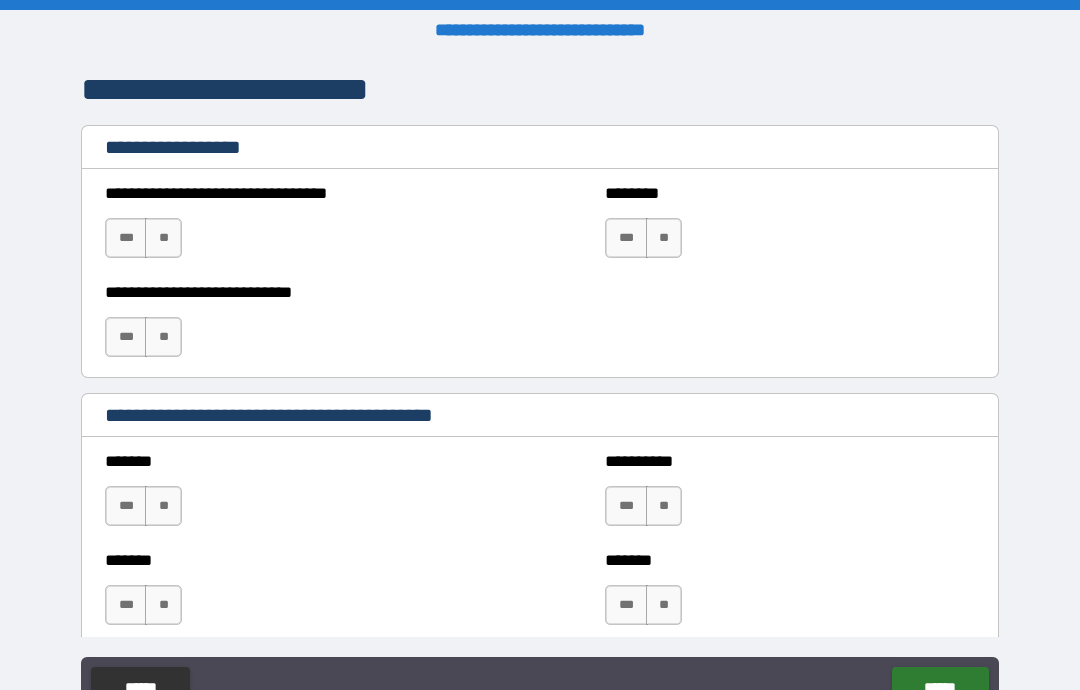 scroll, scrollTop: 1381, scrollLeft: 0, axis: vertical 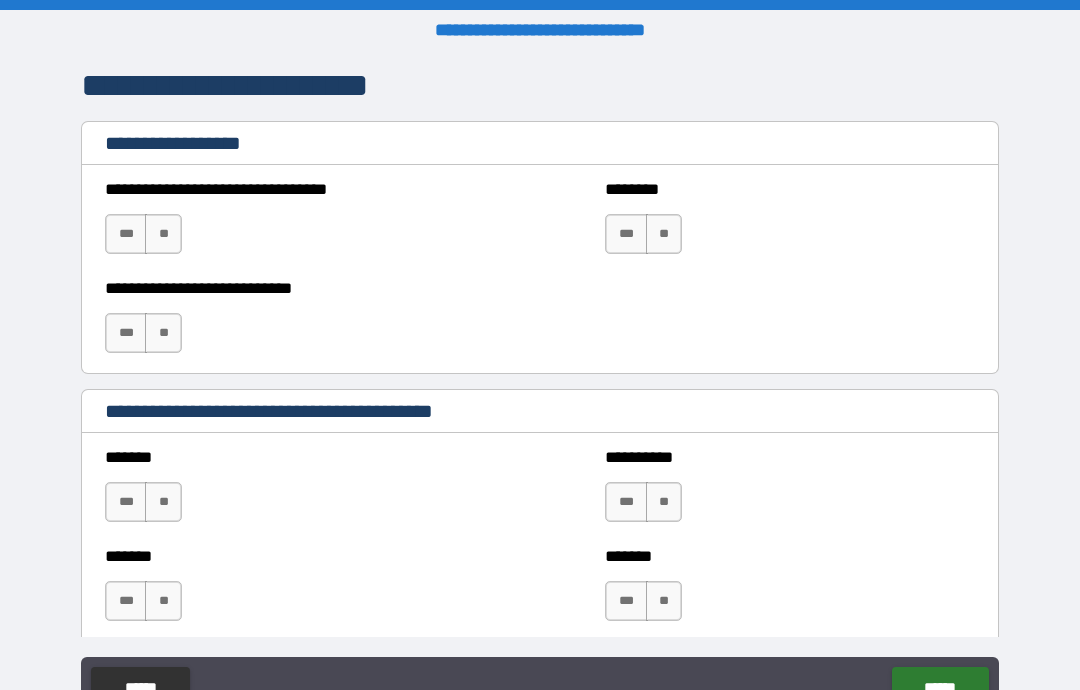 click on "**" at bounding box center (163, 234) 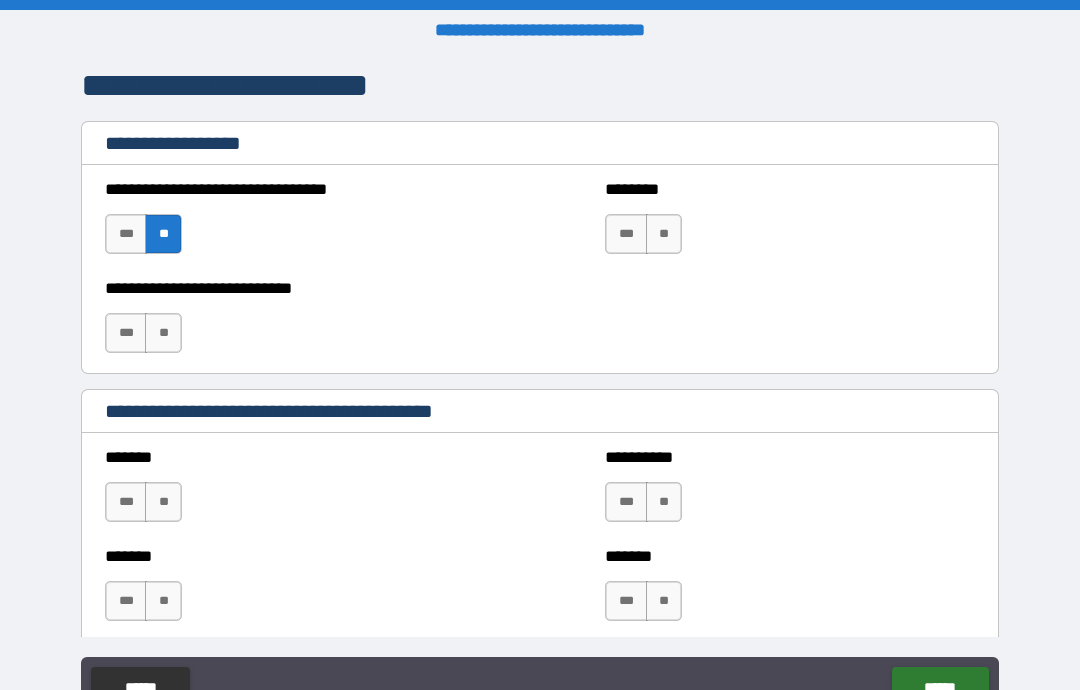 click on "**" at bounding box center [163, 333] 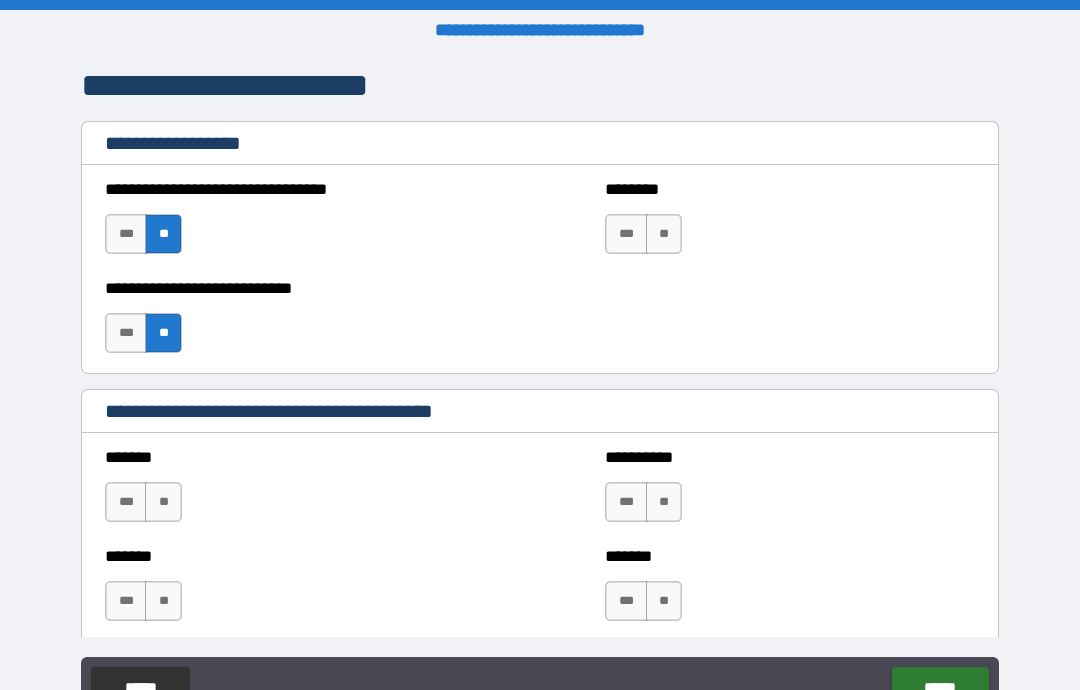 click on "**" at bounding box center (664, 234) 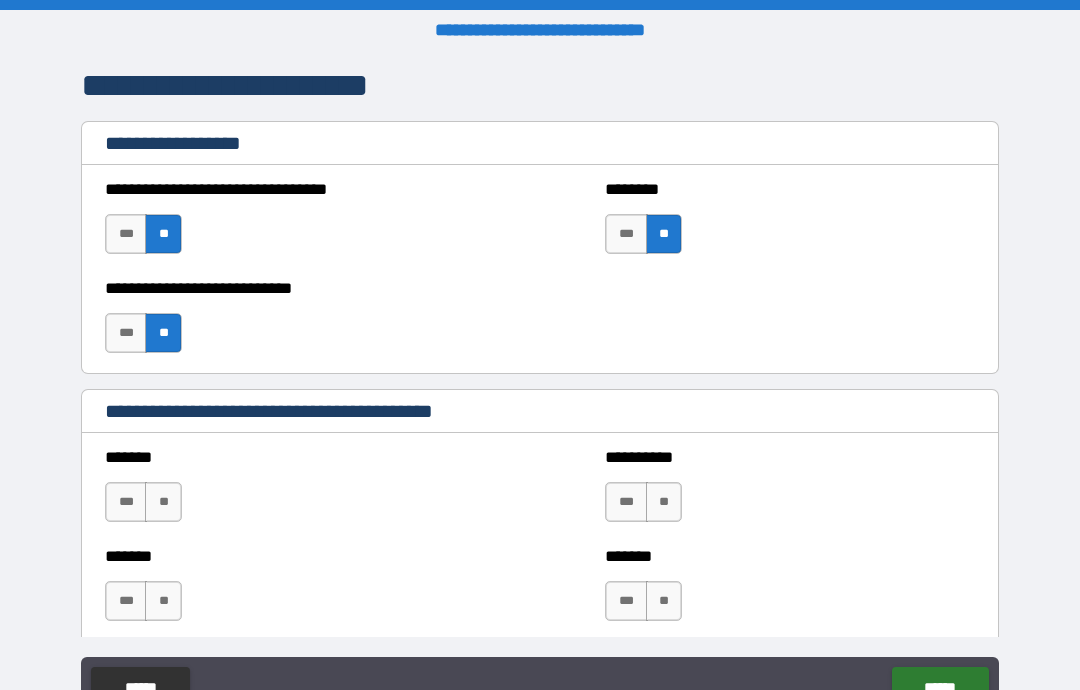 click on "***" at bounding box center (126, 502) 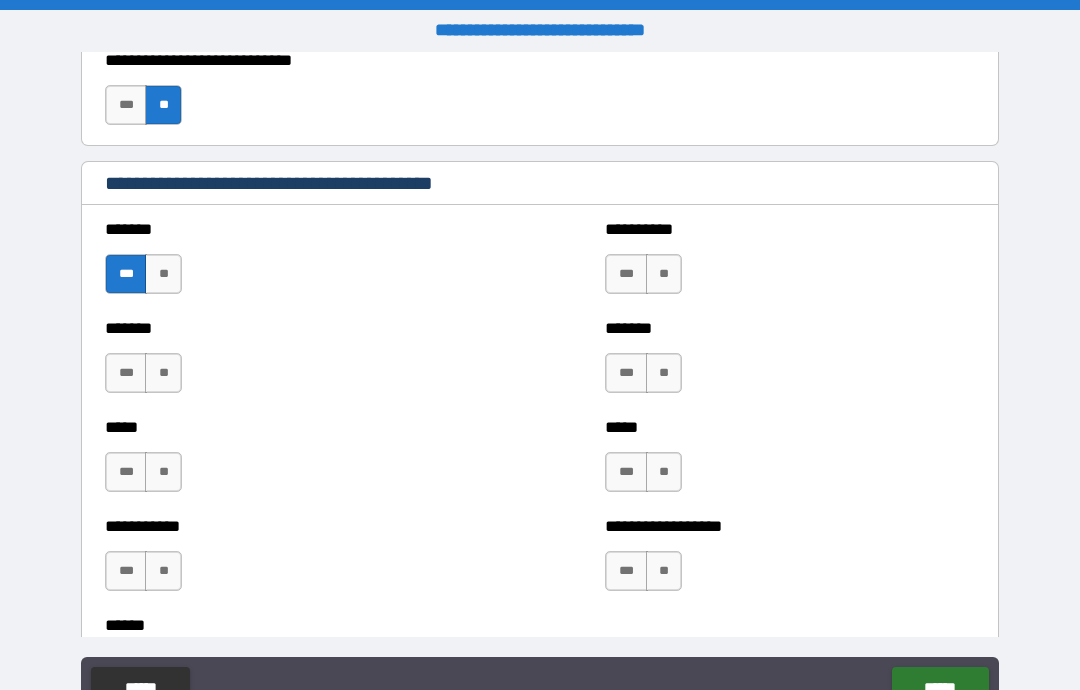 scroll, scrollTop: 1601, scrollLeft: 0, axis: vertical 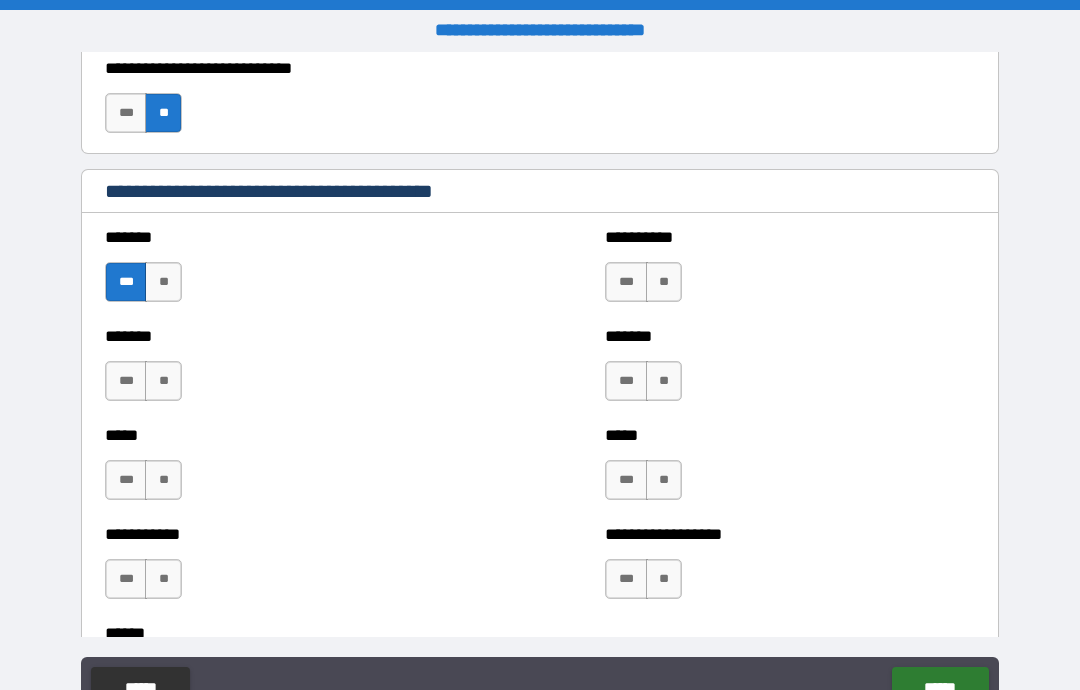 click on "**" at bounding box center (163, 282) 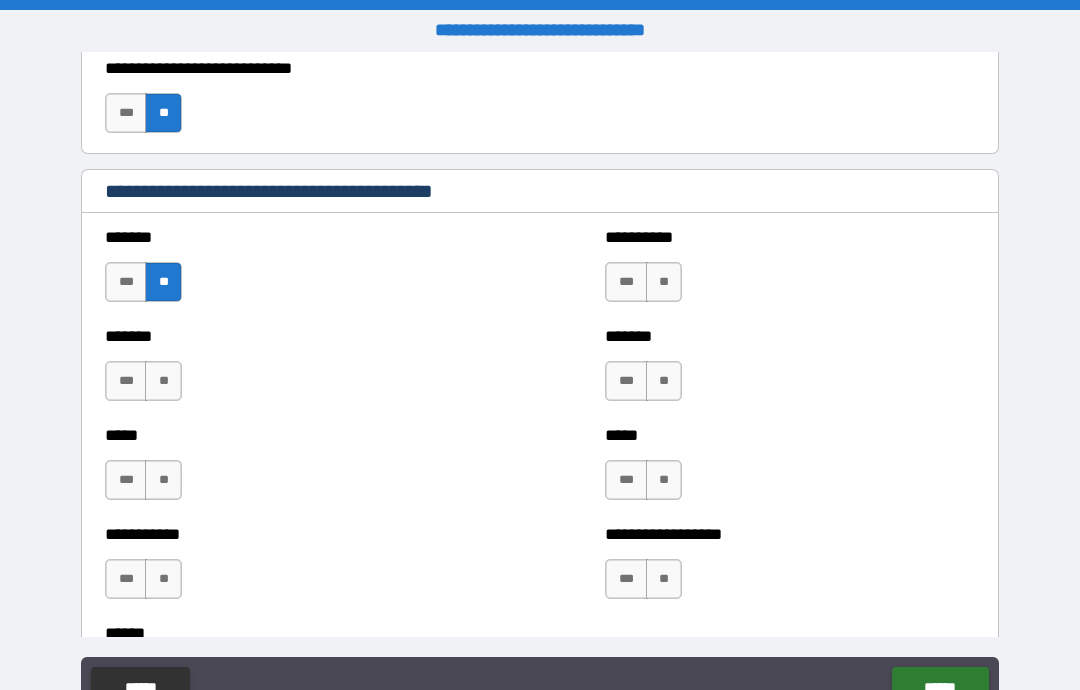 click on "**" at bounding box center (163, 381) 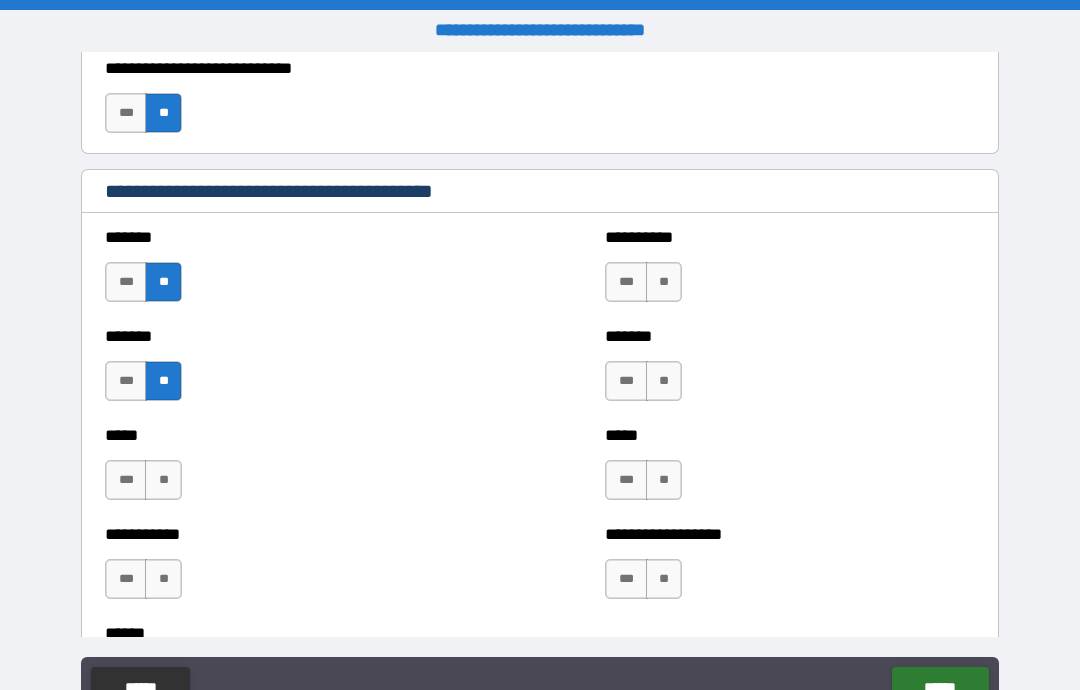 click on "**" at bounding box center [163, 480] 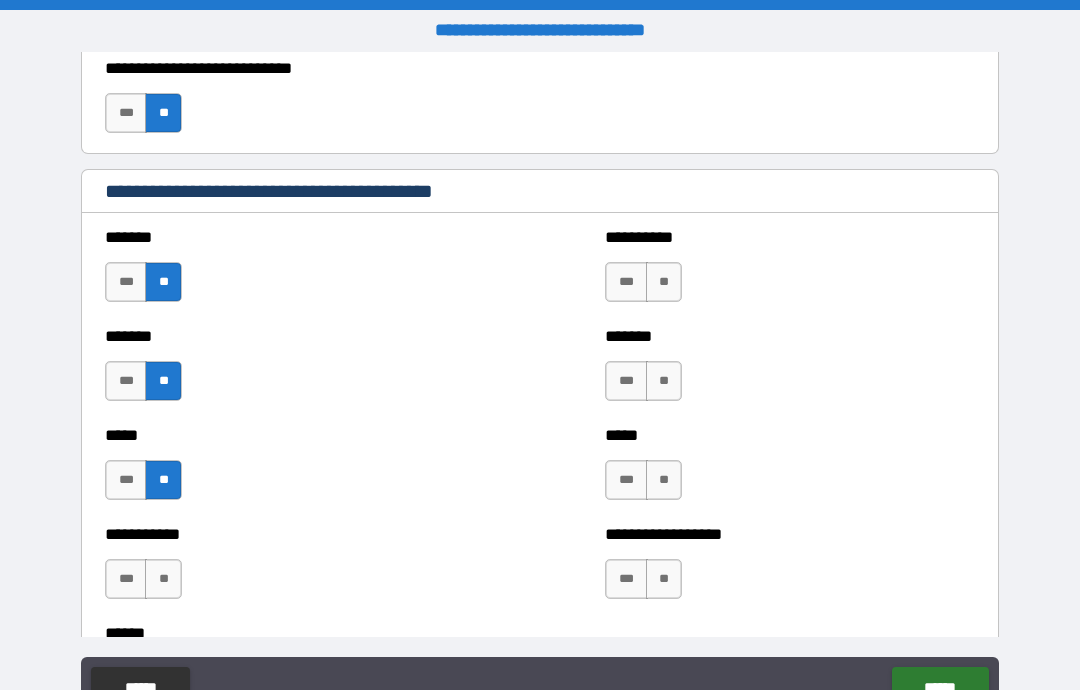 click on "**" at bounding box center [163, 579] 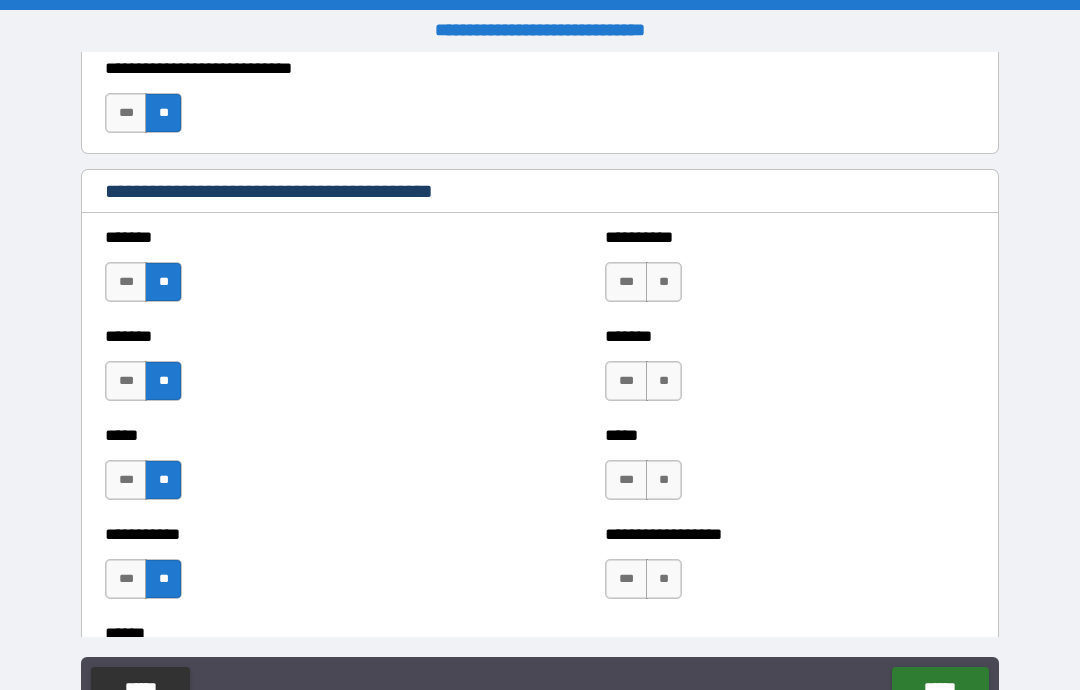 click on "**" at bounding box center (664, 282) 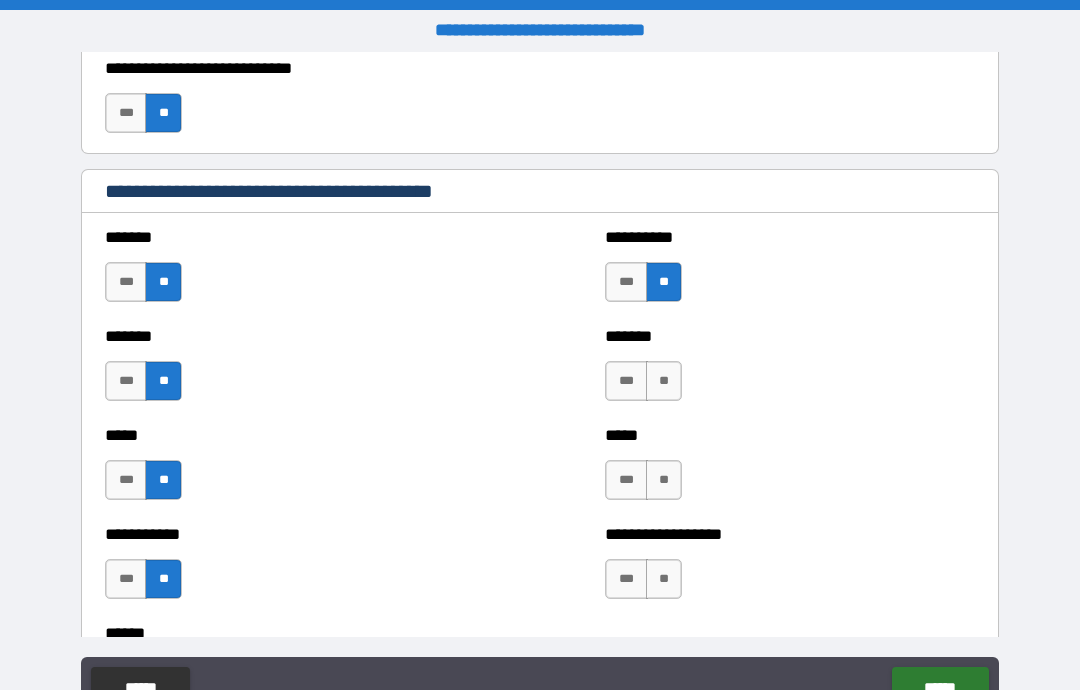 click on "**" at bounding box center [664, 381] 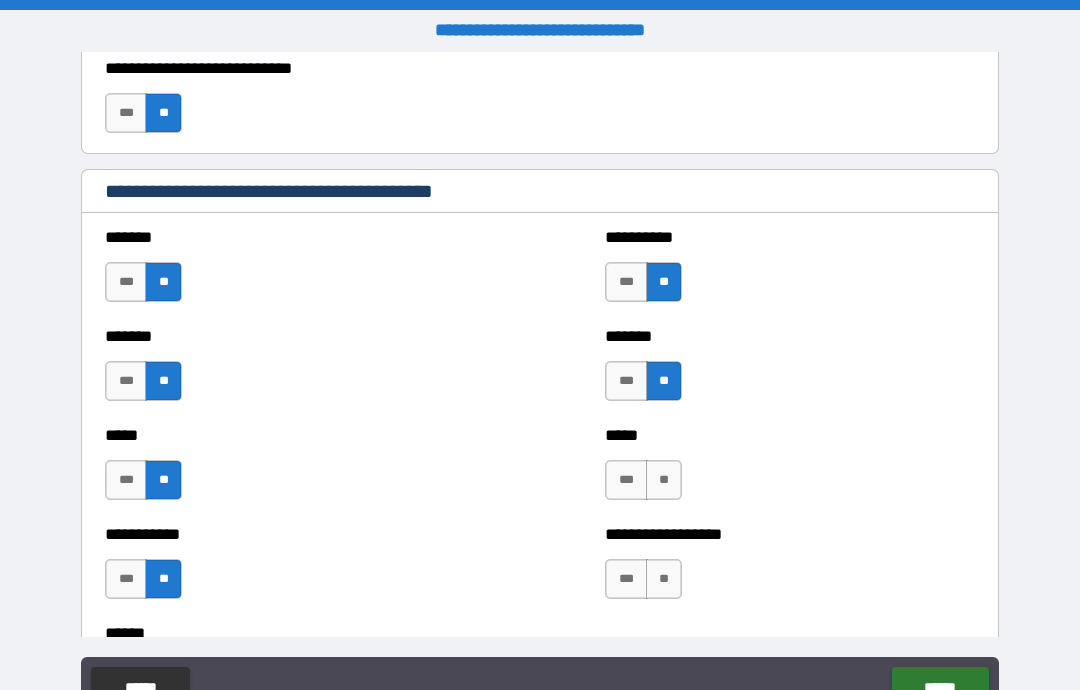 click on "**" at bounding box center [664, 480] 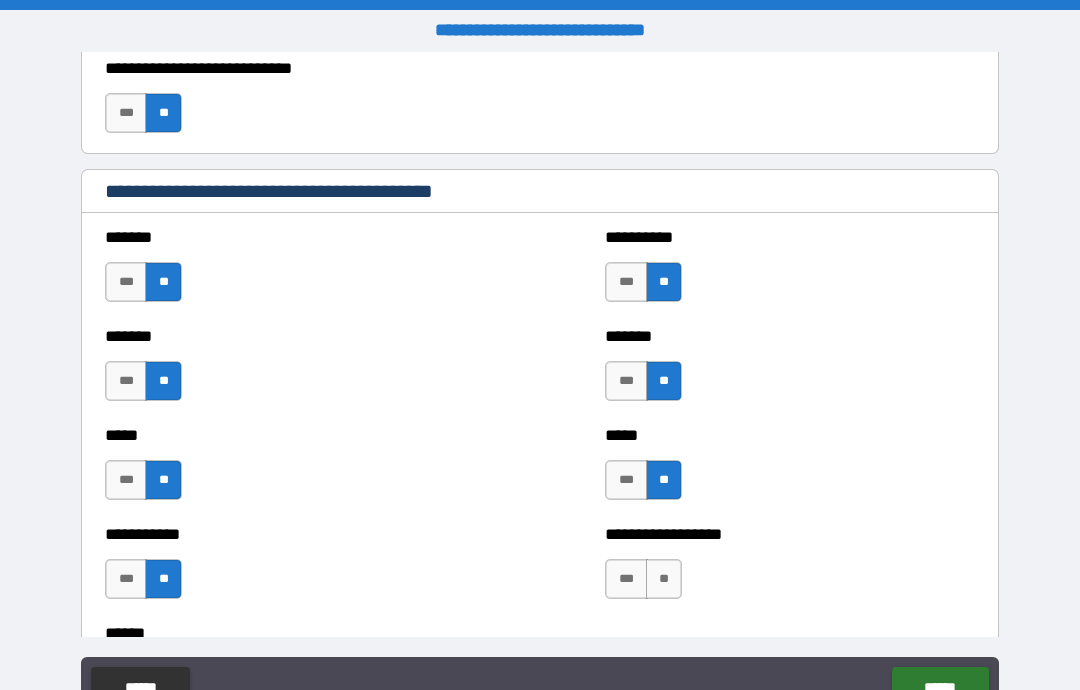 click on "**" at bounding box center (664, 579) 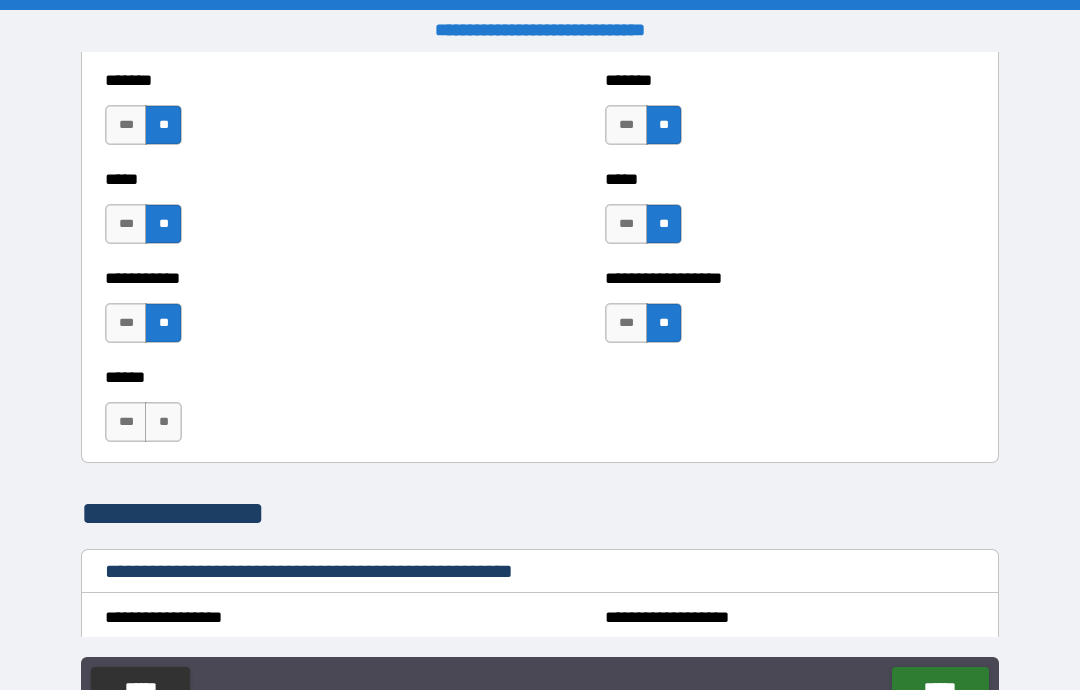scroll, scrollTop: 1872, scrollLeft: 0, axis: vertical 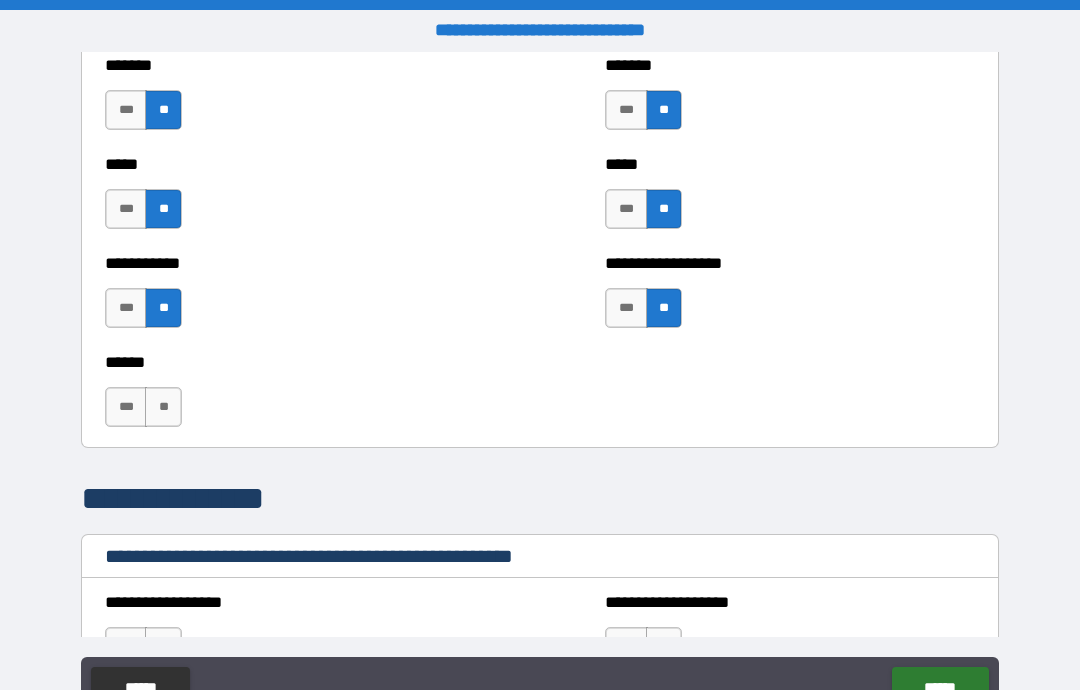 click on "***" at bounding box center (126, 407) 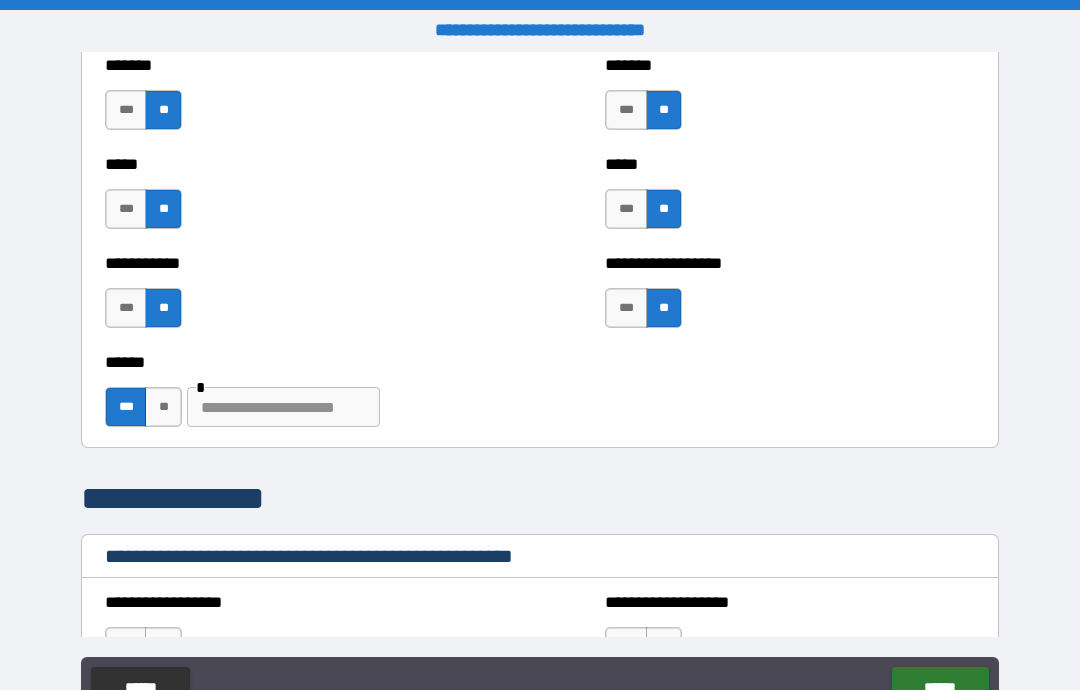 click on "**" at bounding box center (163, 407) 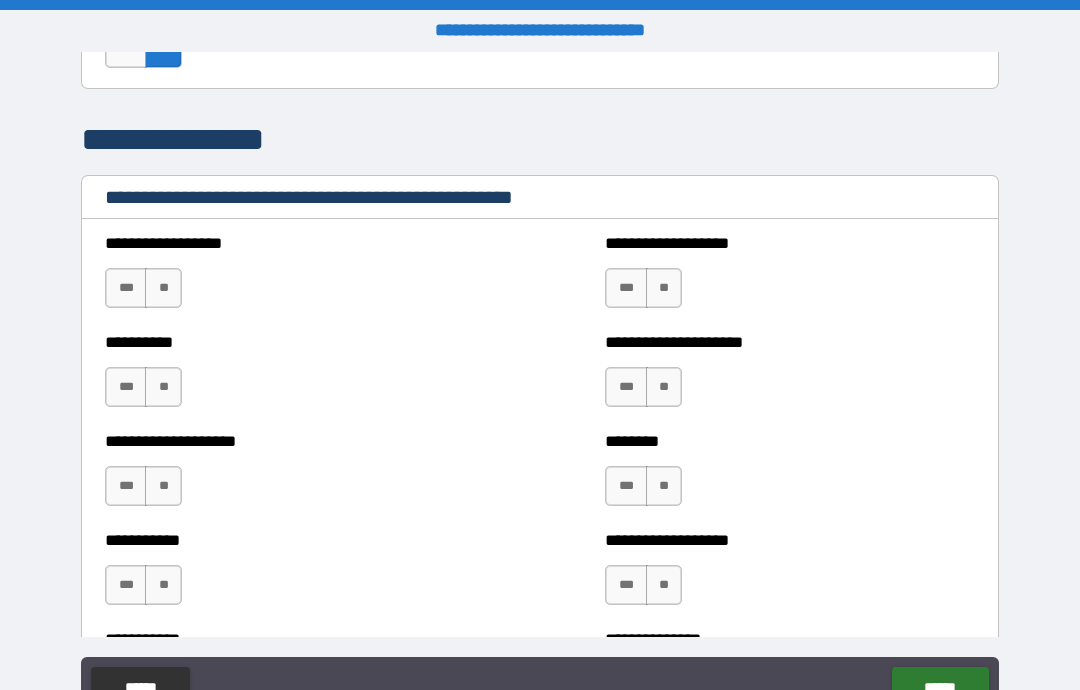 scroll, scrollTop: 2229, scrollLeft: 0, axis: vertical 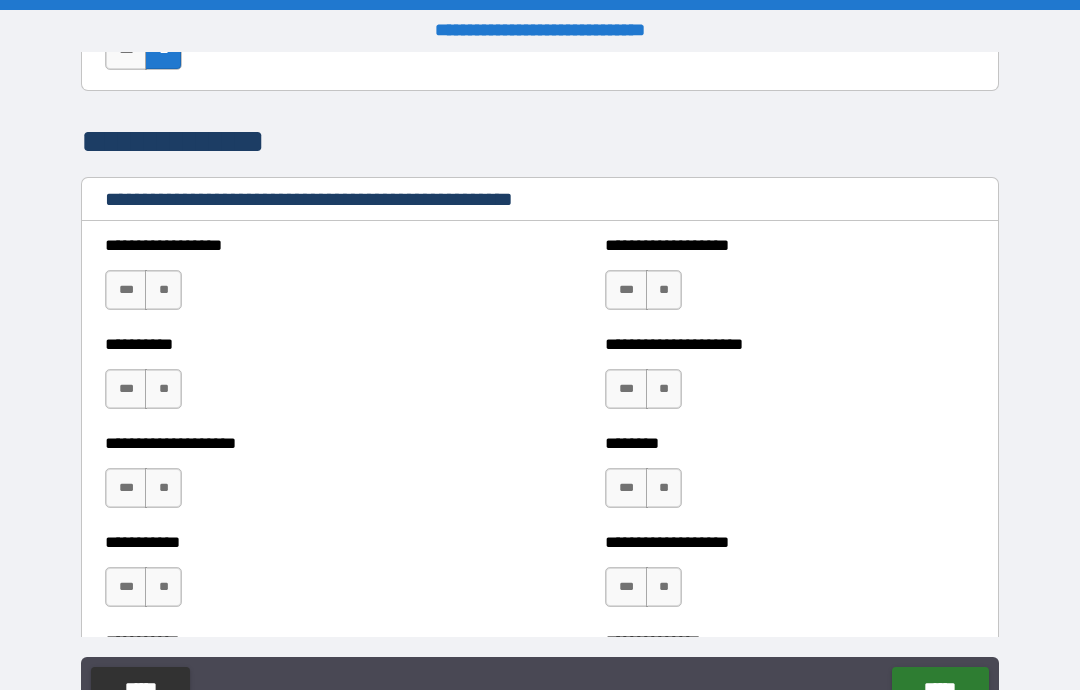 click on "**" at bounding box center (163, 290) 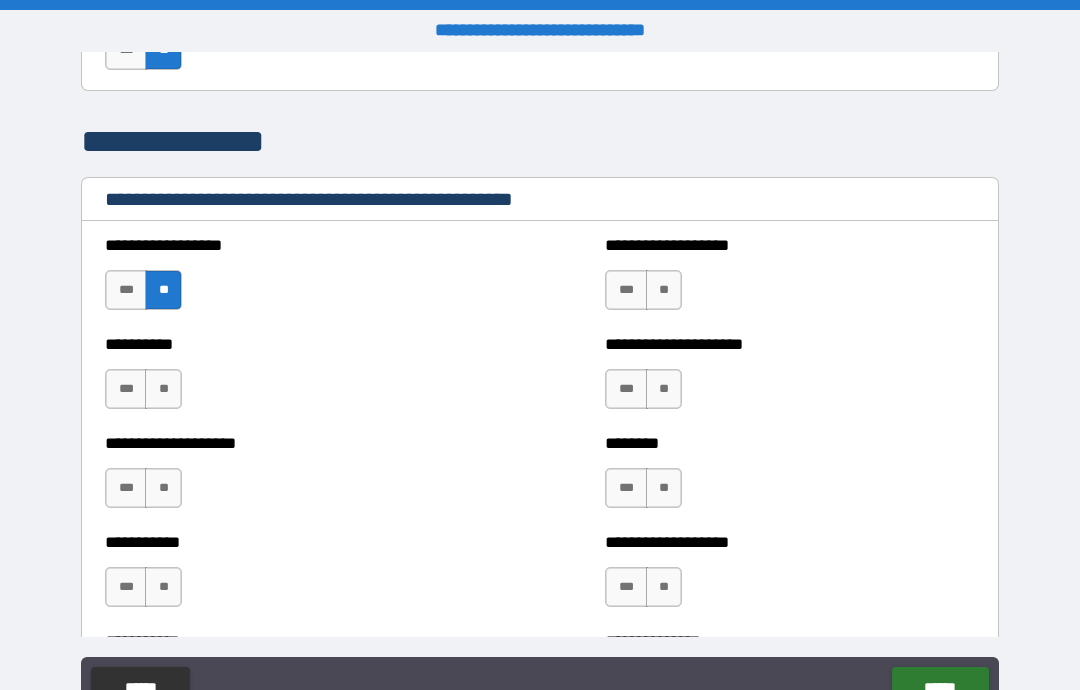 click on "**" at bounding box center [163, 389] 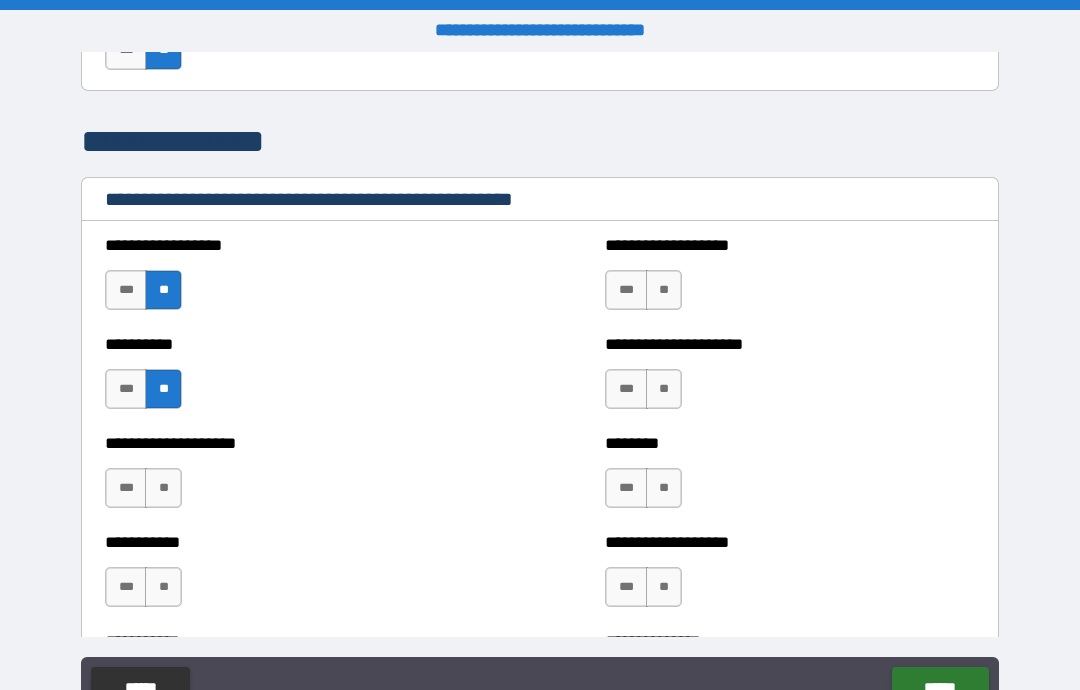 click on "**" at bounding box center [163, 488] 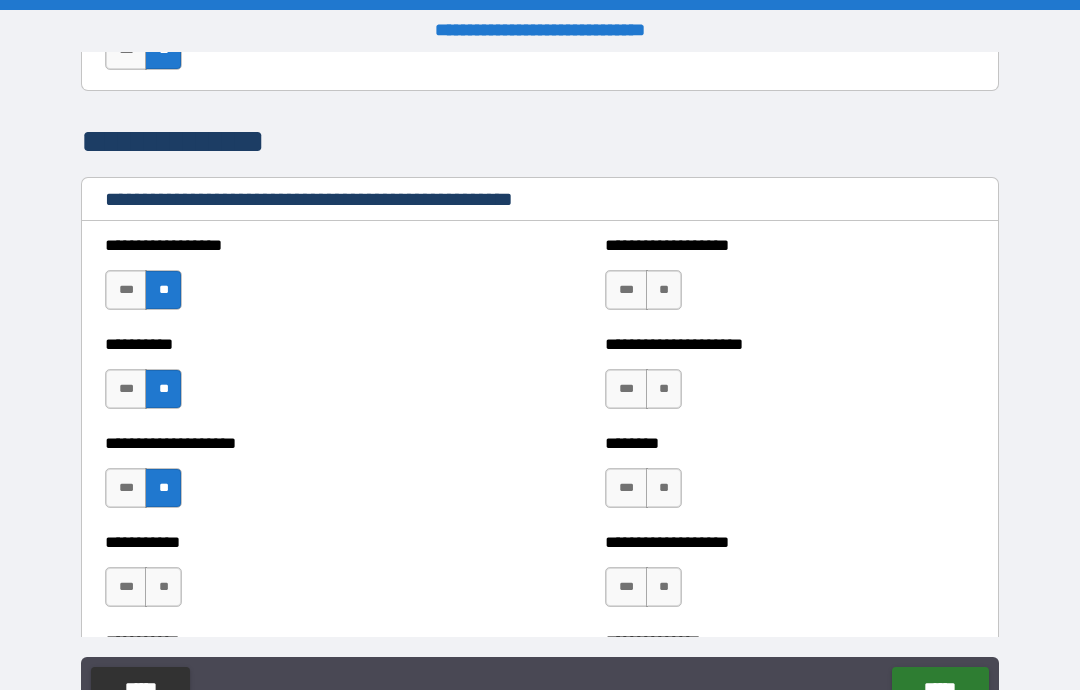 click on "**" at bounding box center [163, 587] 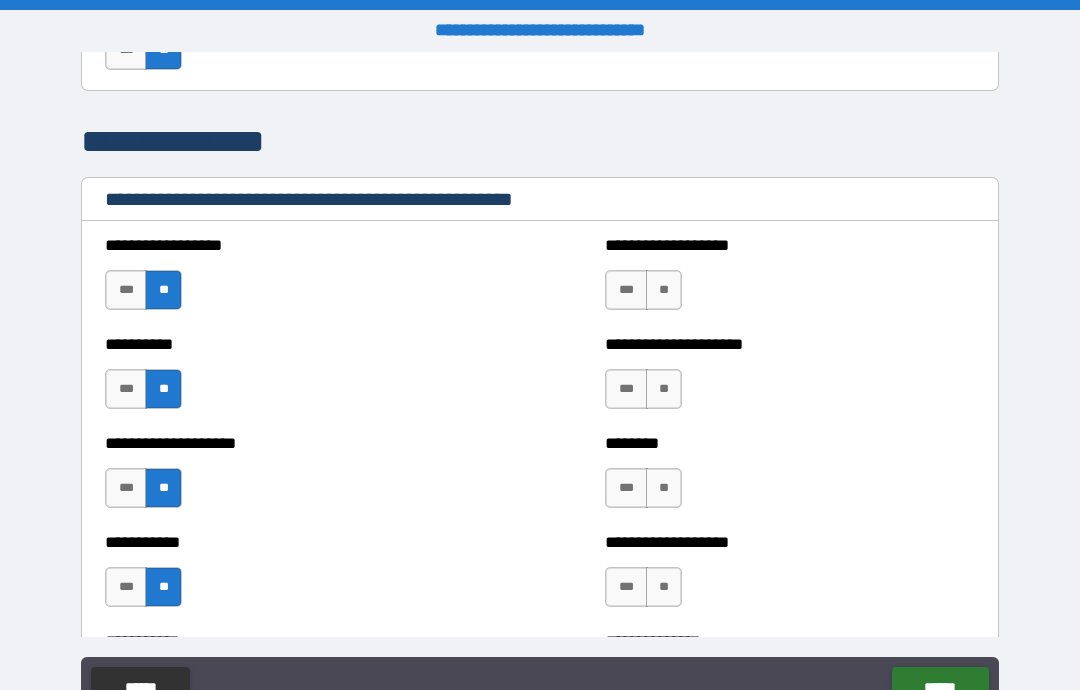 click on "**" at bounding box center (664, 290) 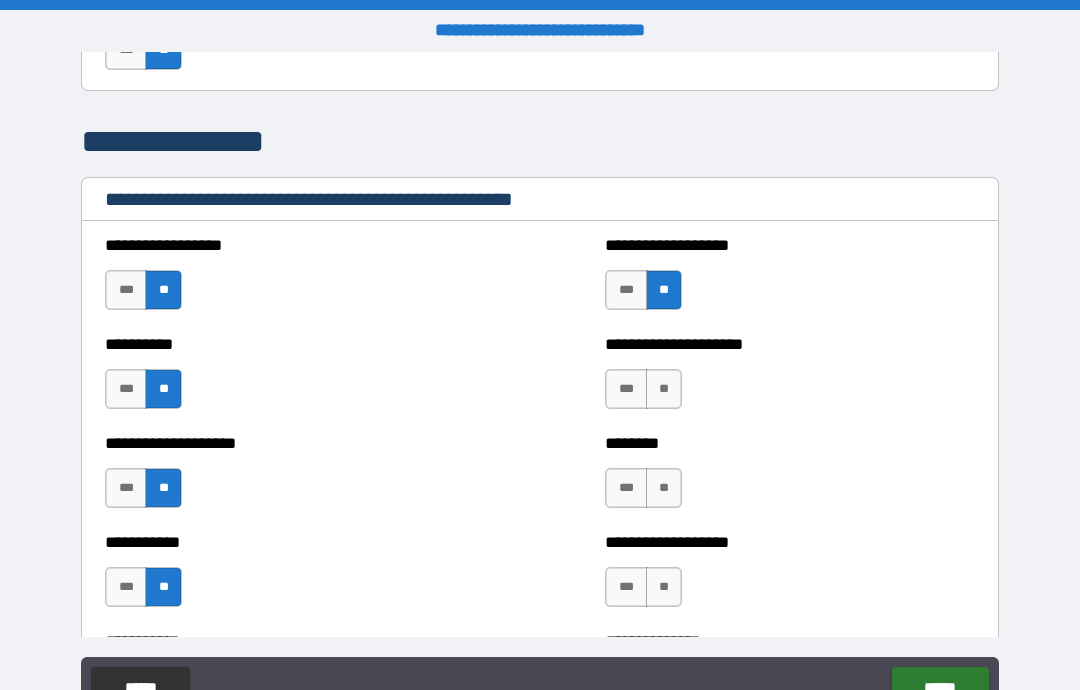 click on "**" at bounding box center [664, 389] 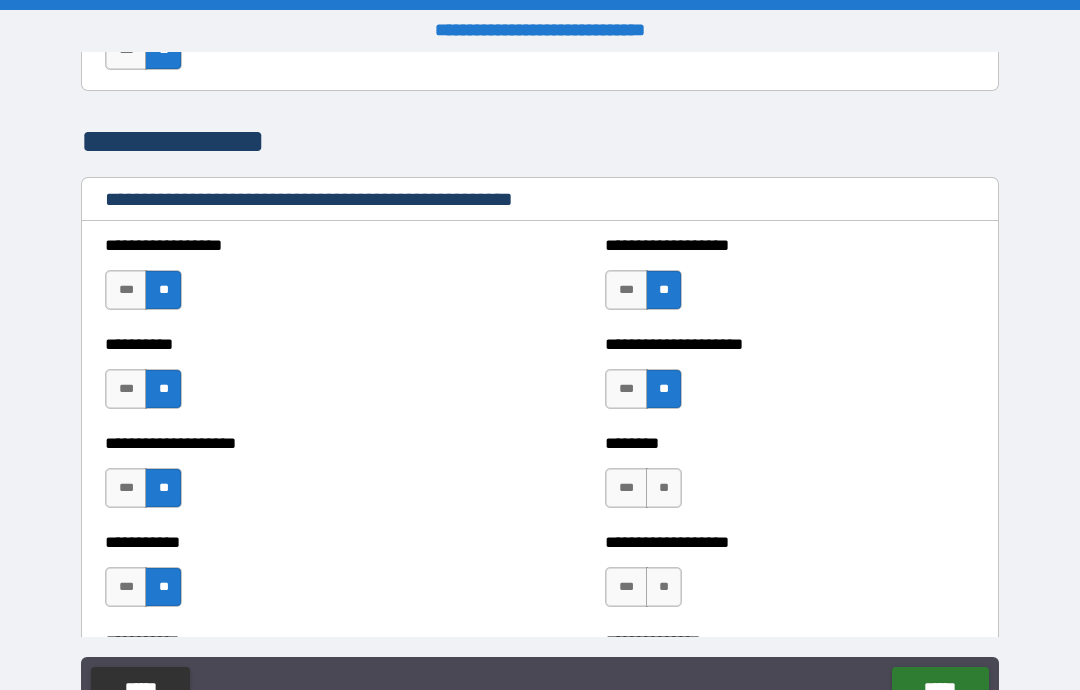 click on "**" at bounding box center [664, 488] 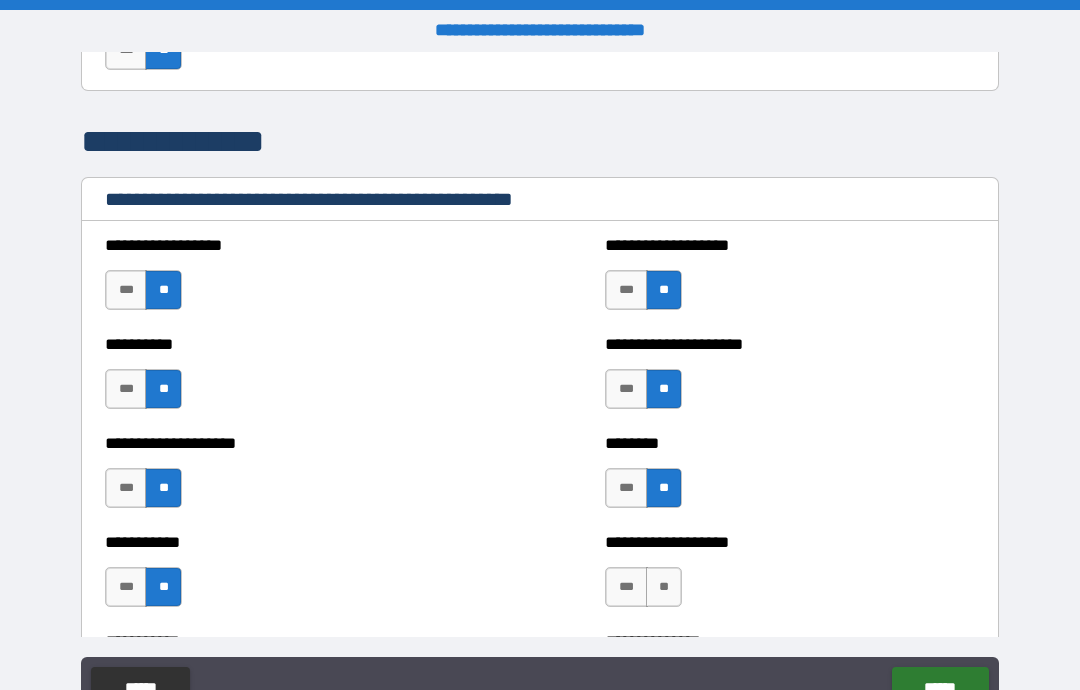 click on "**" at bounding box center [664, 587] 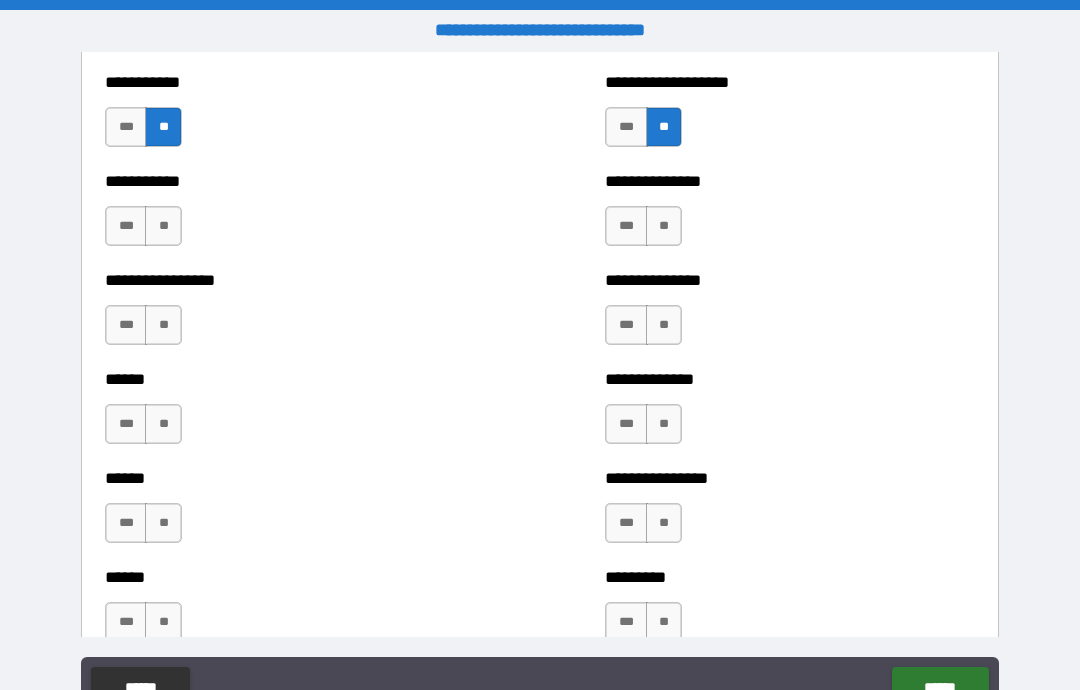 scroll, scrollTop: 2693, scrollLeft: 0, axis: vertical 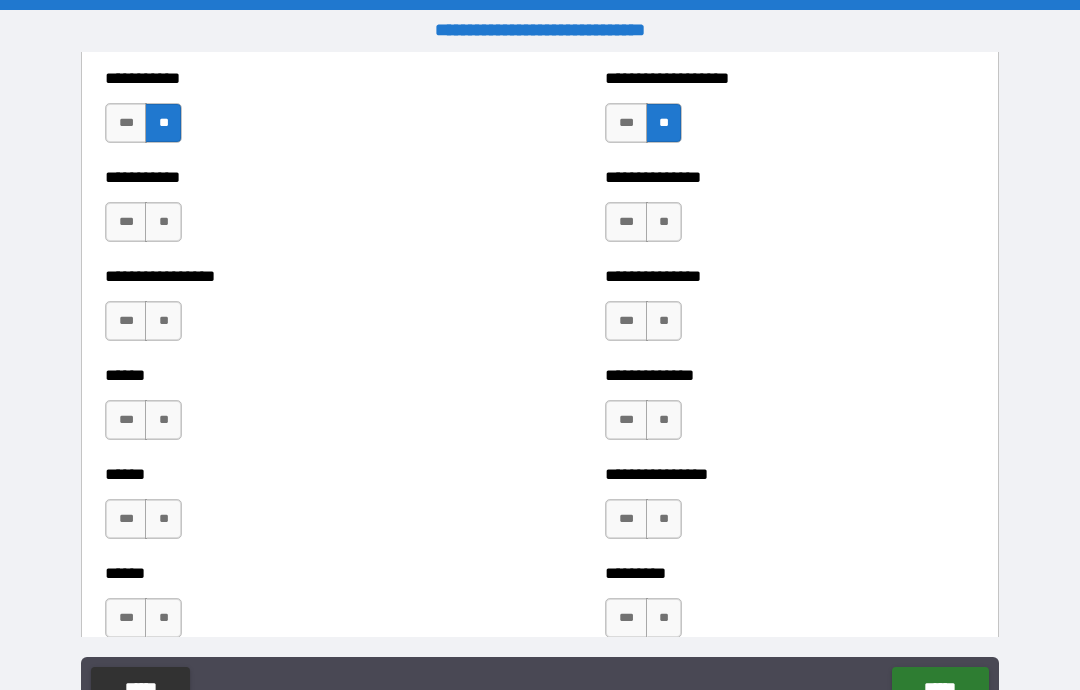 click on "**" at bounding box center (163, 321) 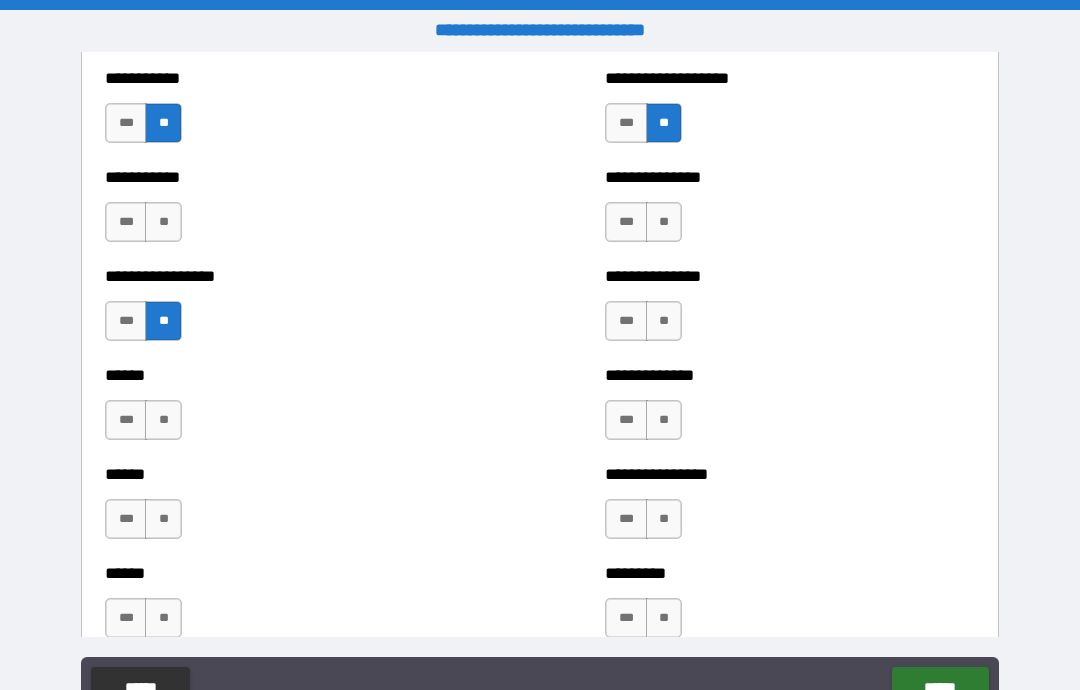 click on "**" at bounding box center [163, 420] 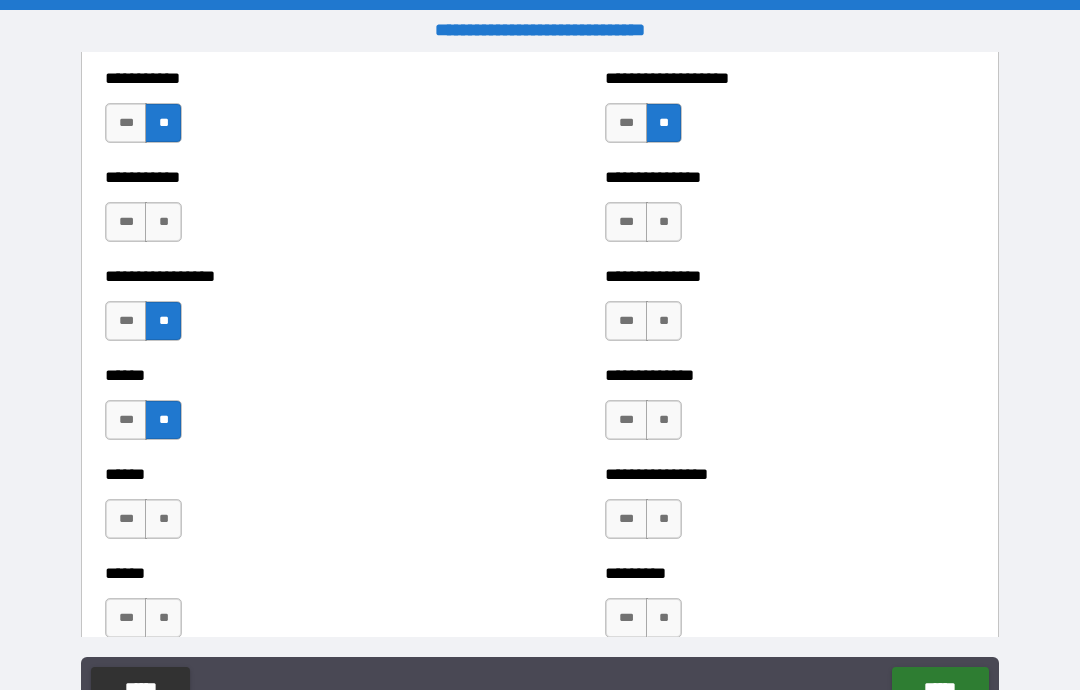 click on "**" at bounding box center (163, 519) 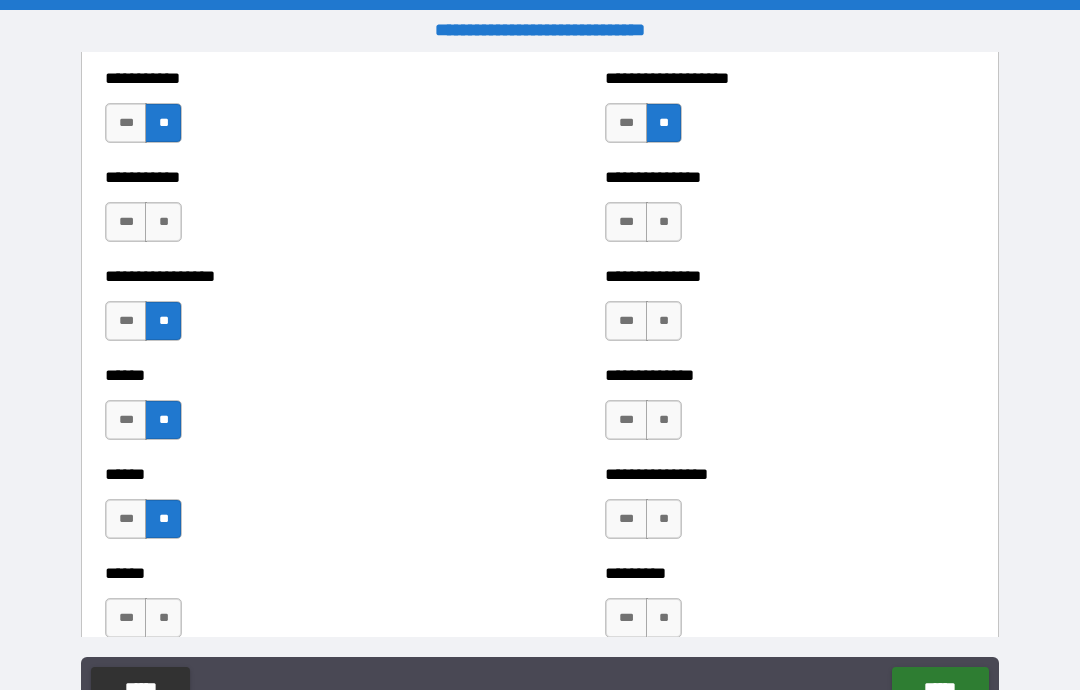 click on "**" at bounding box center [163, 618] 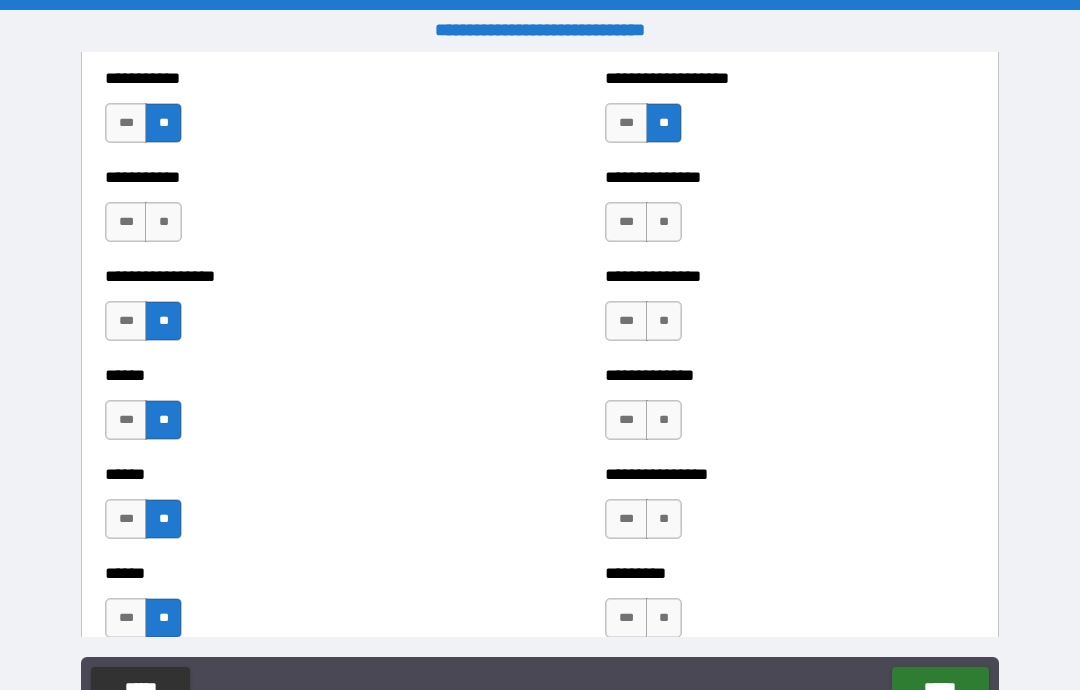 click on "**" at bounding box center [664, 222] 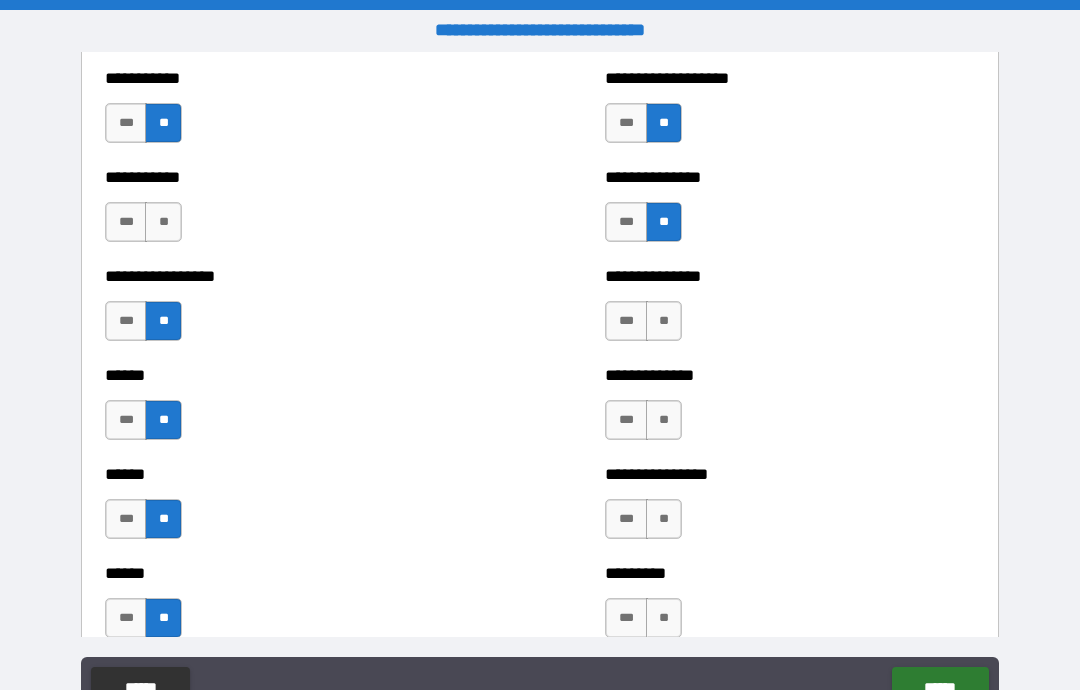 click on "**" at bounding box center (664, 321) 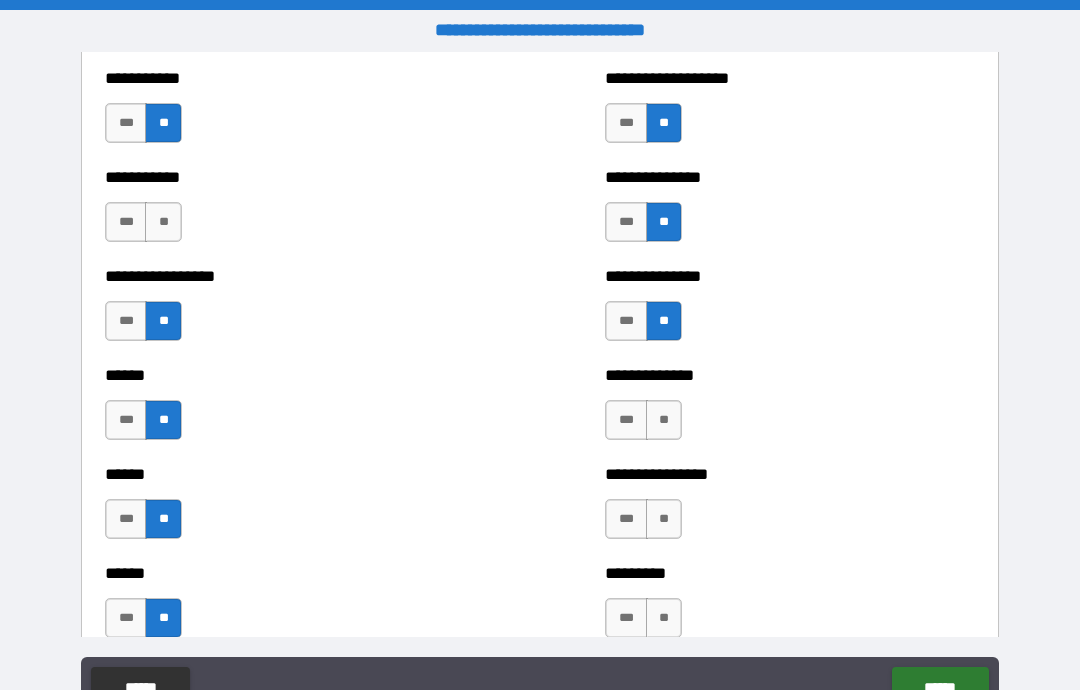 click on "***" at bounding box center [626, 420] 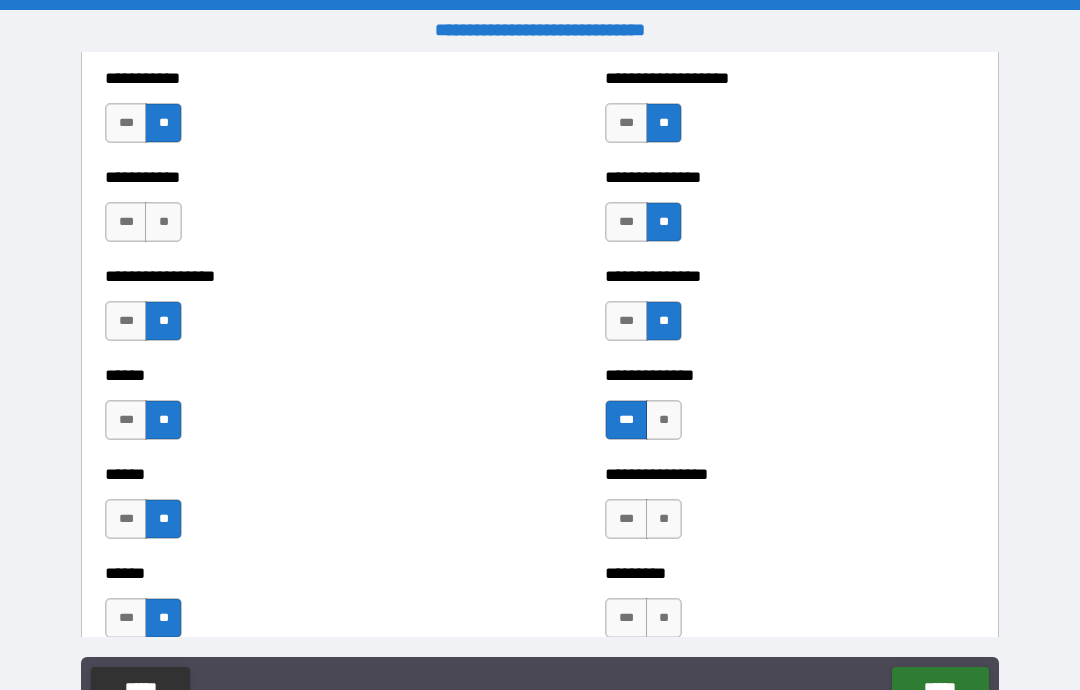 click on "**" at bounding box center [664, 519] 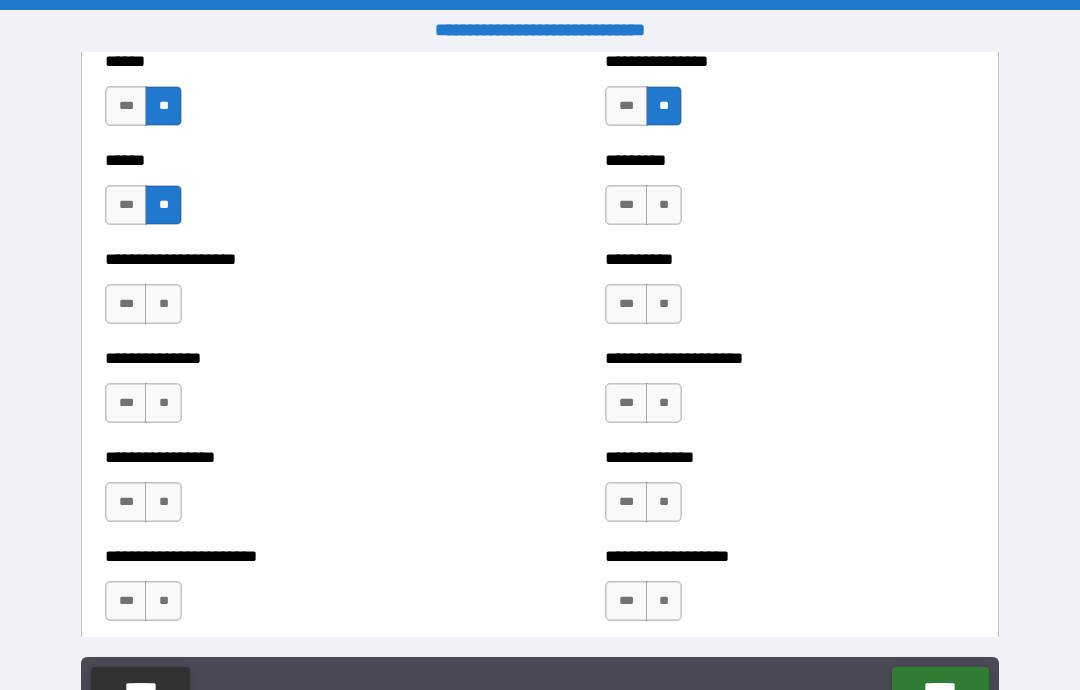 scroll, scrollTop: 3109, scrollLeft: 0, axis: vertical 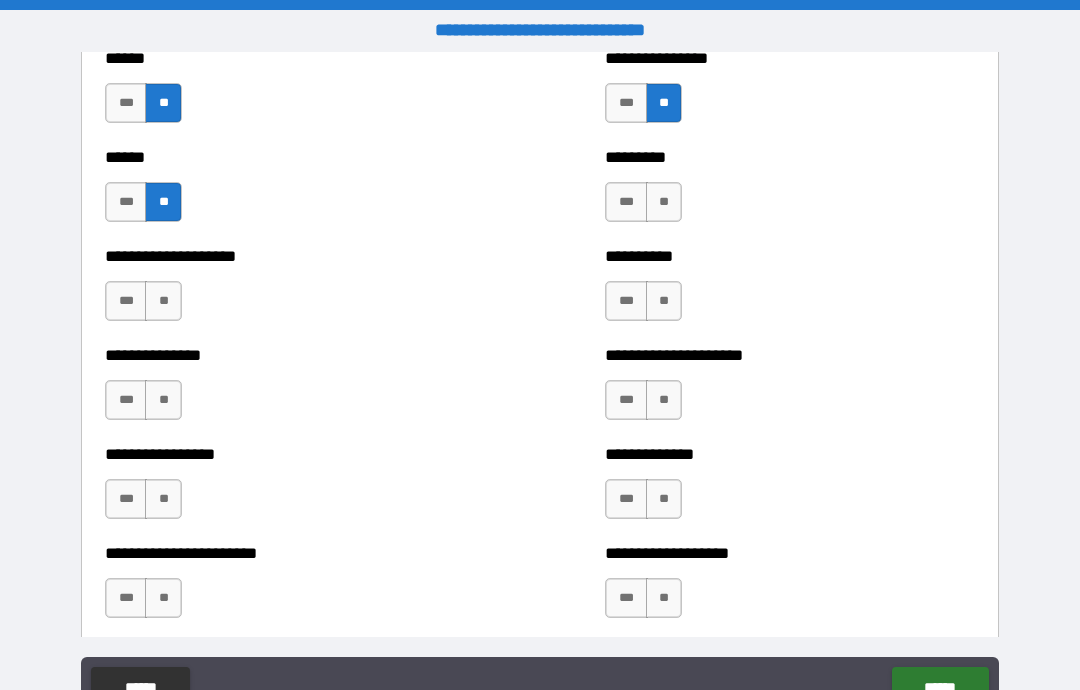 click on "**" at bounding box center [664, 202] 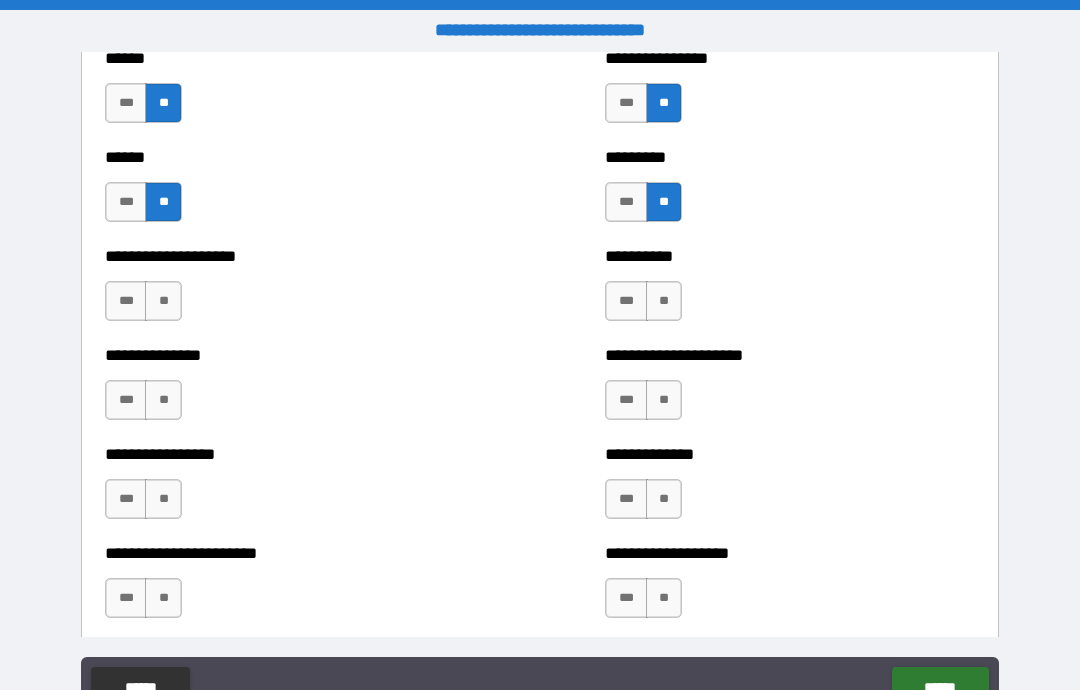 click on "**" at bounding box center (664, 301) 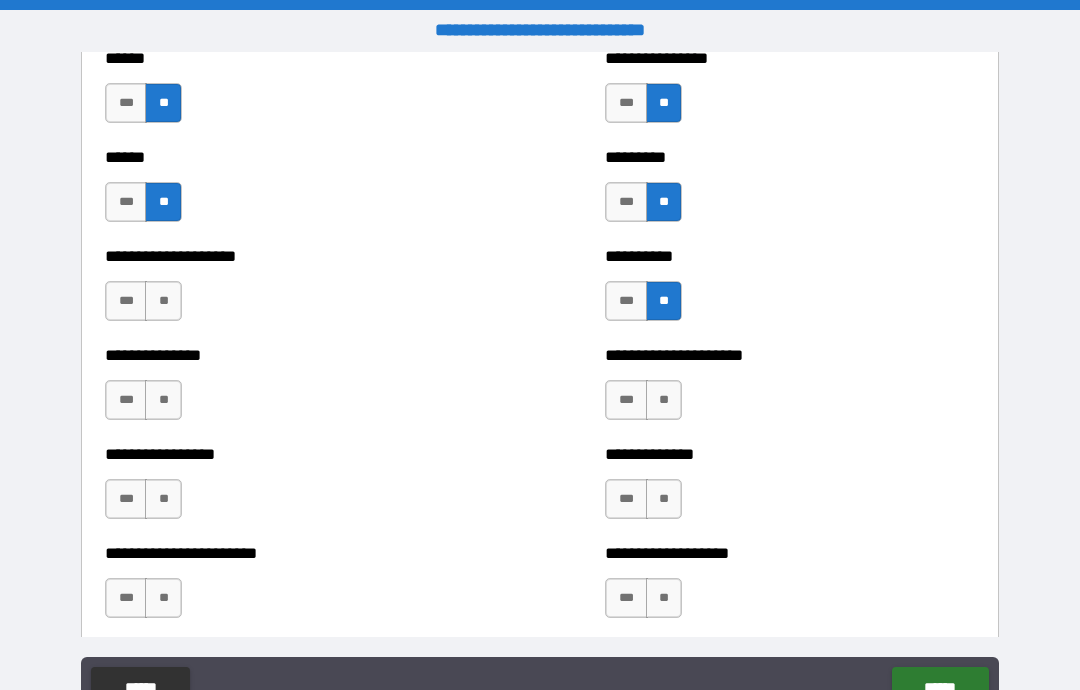 click on "**" at bounding box center (664, 400) 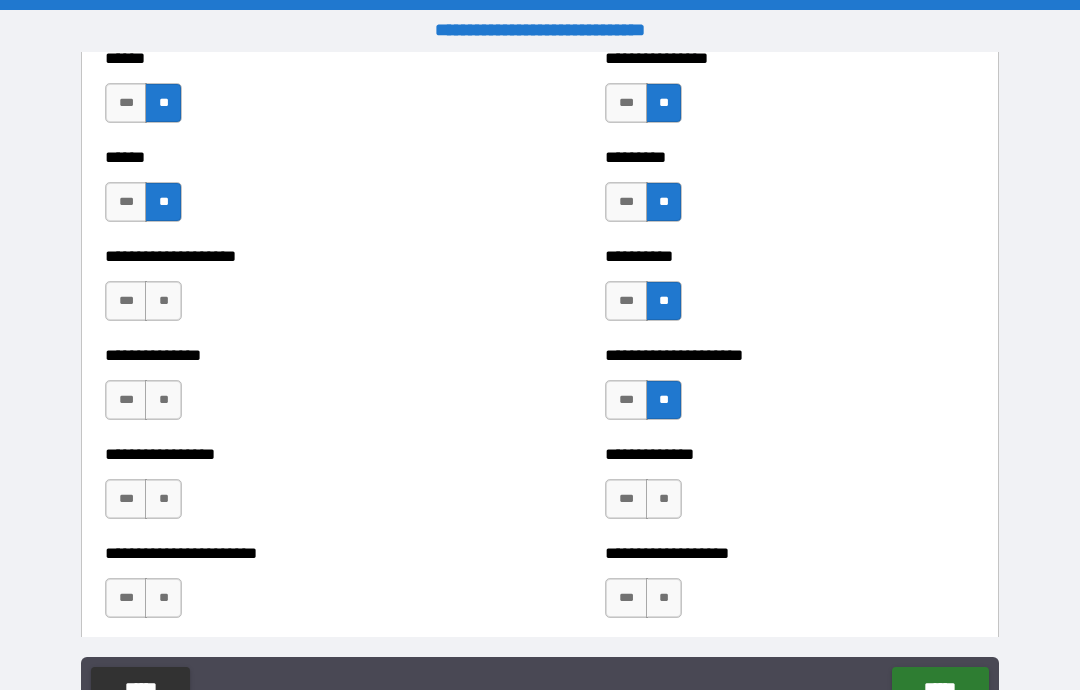 click on "**" at bounding box center (664, 499) 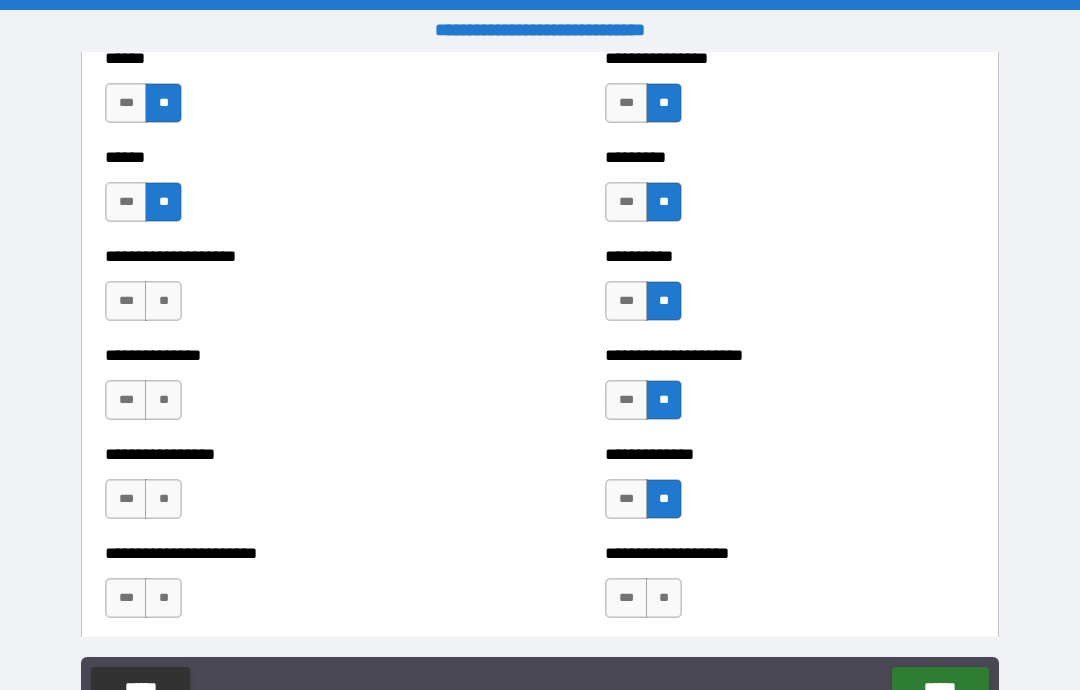 click on "**" at bounding box center [664, 598] 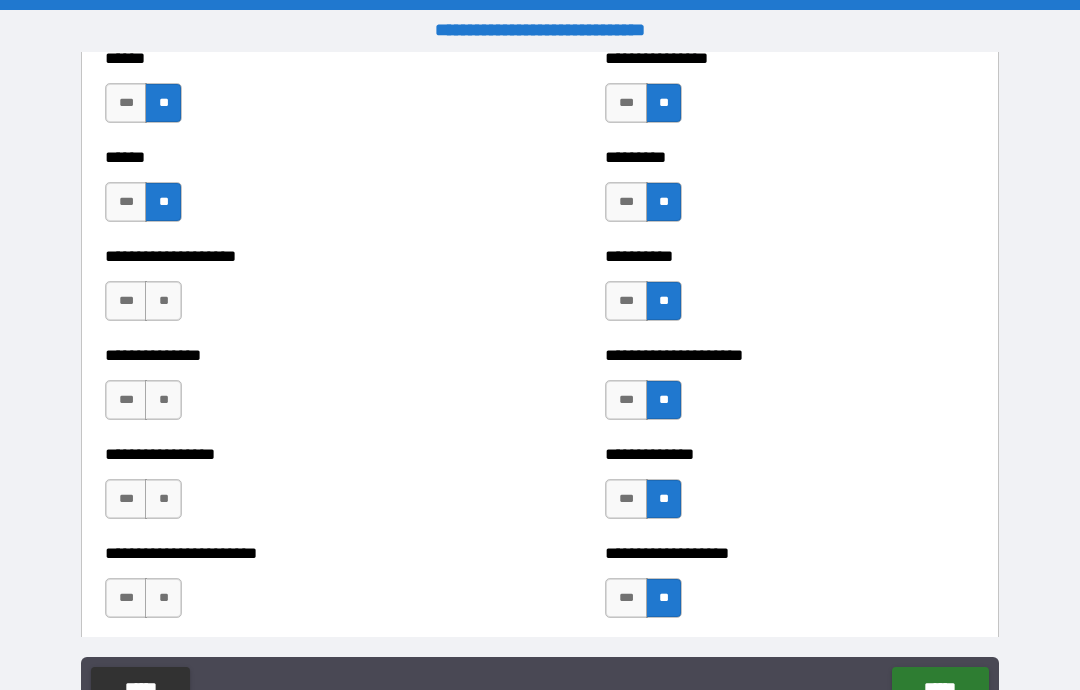 click on "**" at bounding box center (163, 598) 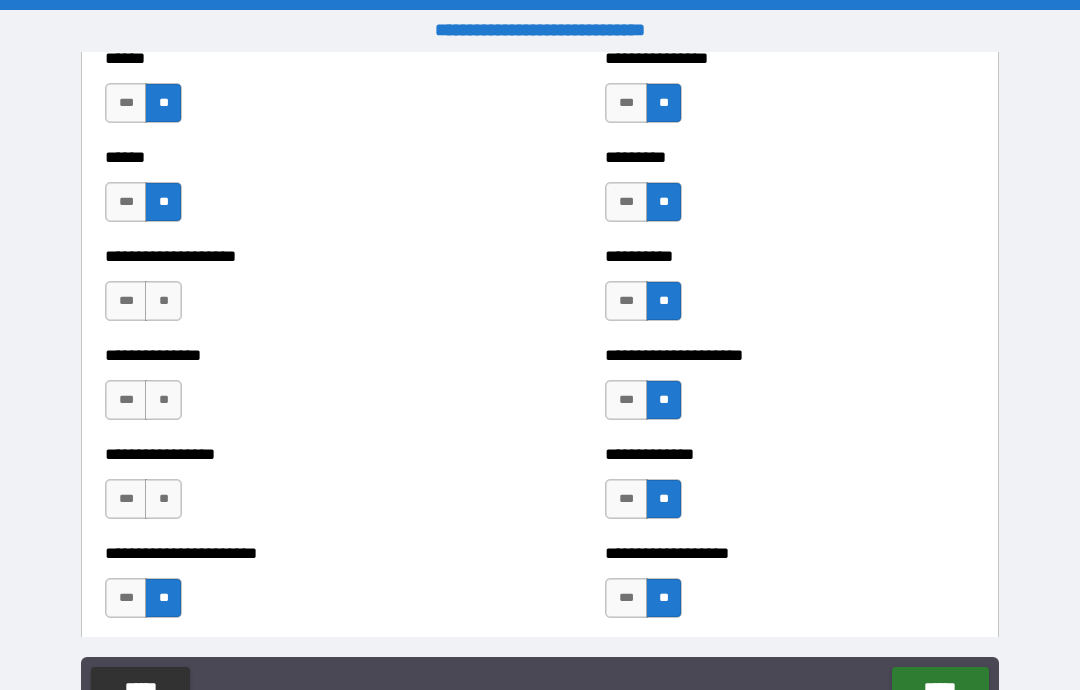 click on "**" at bounding box center (163, 499) 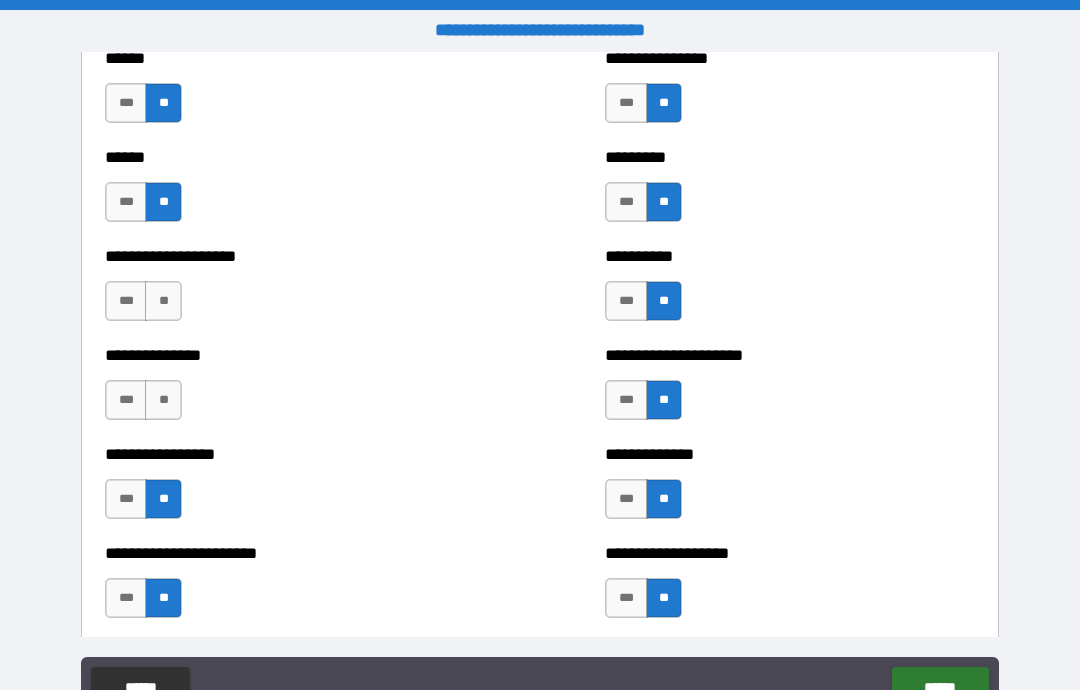 click on "***" at bounding box center (126, 400) 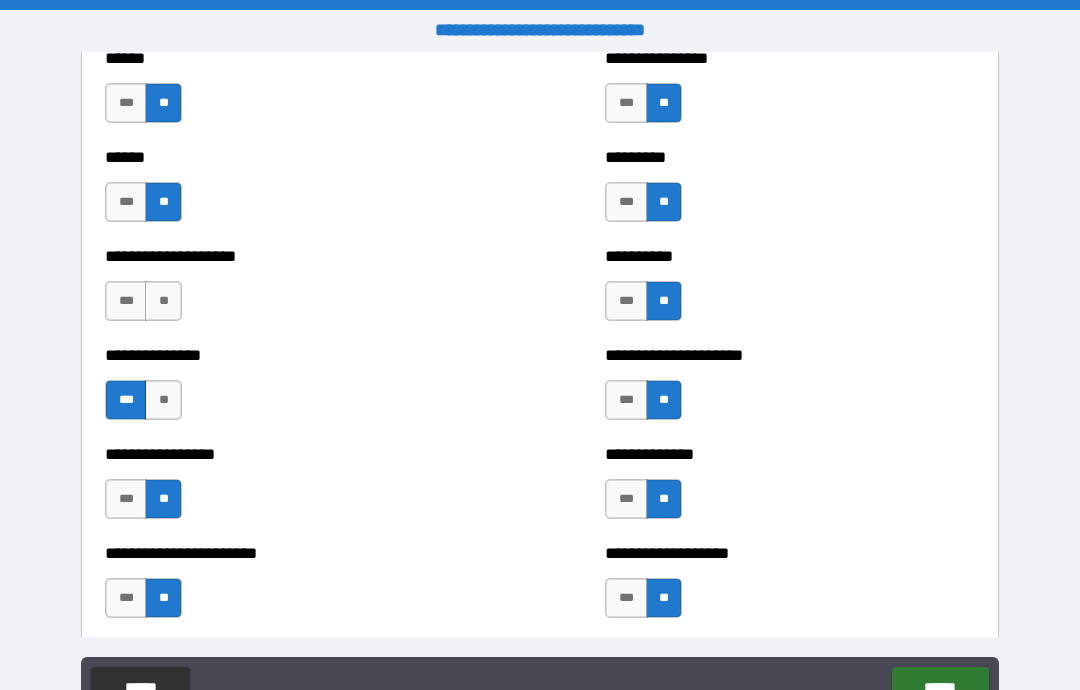 click on "**" at bounding box center (163, 301) 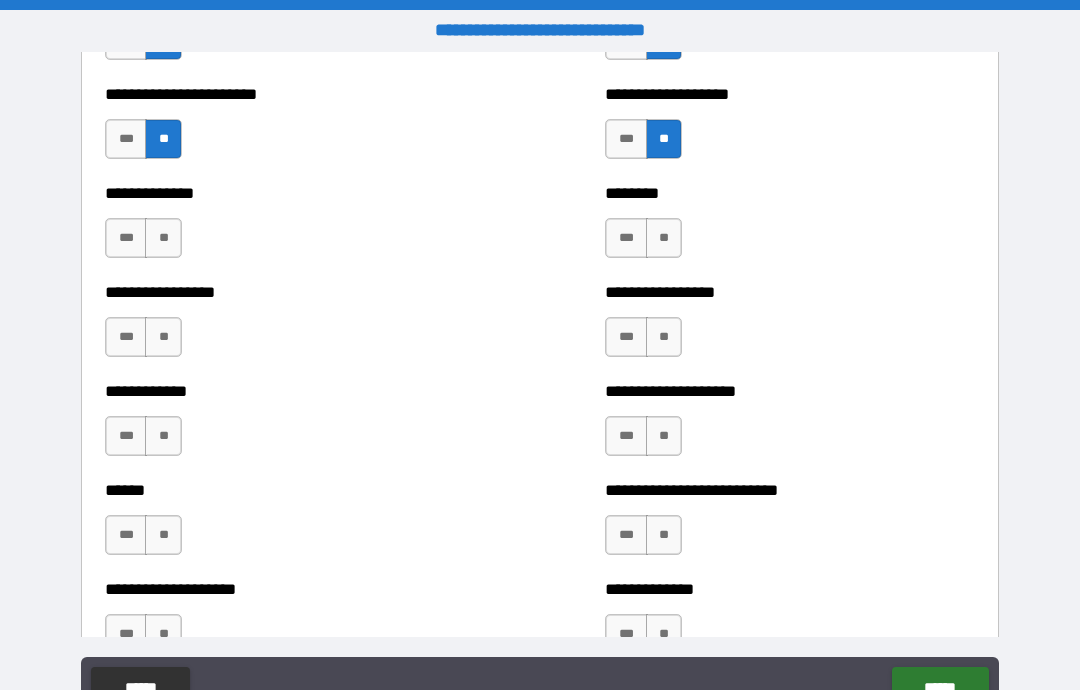 scroll, scrollTop: 3583, scrollLeft: 0, axis: vertical 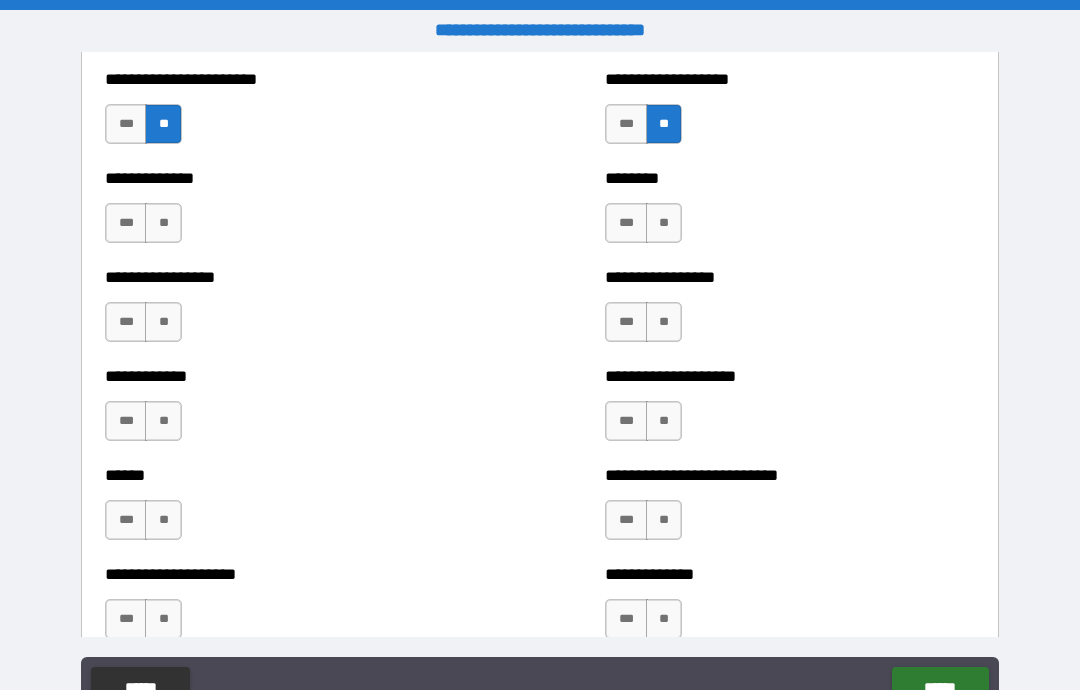 click on "**" at bounding box center (163, 223) 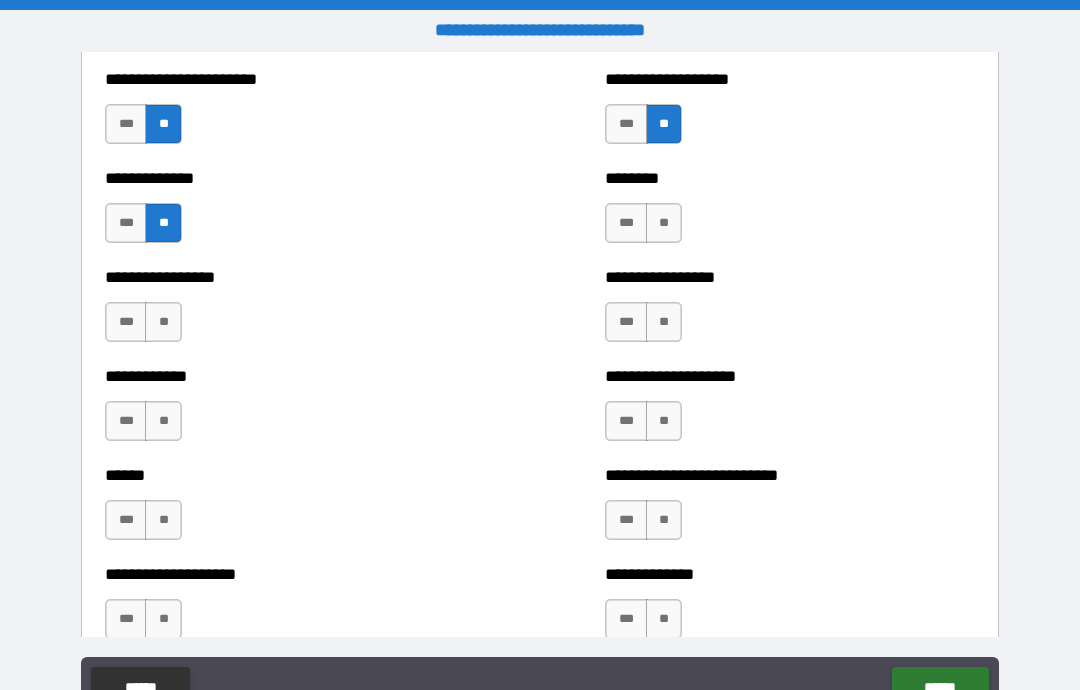 click on "**" at bounding box center [163, 322] 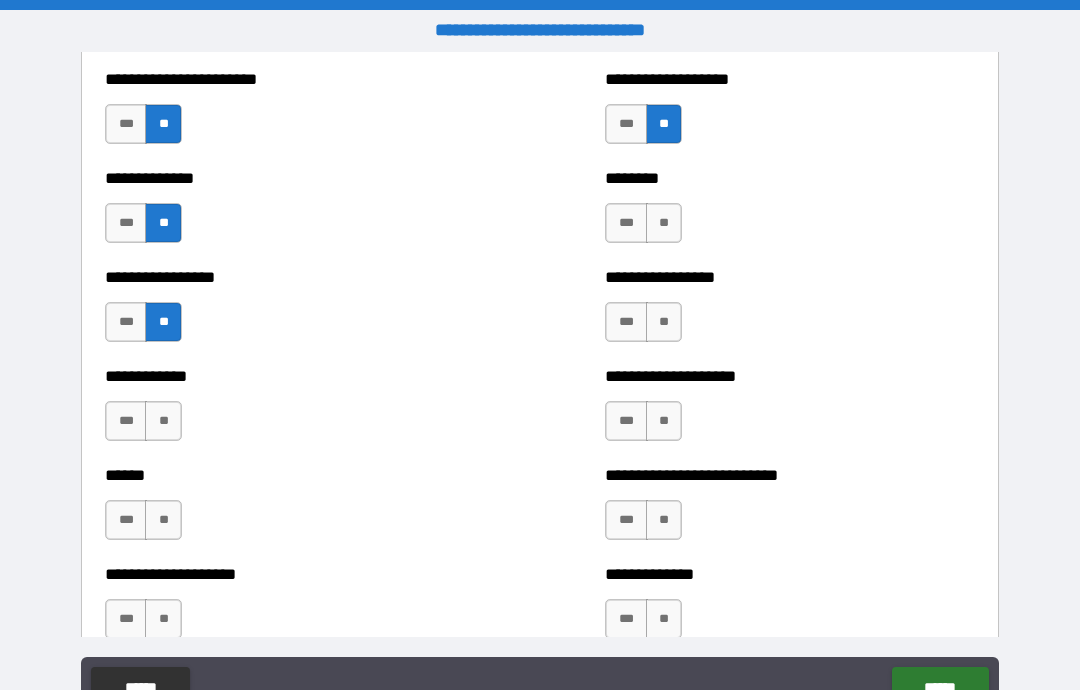 click on "**" at bounding box center [163, 421] 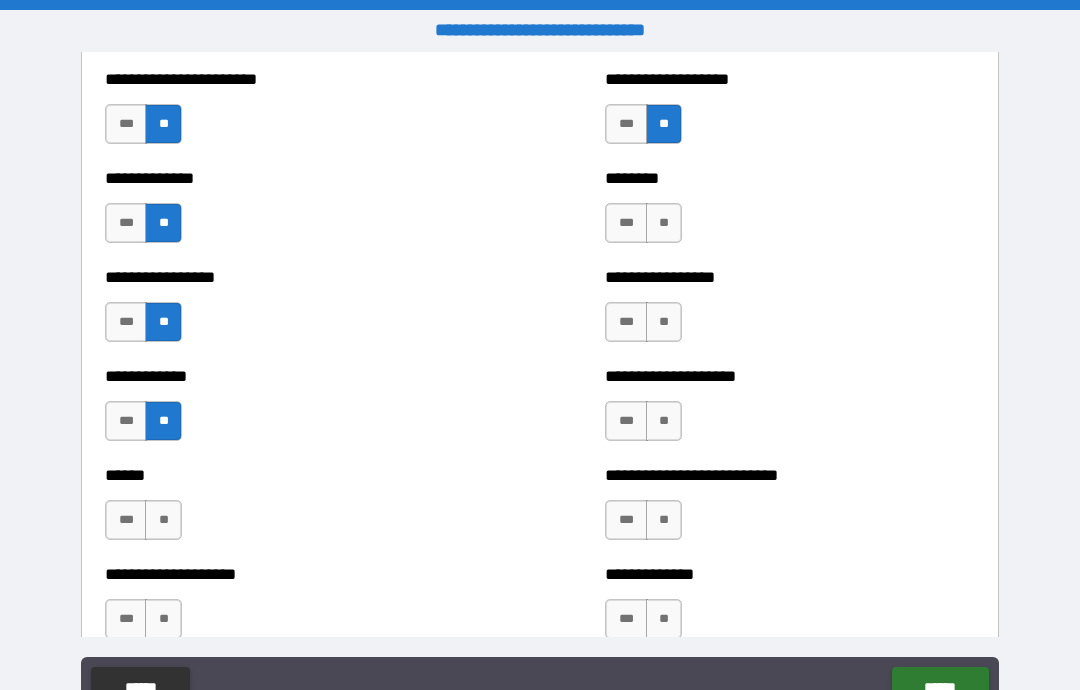 click on "***" at bounding box center (126, 520) 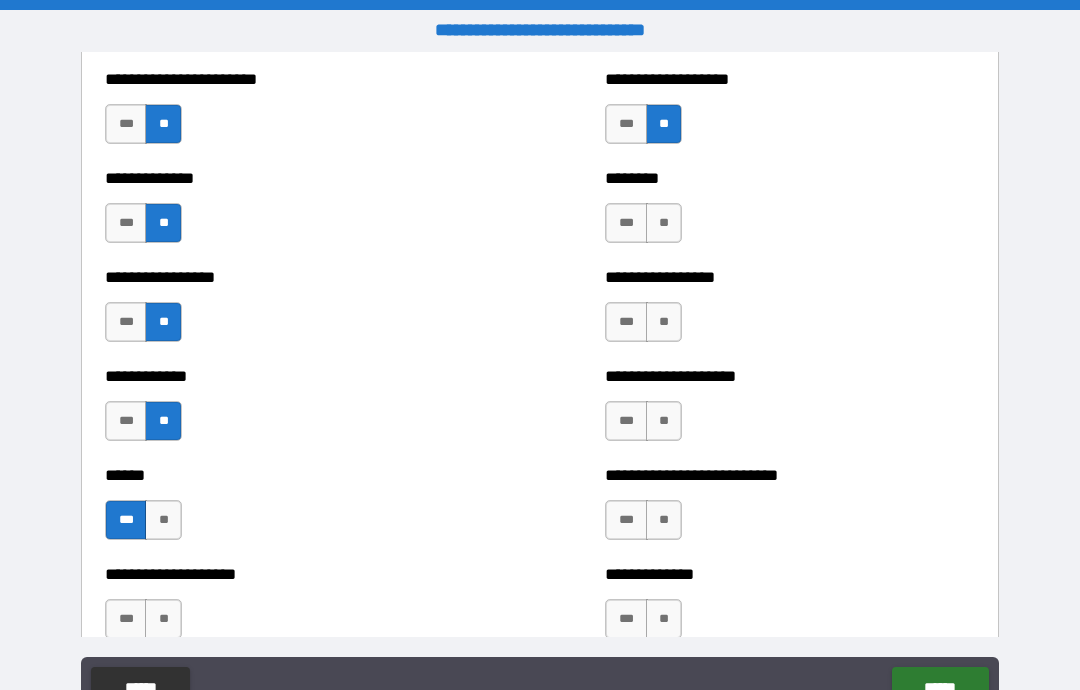 click on "**" at bounding box center [163, 619] 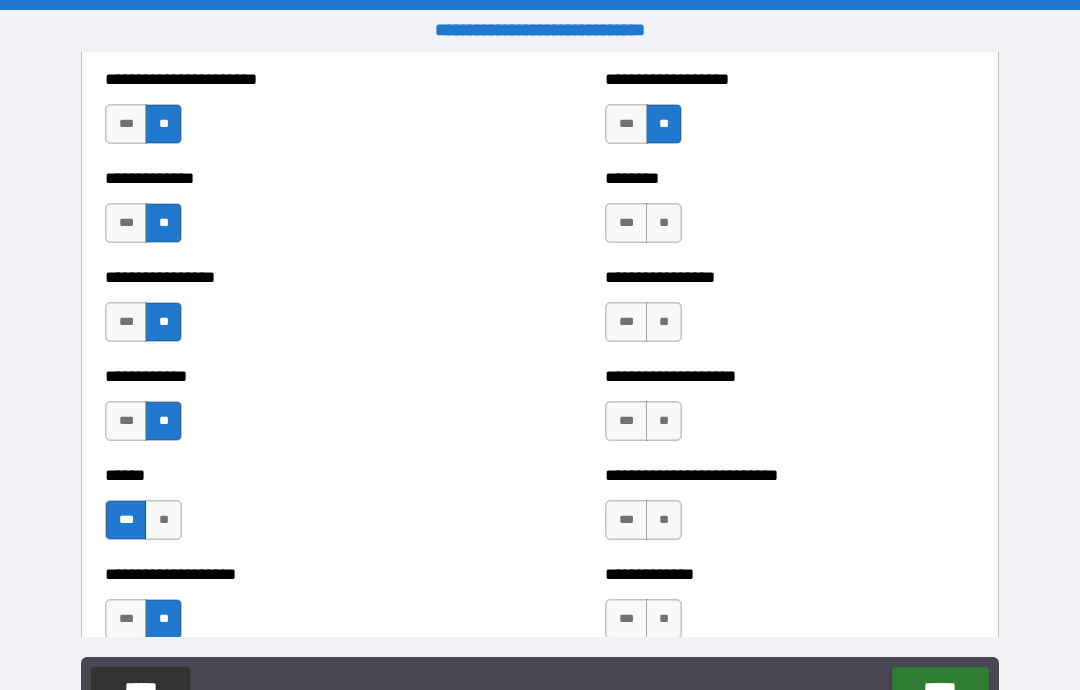 click on "***" at bounding box center [626, 223] 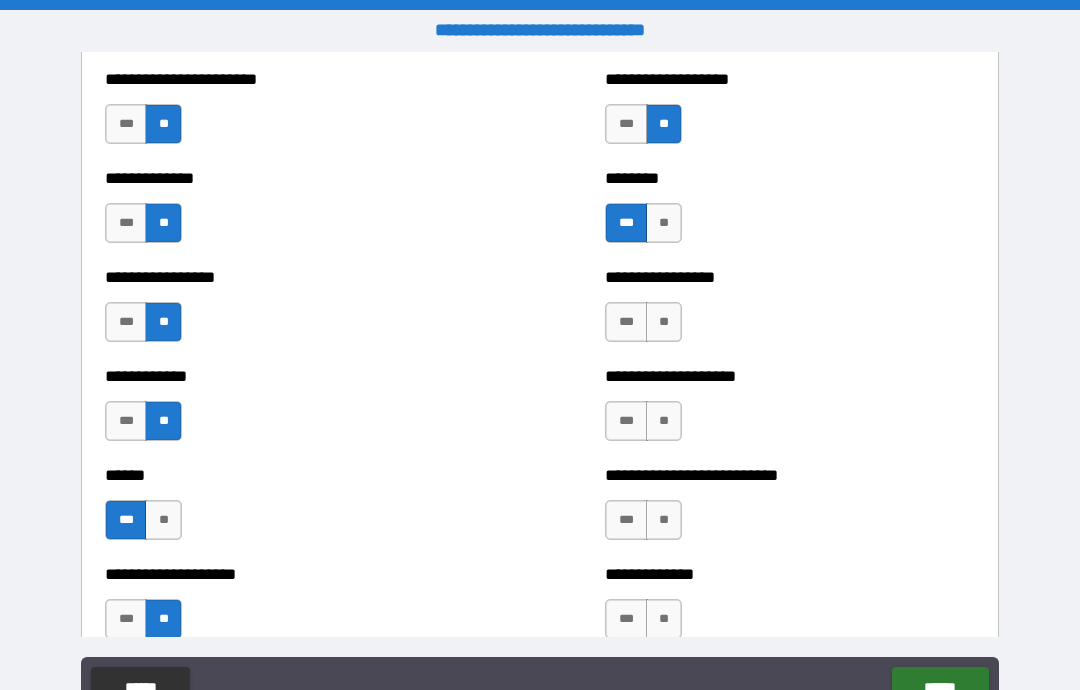 click on "***" at bounding box center [626, 322] 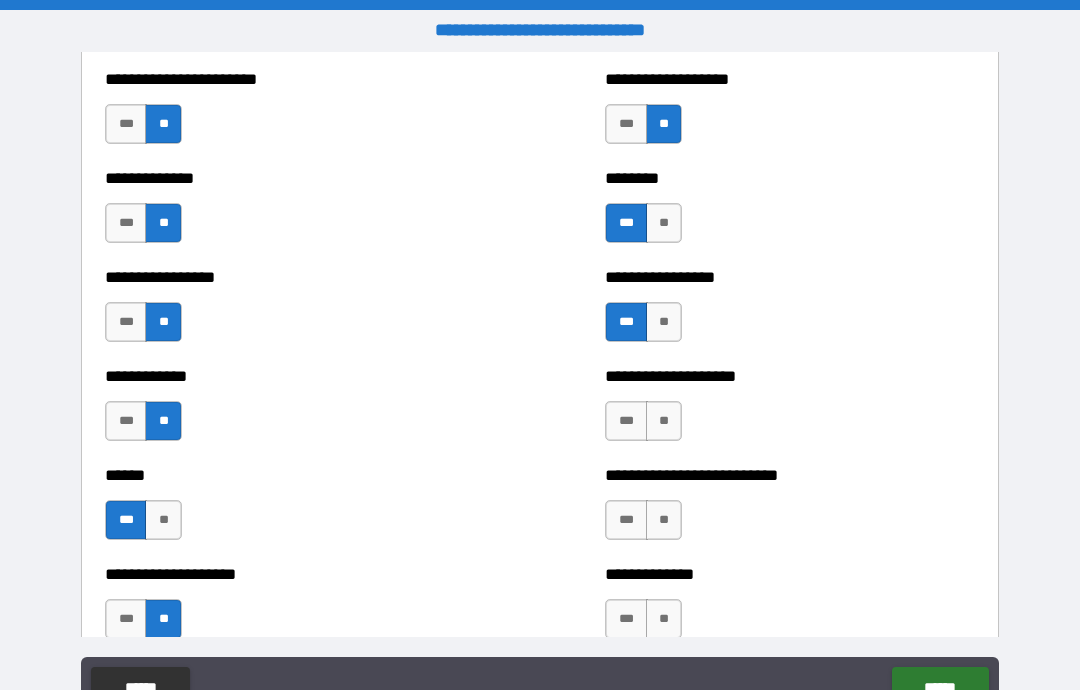 click on "**" at bounding box center [664, 421] 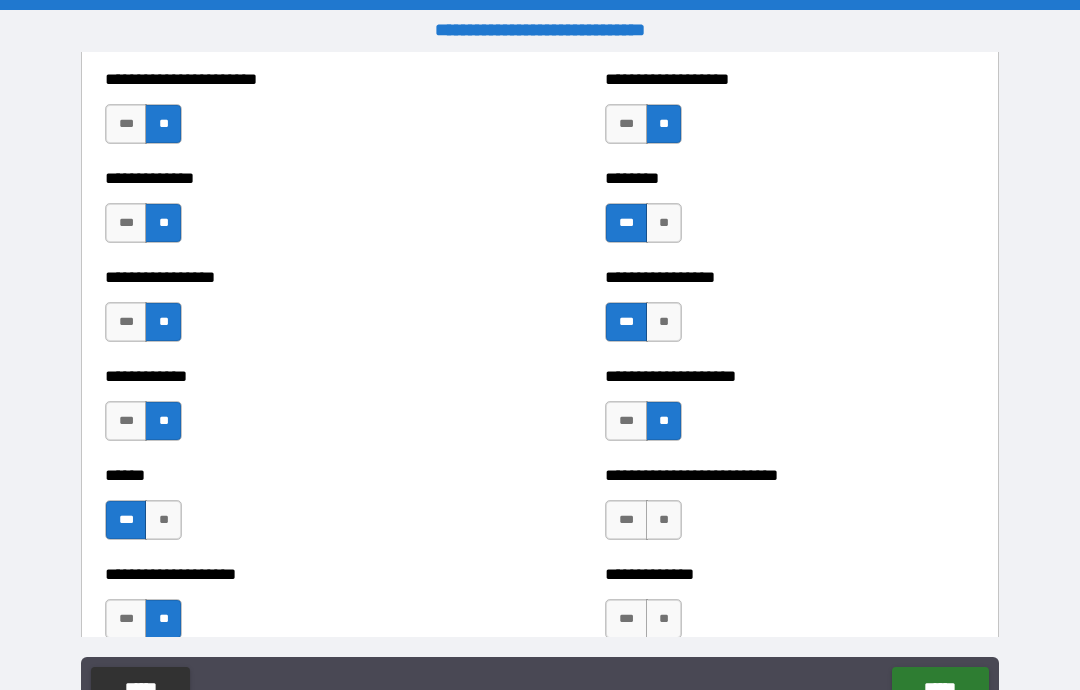 click on "***" at bounding box center (626, 520) 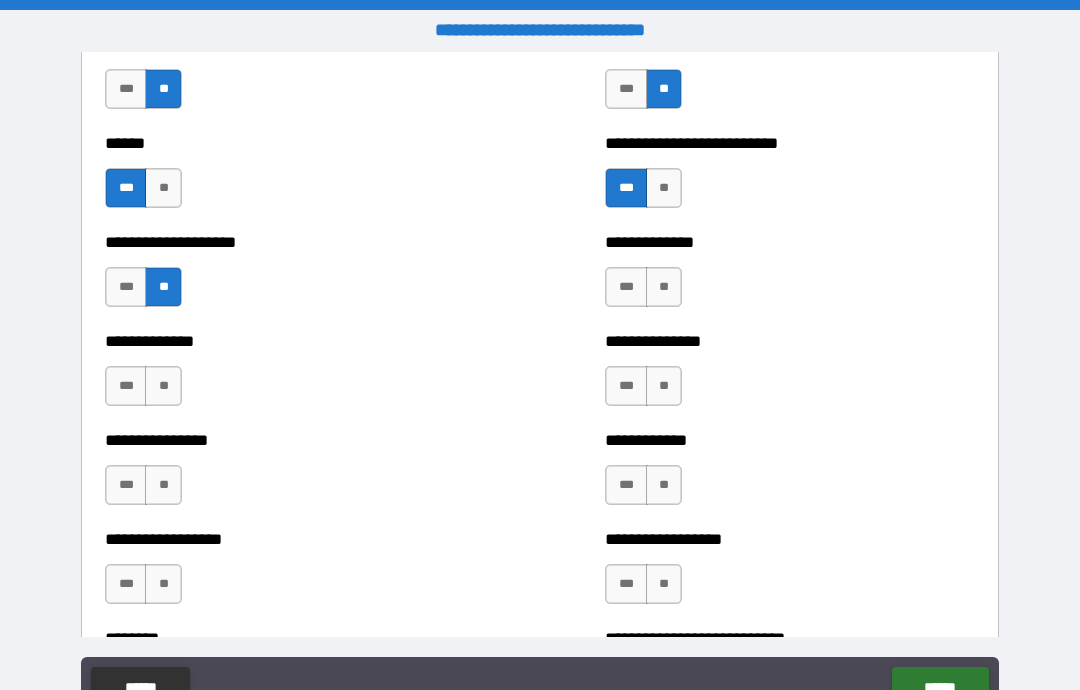scroll, scrollTop: 3918, scrollLeft: 0, axis: vertical 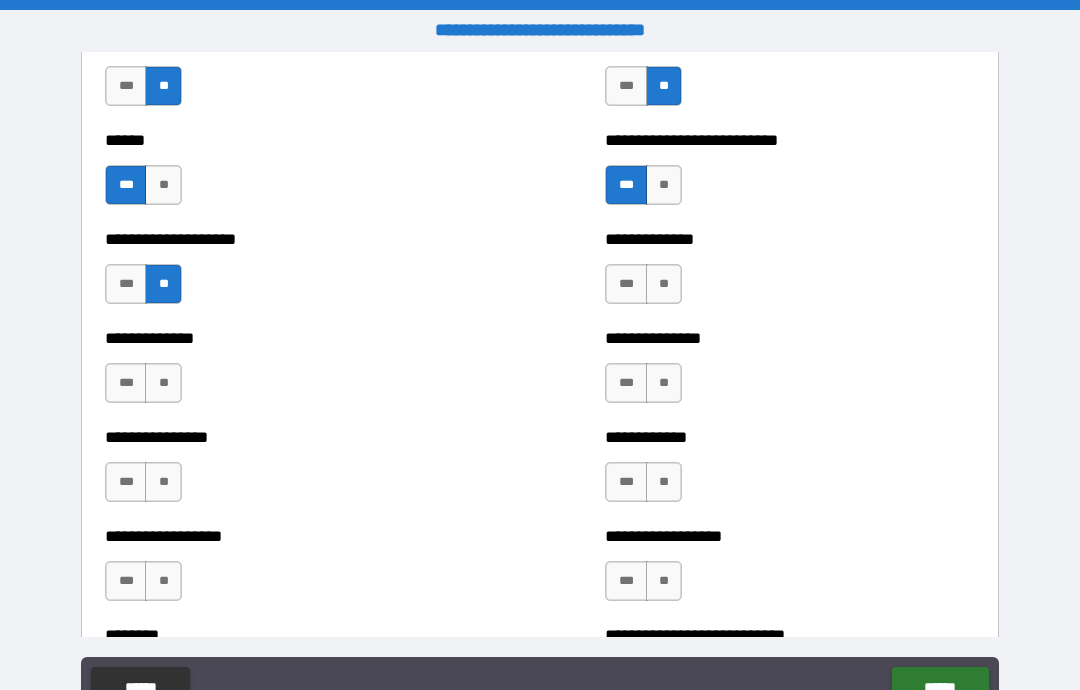 click on "**" at bounding box center (664, 284) 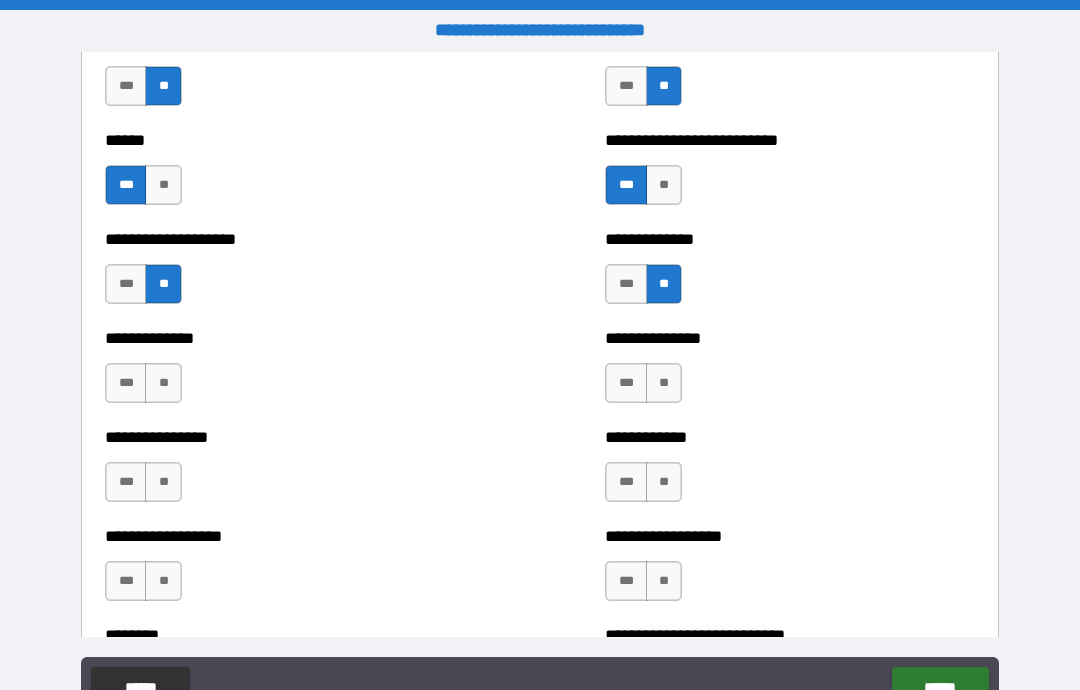 click on "***" at bounding box center (626, 383) 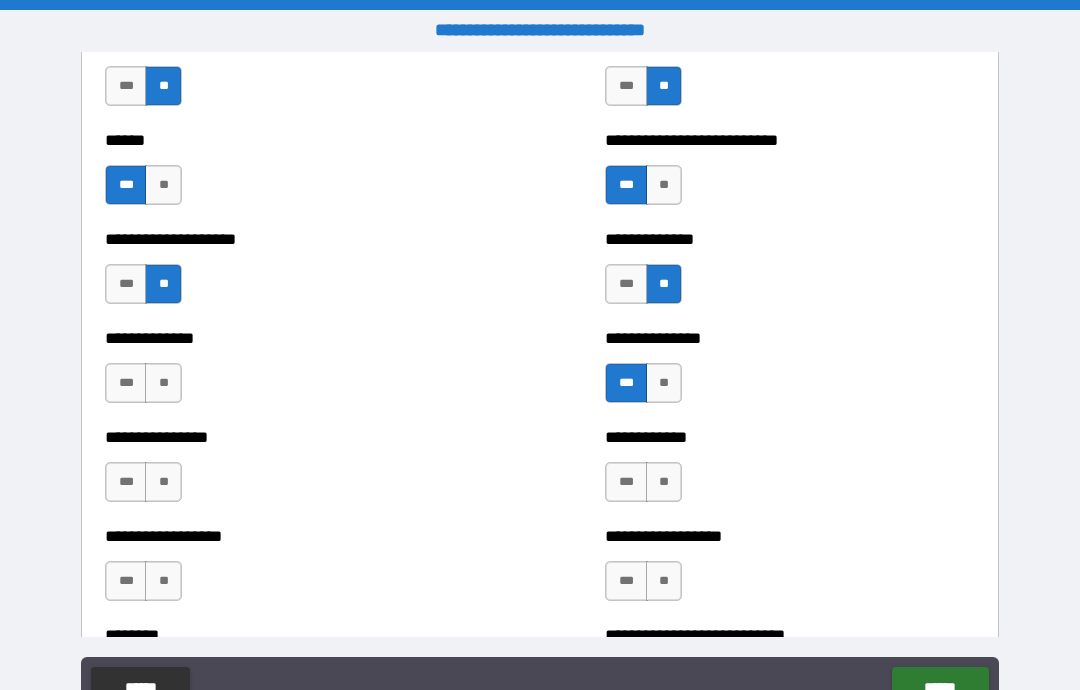 click on "**" at bounding box center (664, 482) 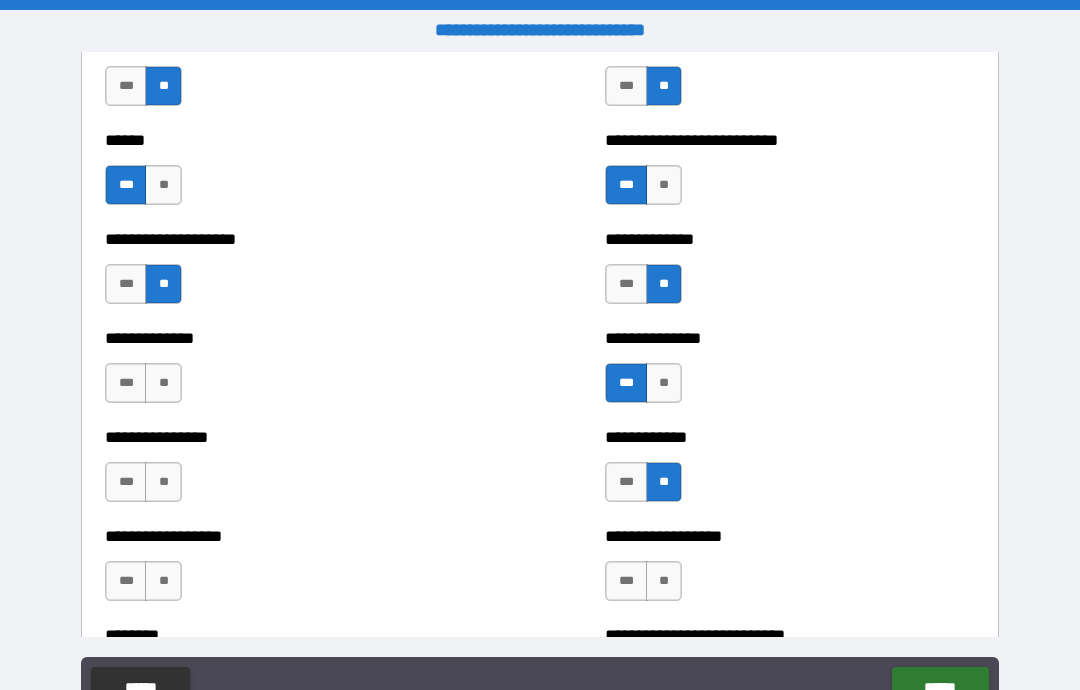click on "**" at bounding box center (664, 581) 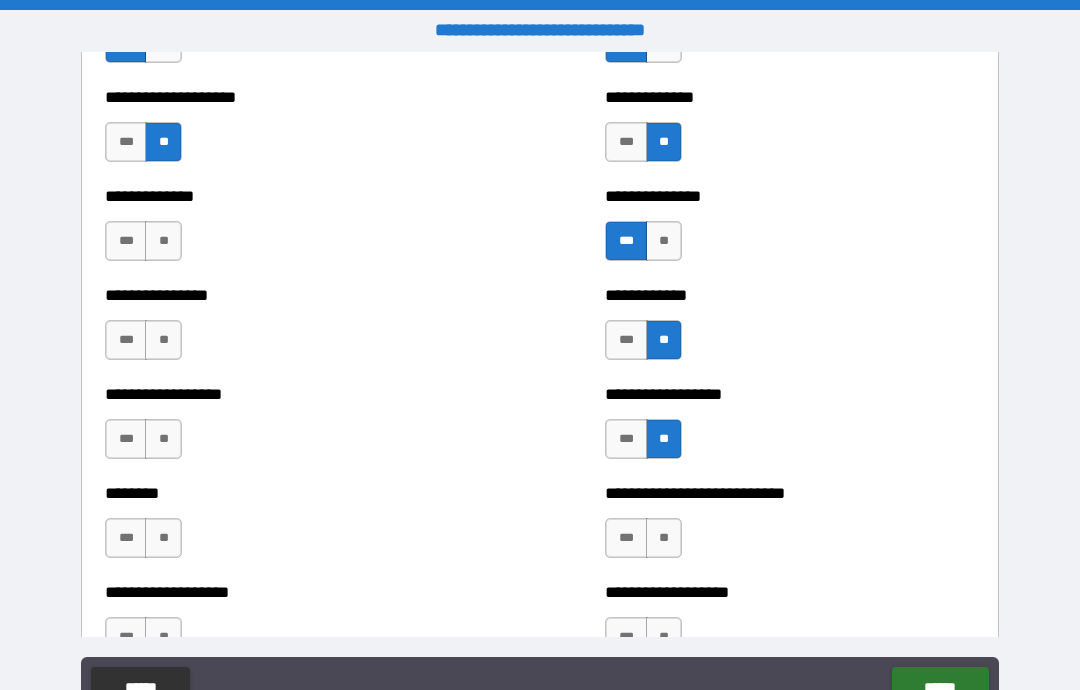 scroll, scrollTop: 4071, scrollLeft: 0, axis: vertical 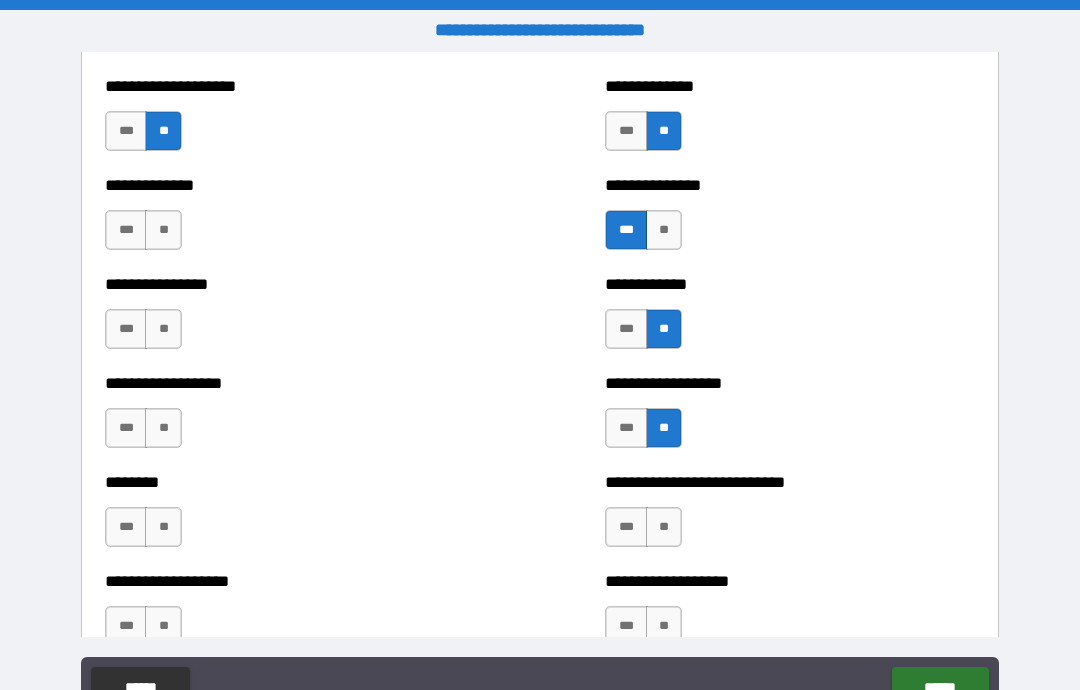 click on "**" at bounding box center (163, 230) 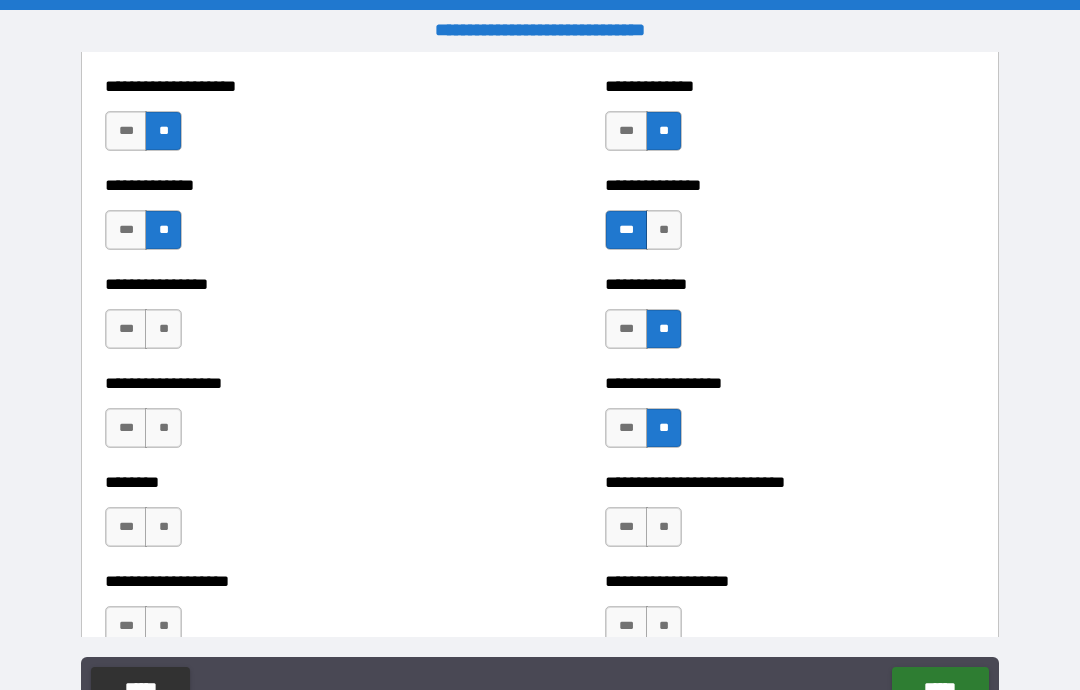 click on "***" at bounding box center (126, 329) 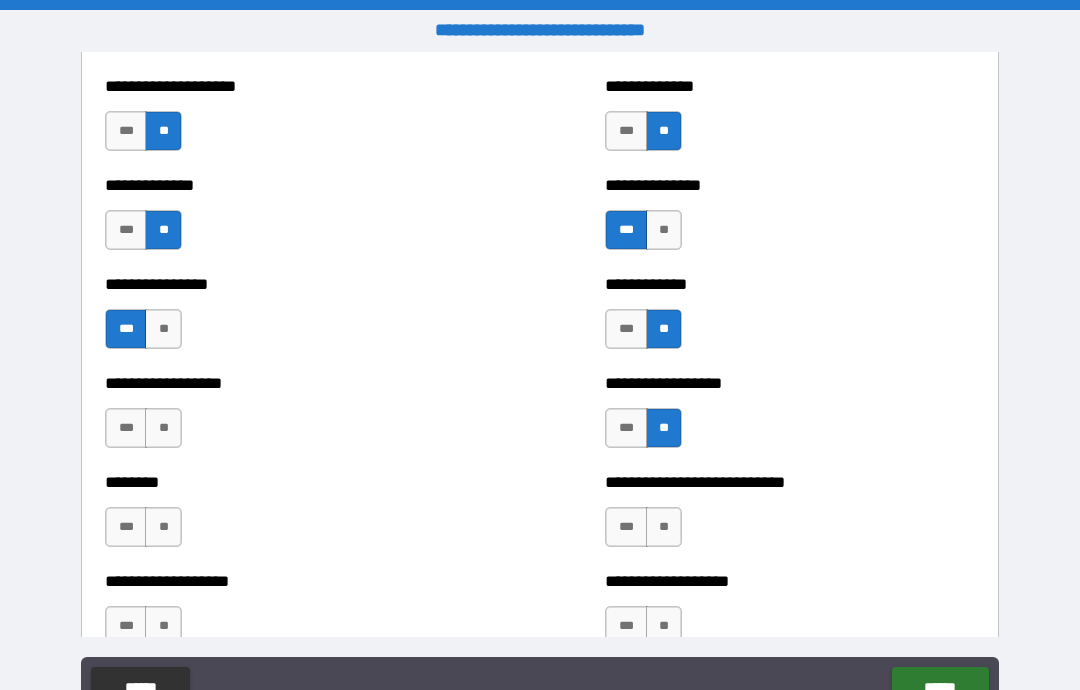click on "***" at bounding box center (126, 428) 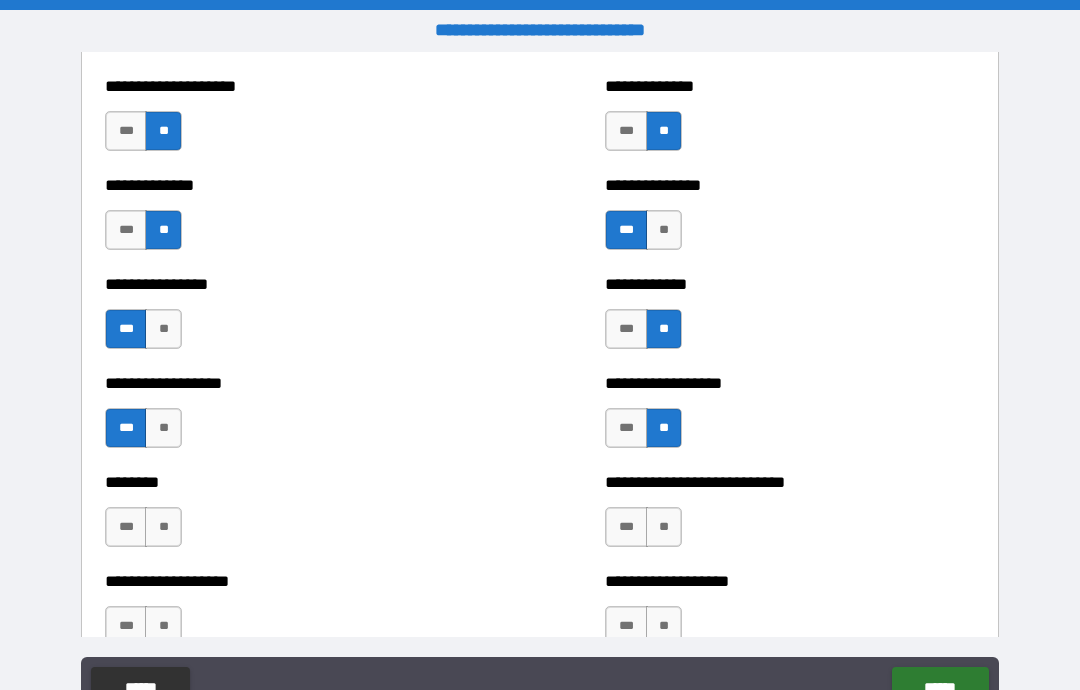click on "**" at bounding box center [163, 527] 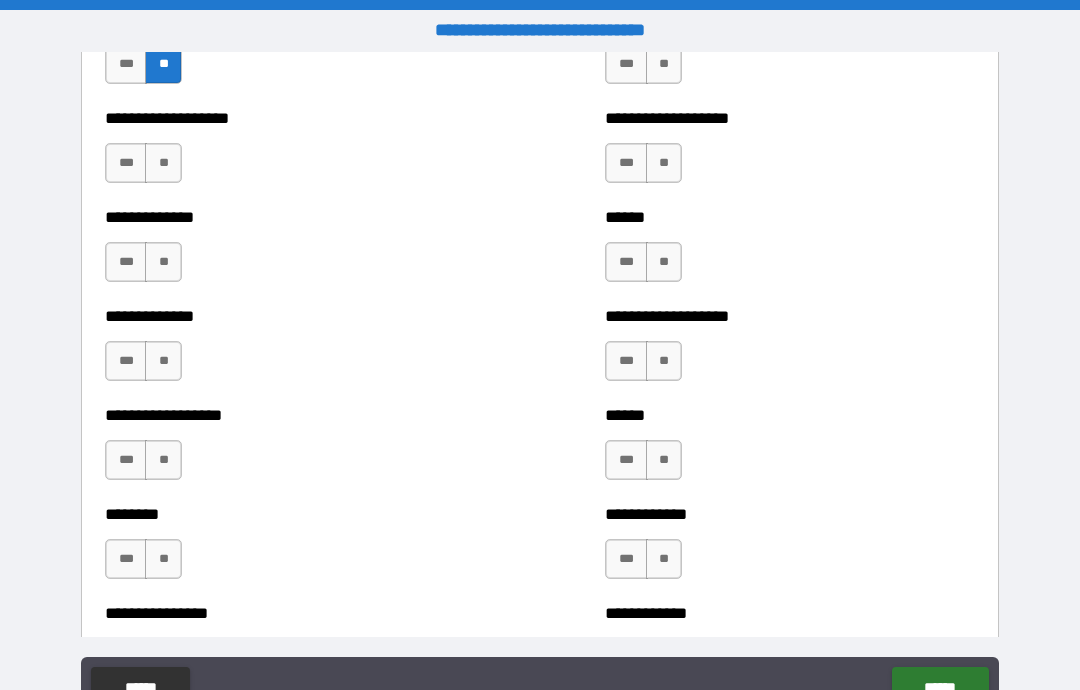 scroll, scrollTop: 4537, scrollLeft: 0, axis: vertical 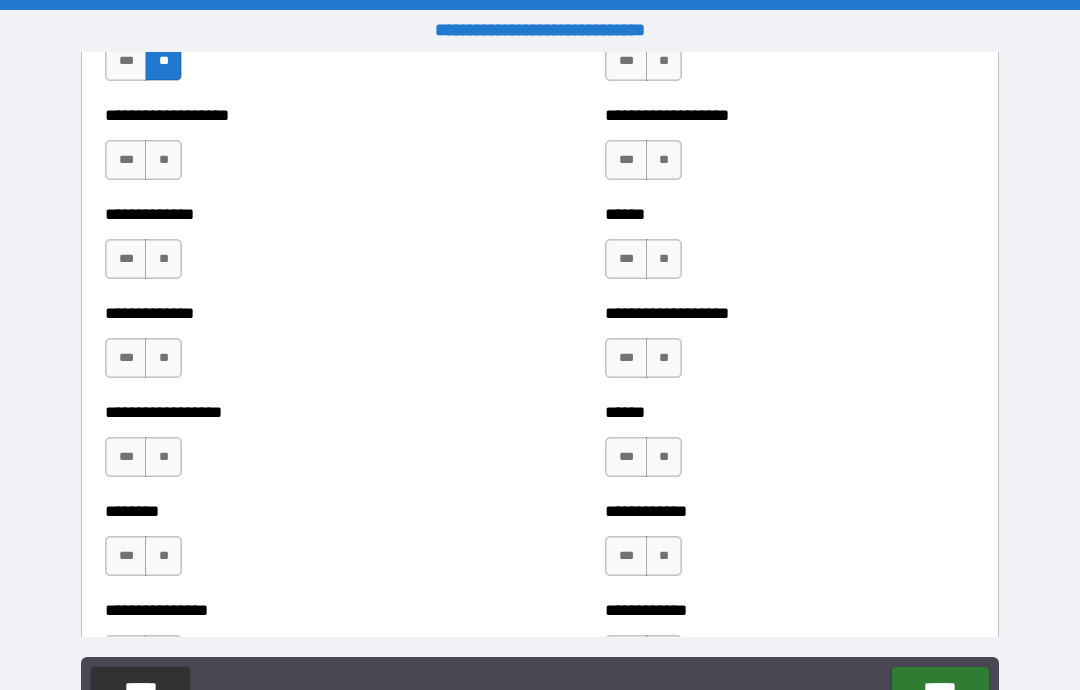 click on "***" at bounding box center [126, 160] 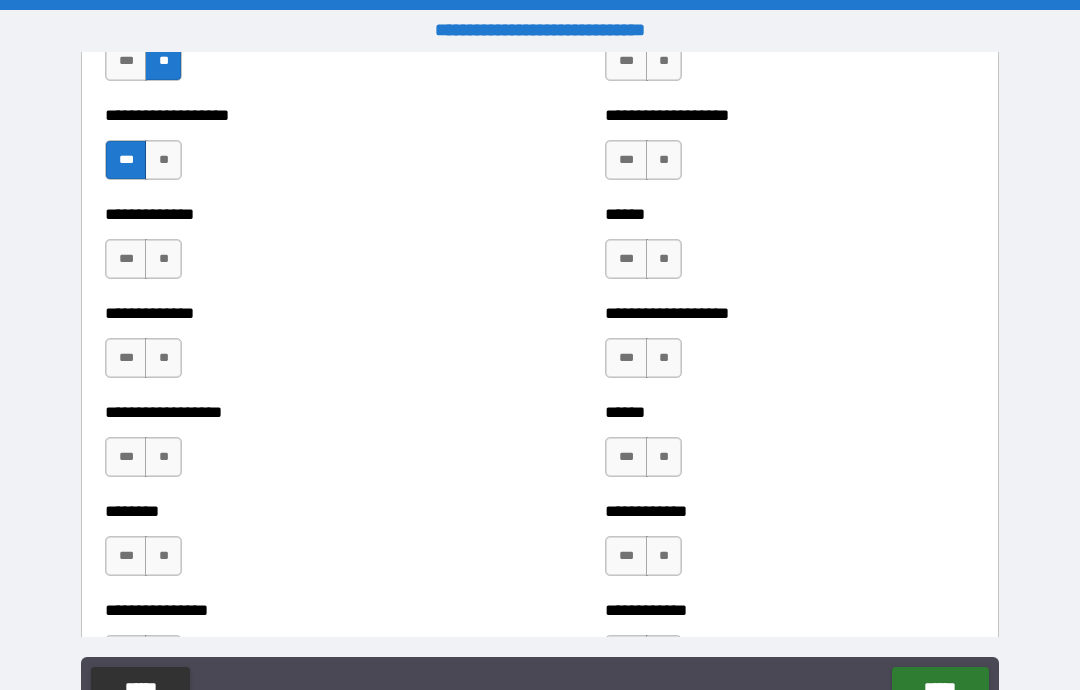 click on "**" at bounding box center (163, 259) 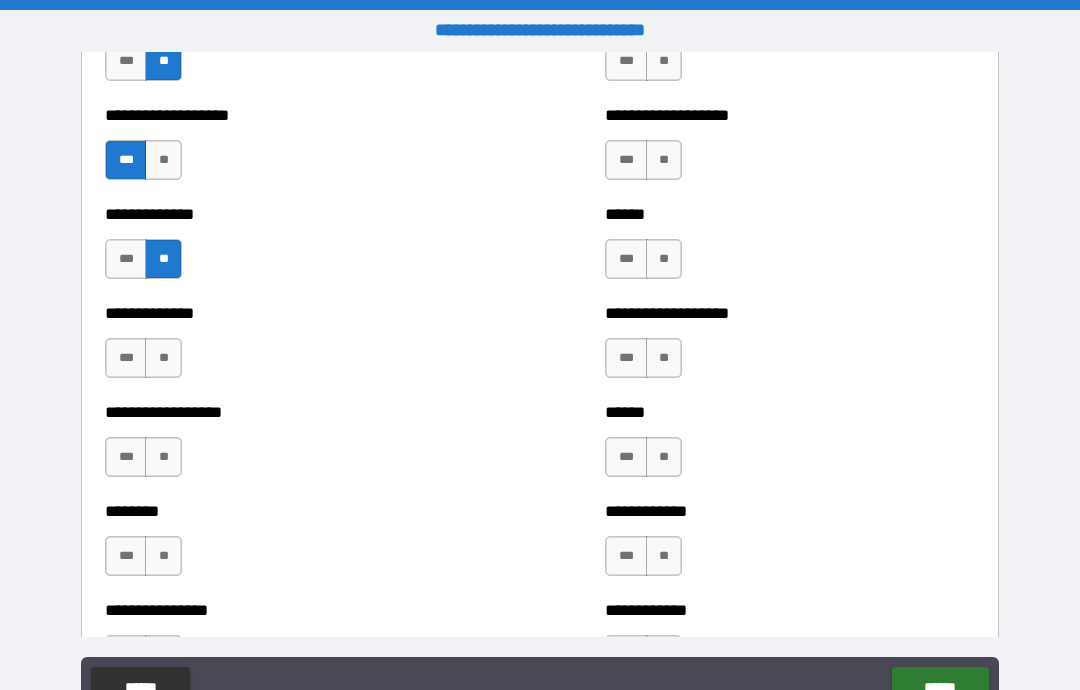 click on "***" at bounding box center [126, 358] 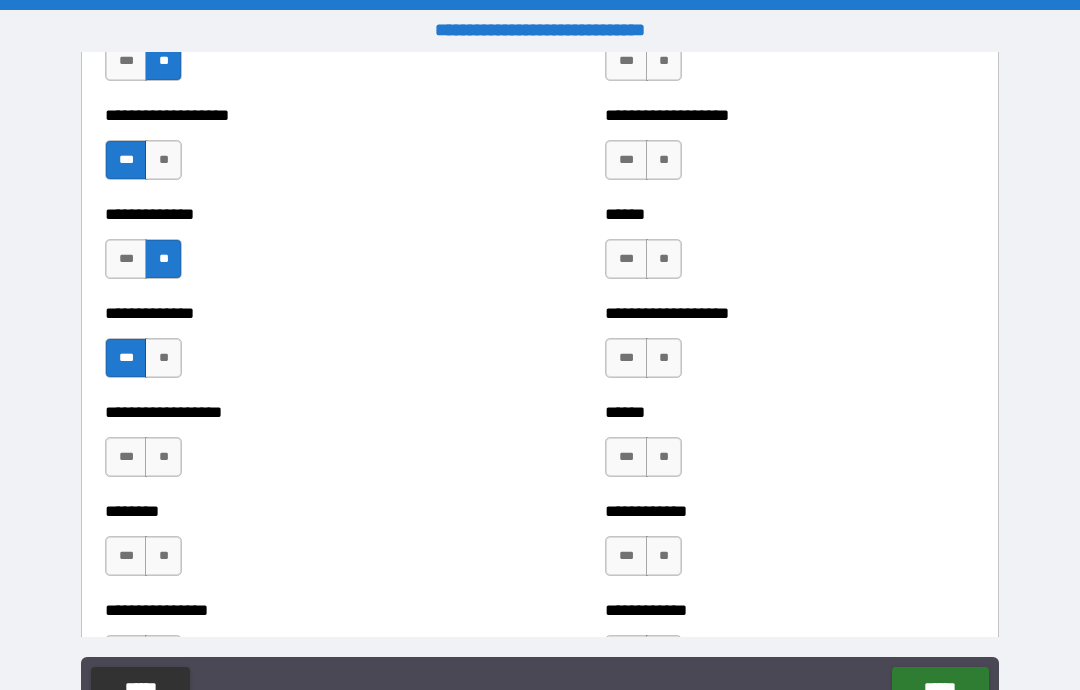 click on "**" at bounding box center [163, 457] 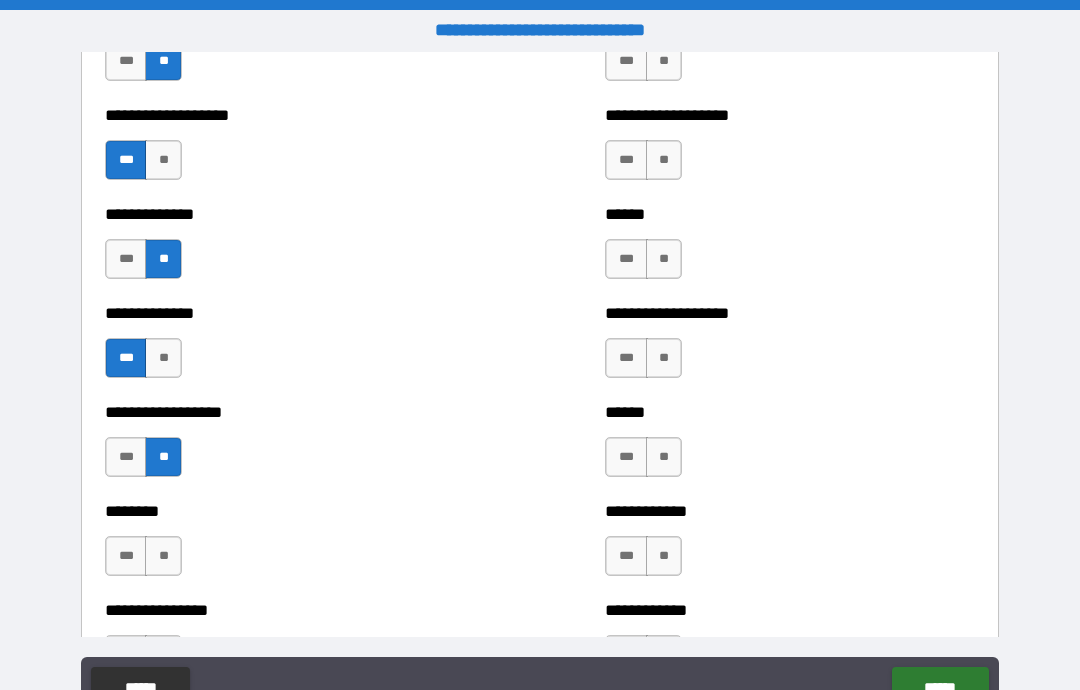 click on "**" at bounding box center [163, 556] 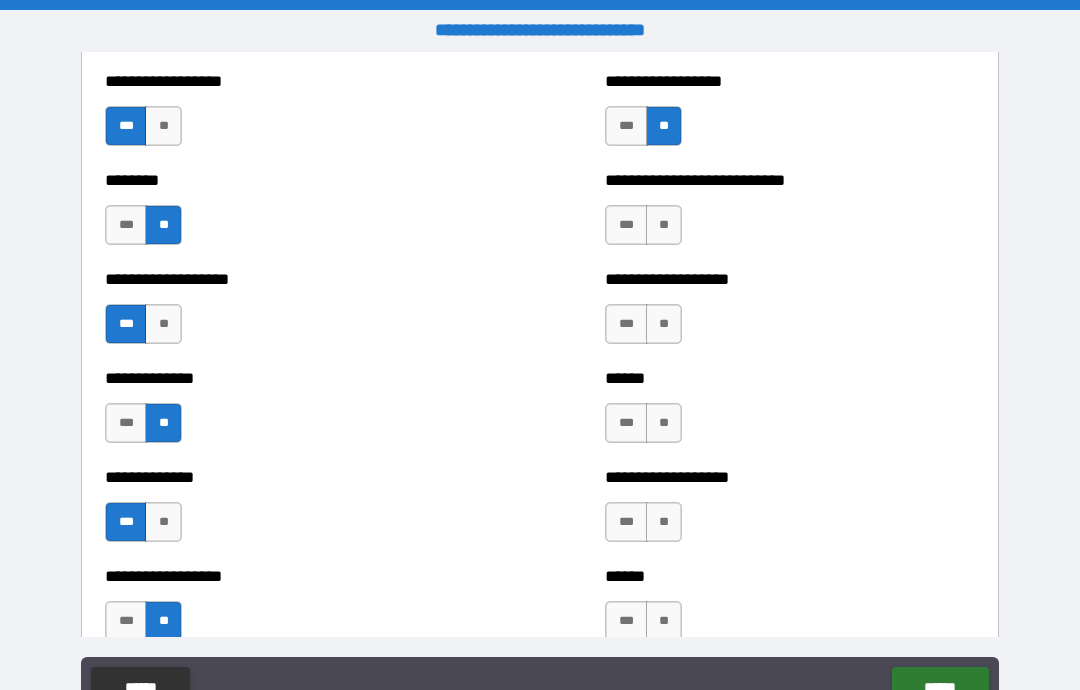 scroll, scrollTop: 4375, scrollLeft: 0, axis: vertical 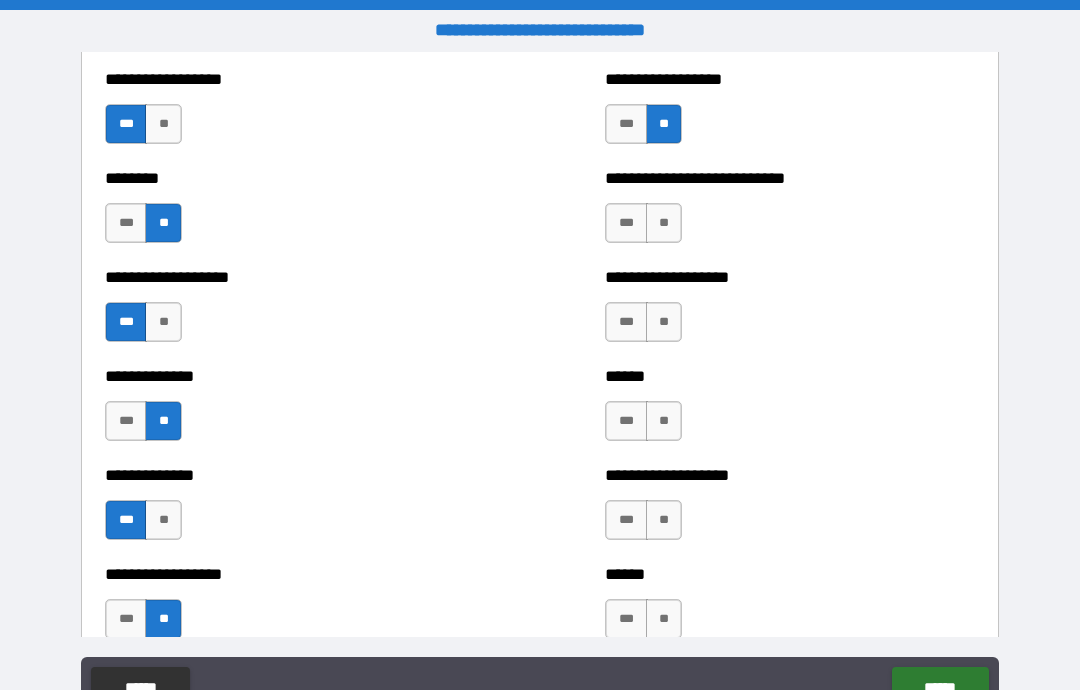 click on "***" at bounding box center (626, 322) 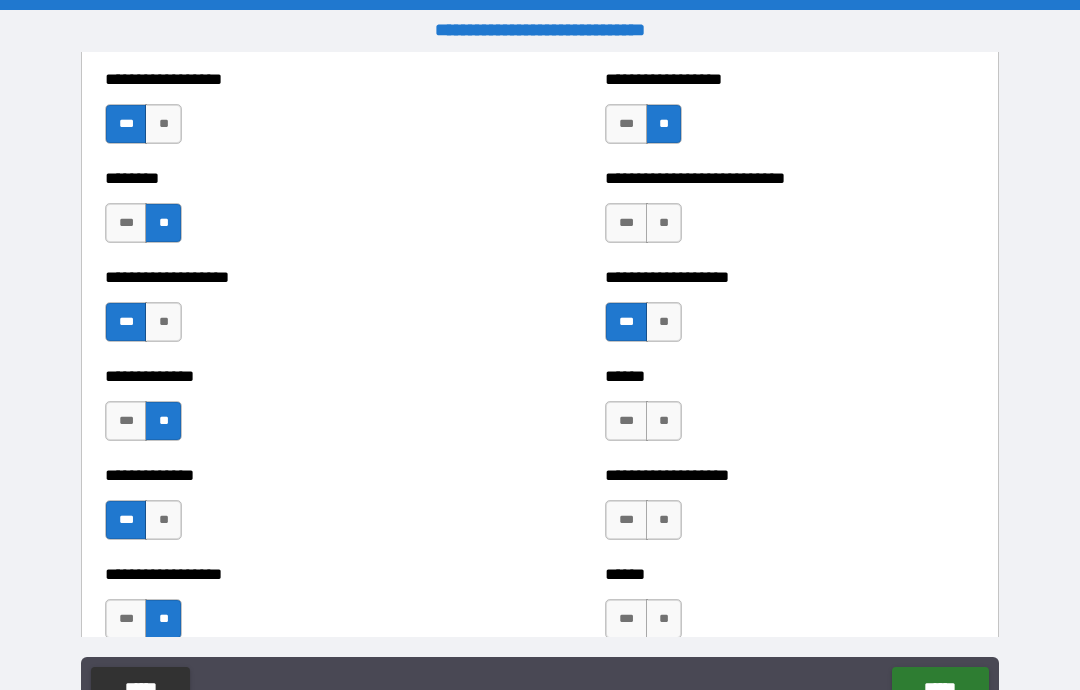 click on "**" at bounding box center [664, 223] 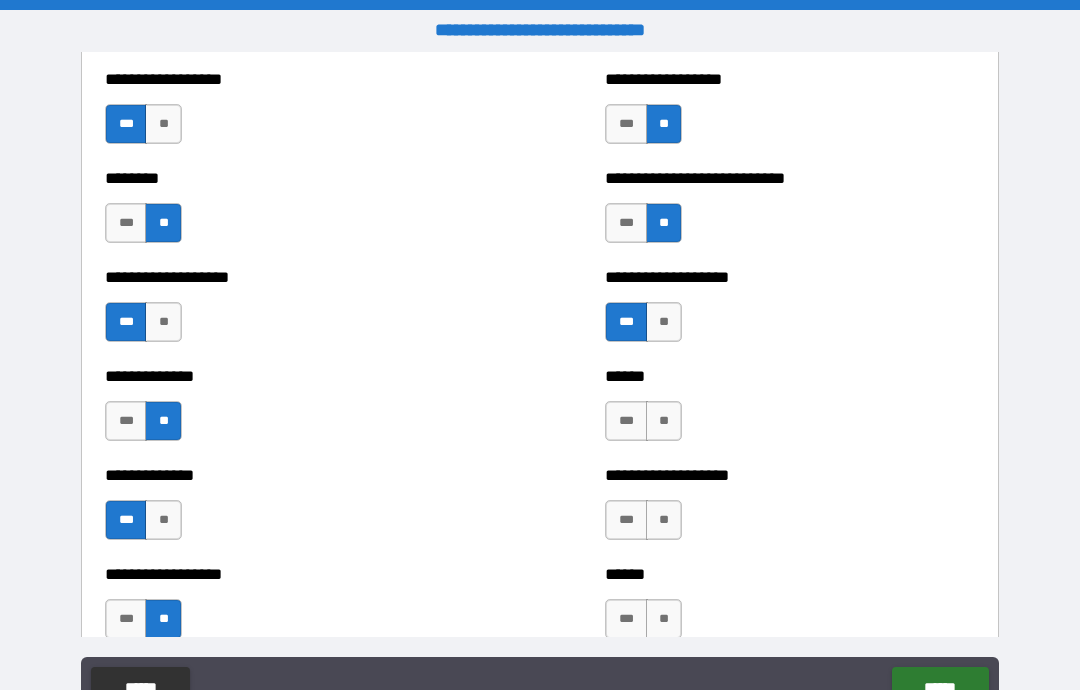 click on "***" at bounding box center (626, 421) 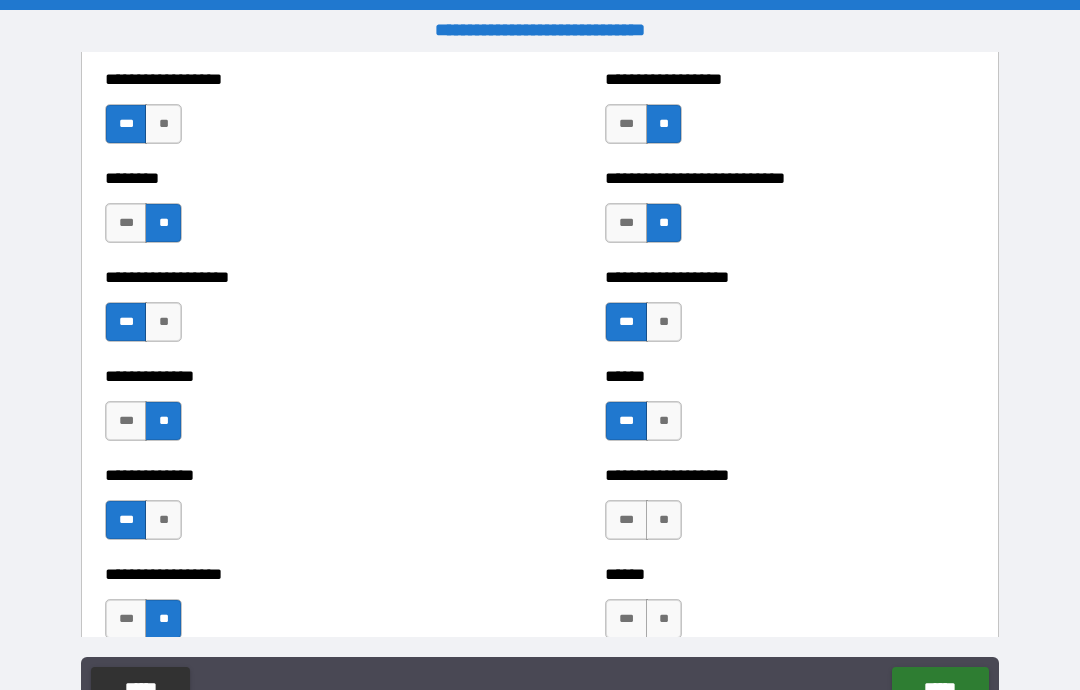 click on "***" at bounding box center (626, 520) 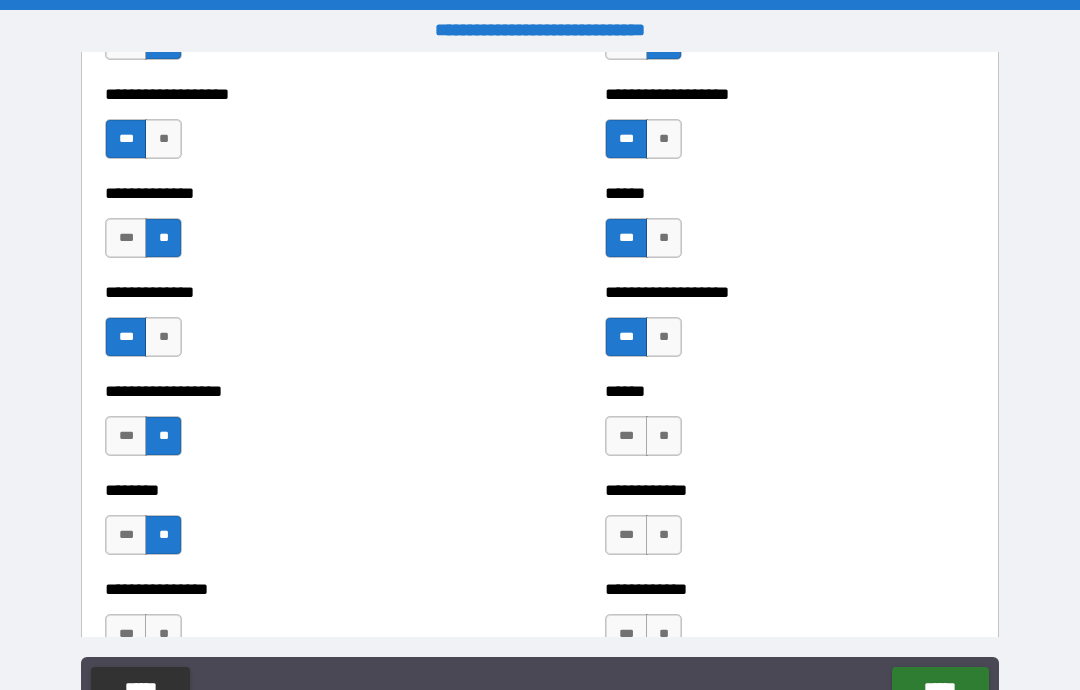scroll, scrollTop: 4560, scrollLeft: 0, axis: vertical 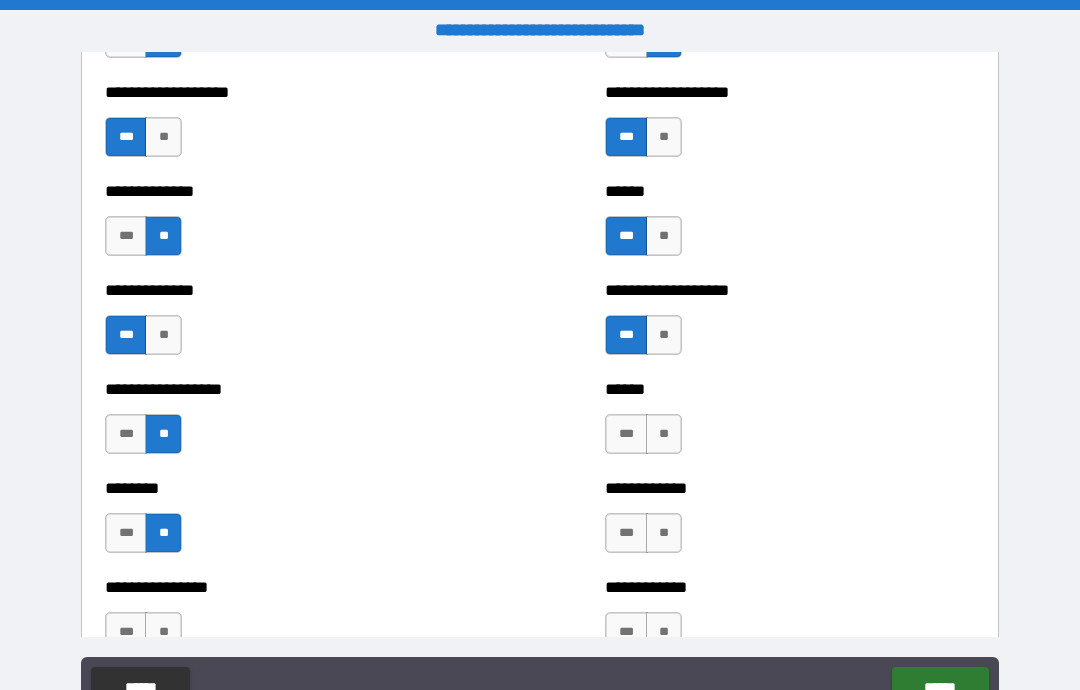 click on "***" at bounding box center [626, 434] 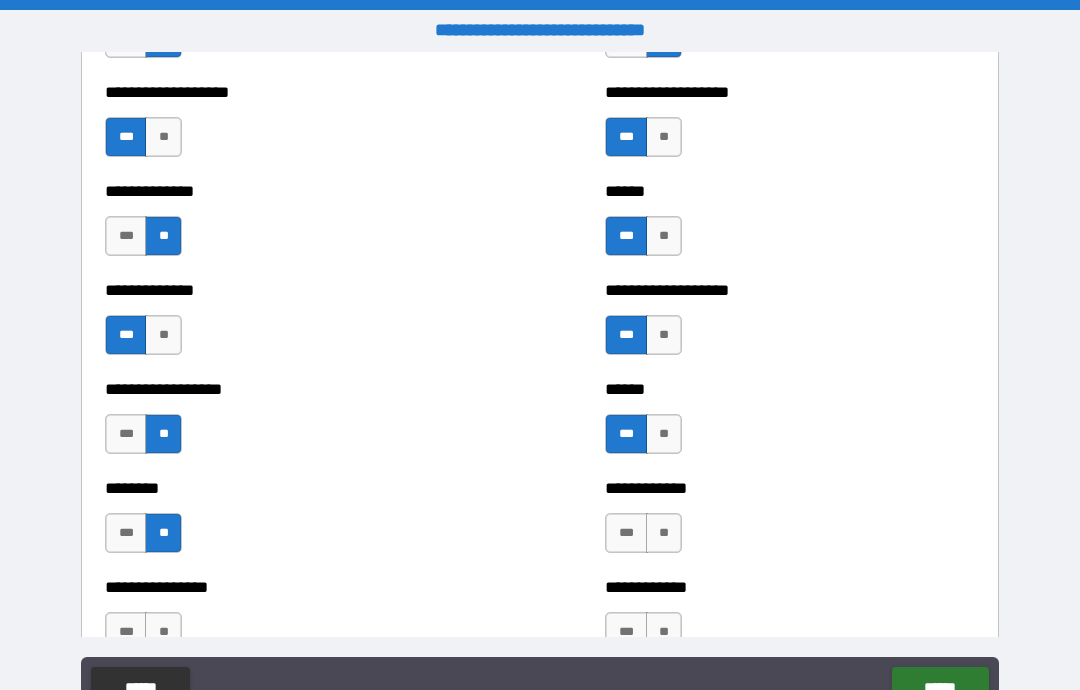 click on "**" at bounding box center [664, 533] 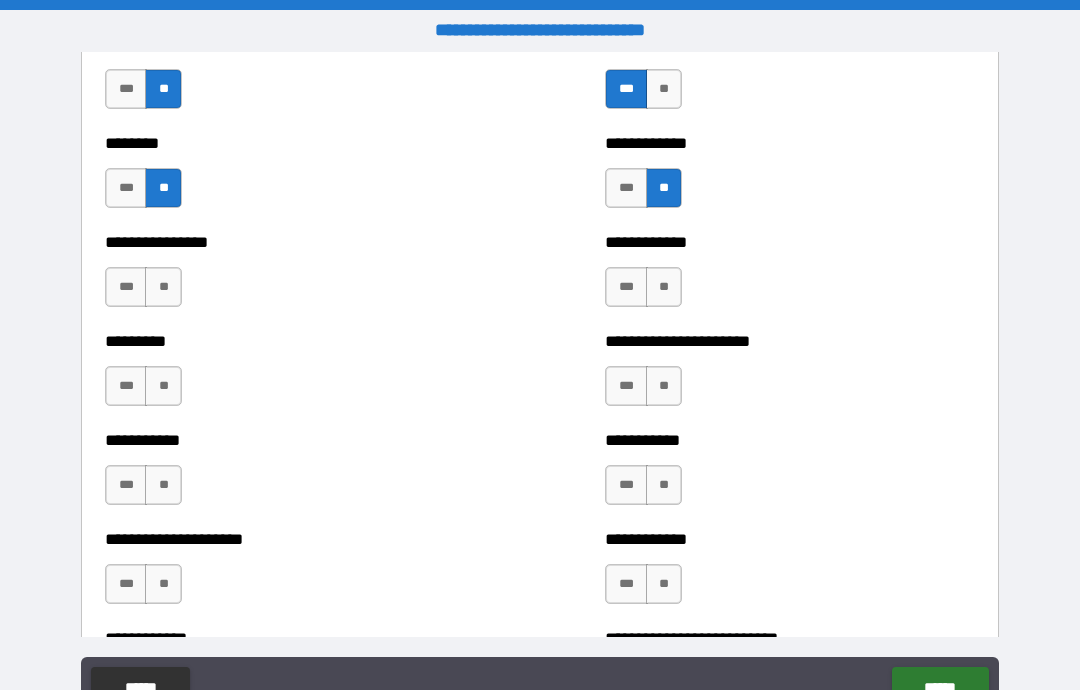 scroll, scrollTop: 4917, scrollLeft: 0, axis: vertical 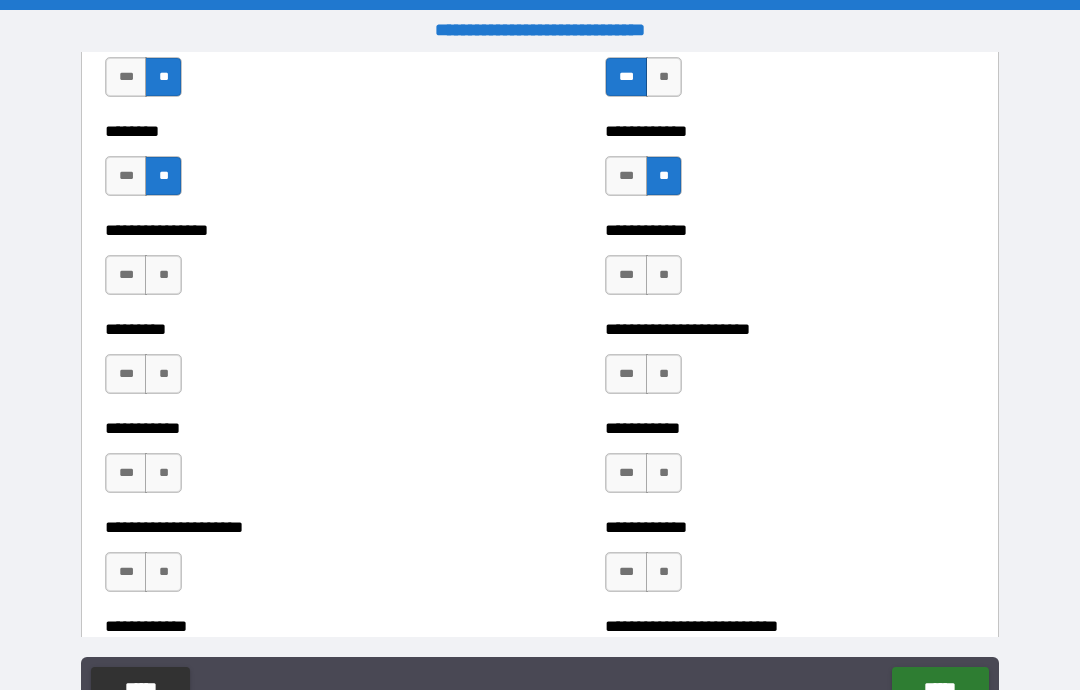 click on "**" at bounding box center (163, 275) 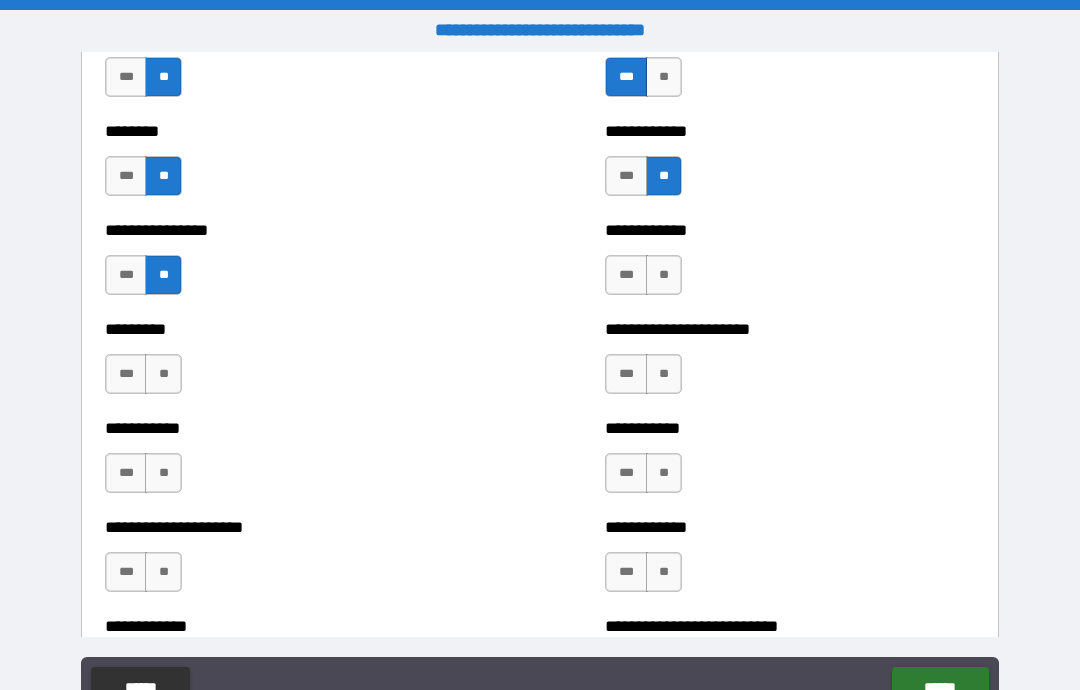 click on "**" at bounding box center (163, 374) 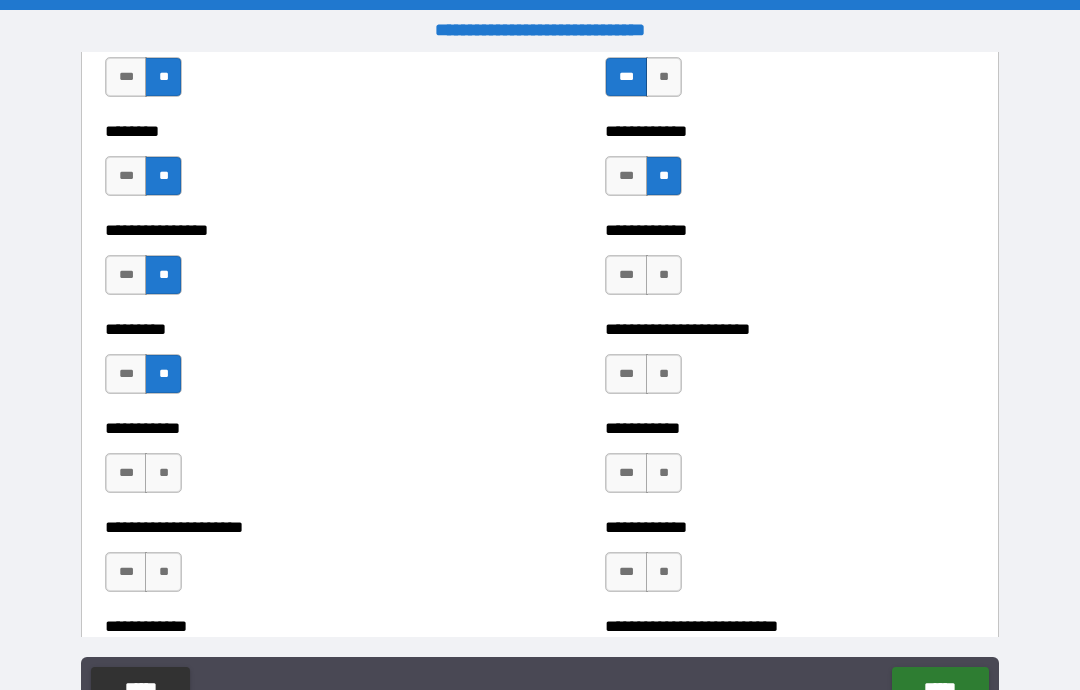 click on "**" at bounding box center (163, 473) 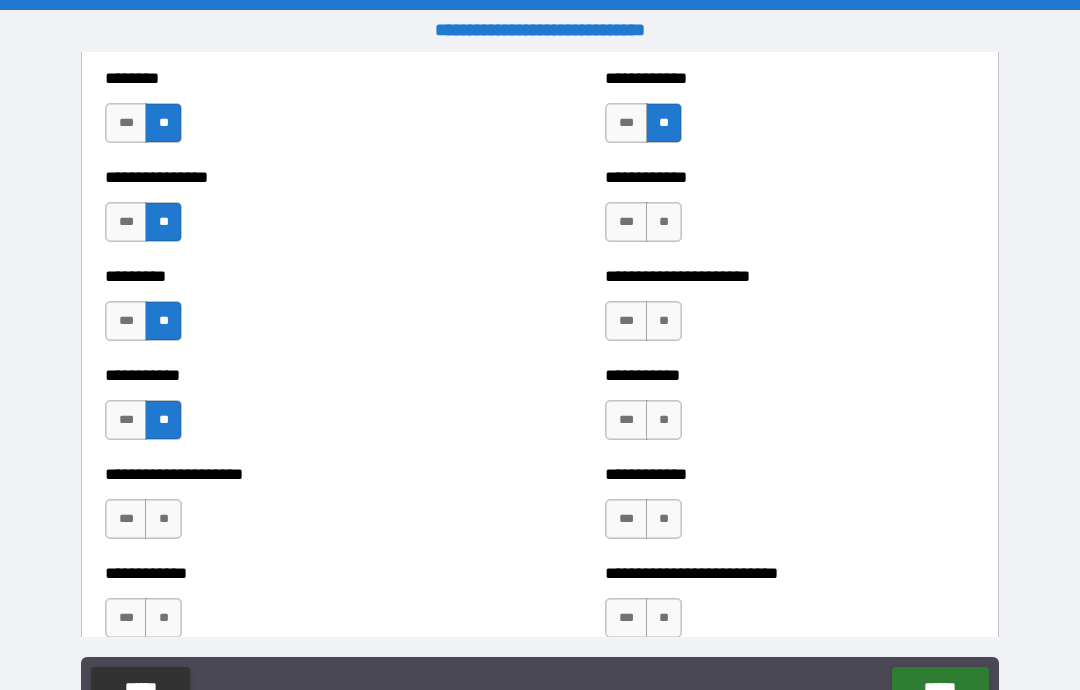scroll, scrollTop: 4973, scrollLeft: 0, axis: vertical 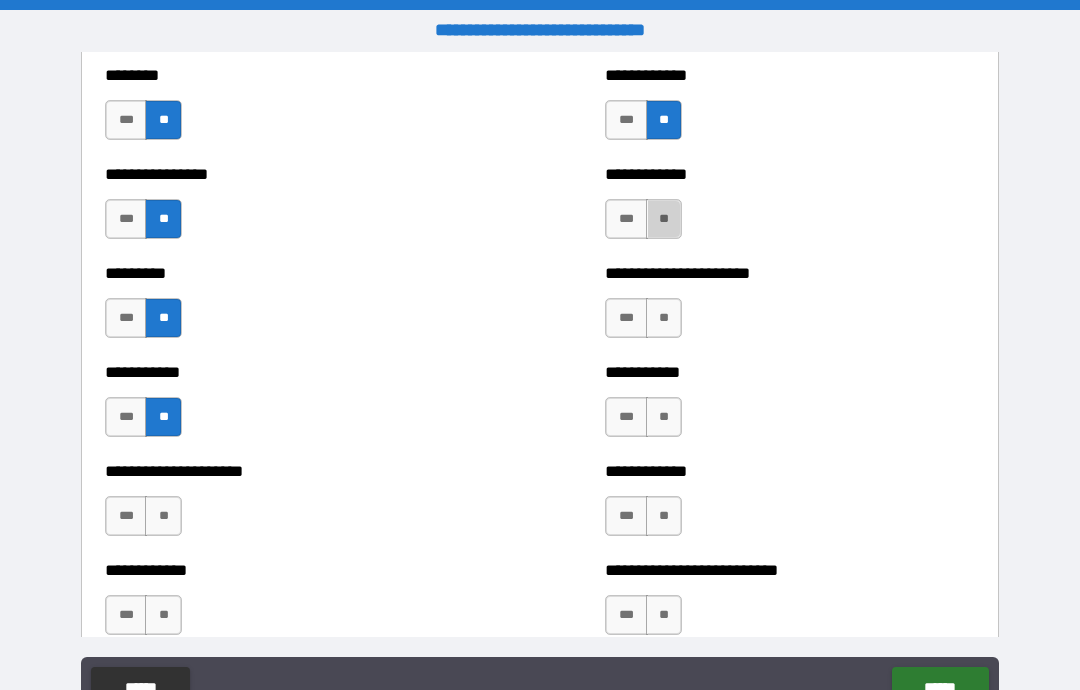 click on "**" at bounding box center (664, 219) 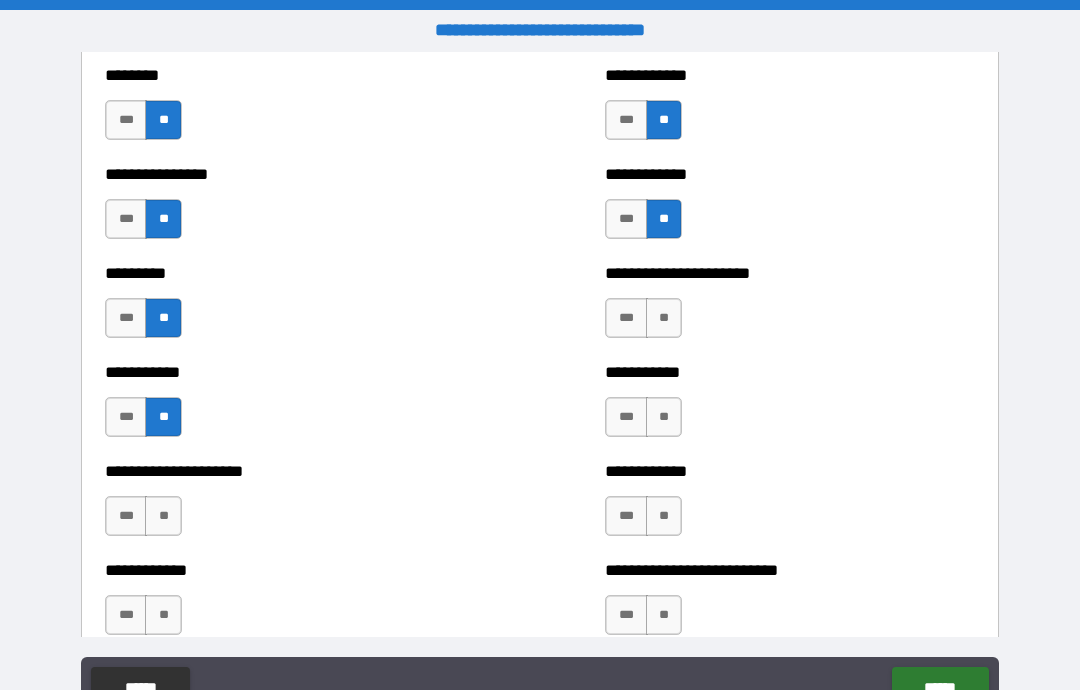click on "**" at bounding box center [664, 318] 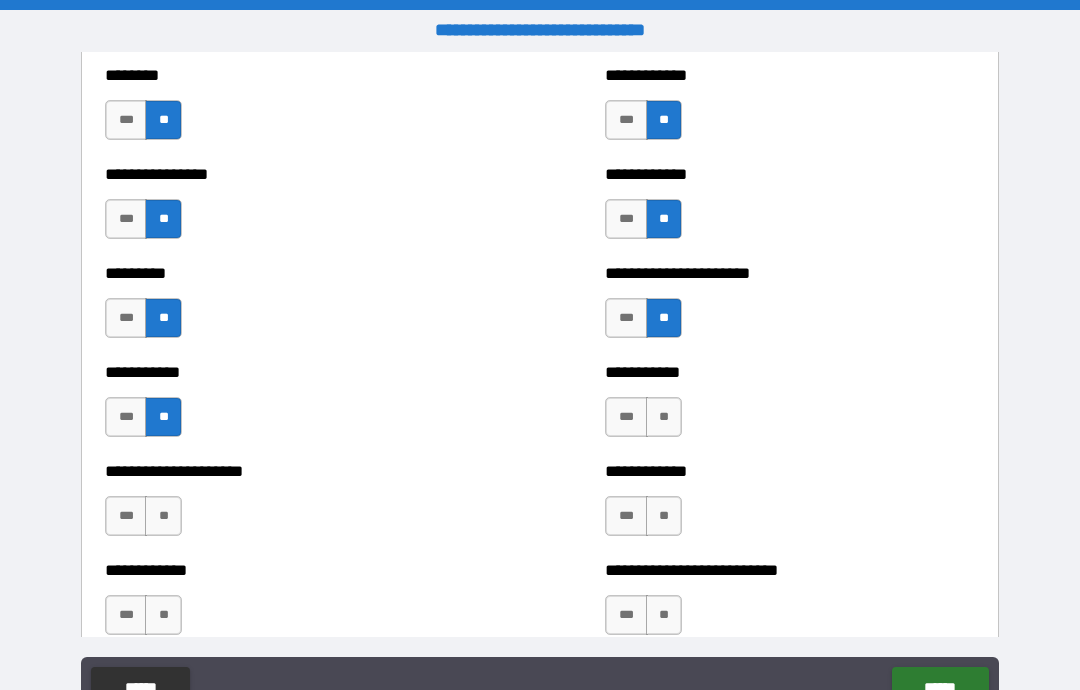 click on "**" at bounding box center [664, 417] 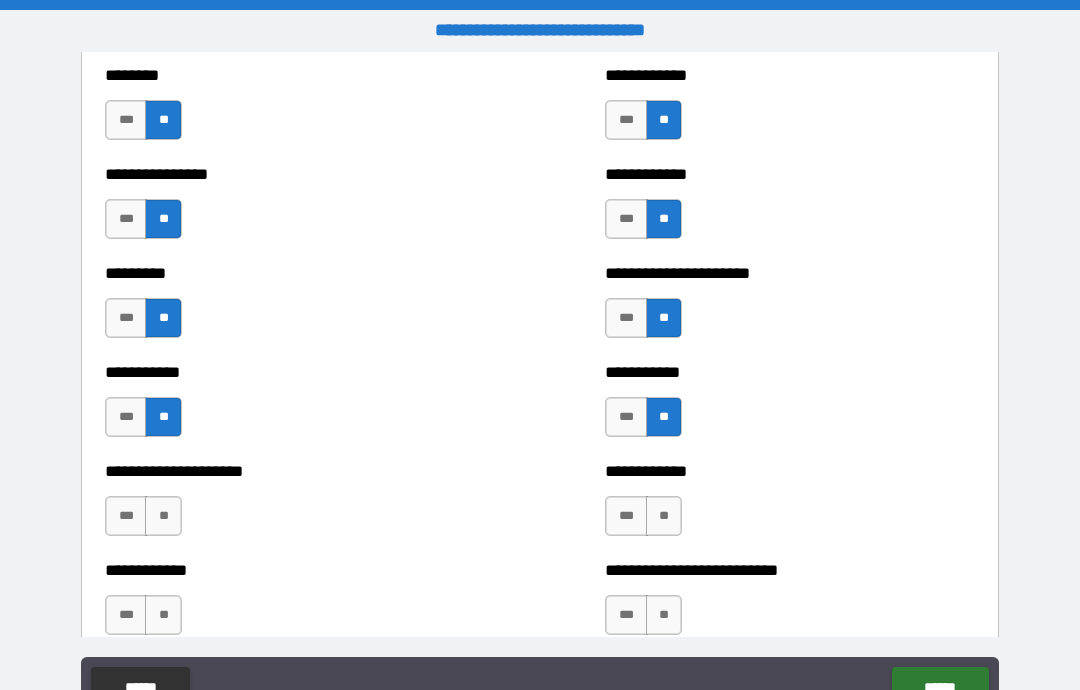 click on "**" at bounding box center (664, 516) 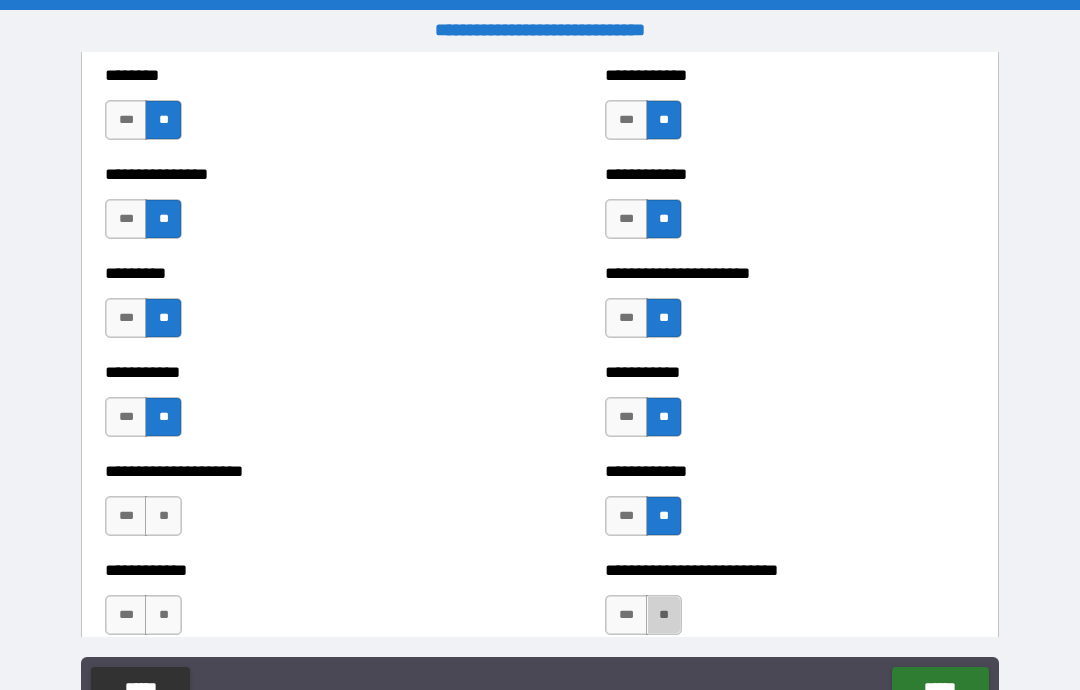 click on "**" at bounding box center (664, 615) 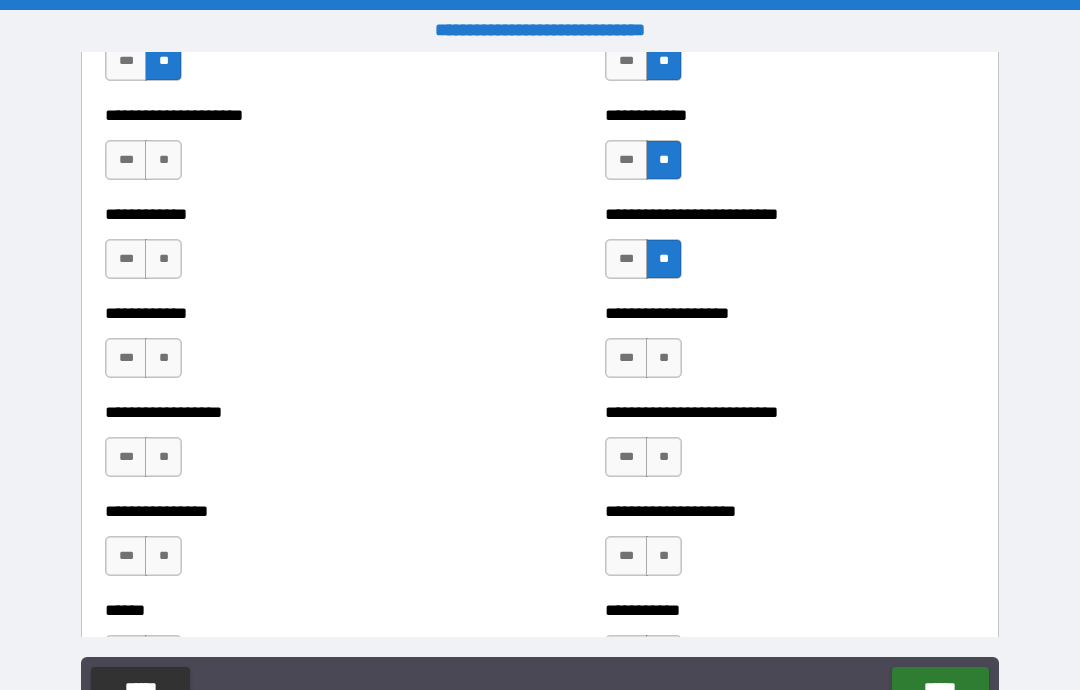 scroll, scrollTop: 5327, scrollLeft: 0, axis: vertical 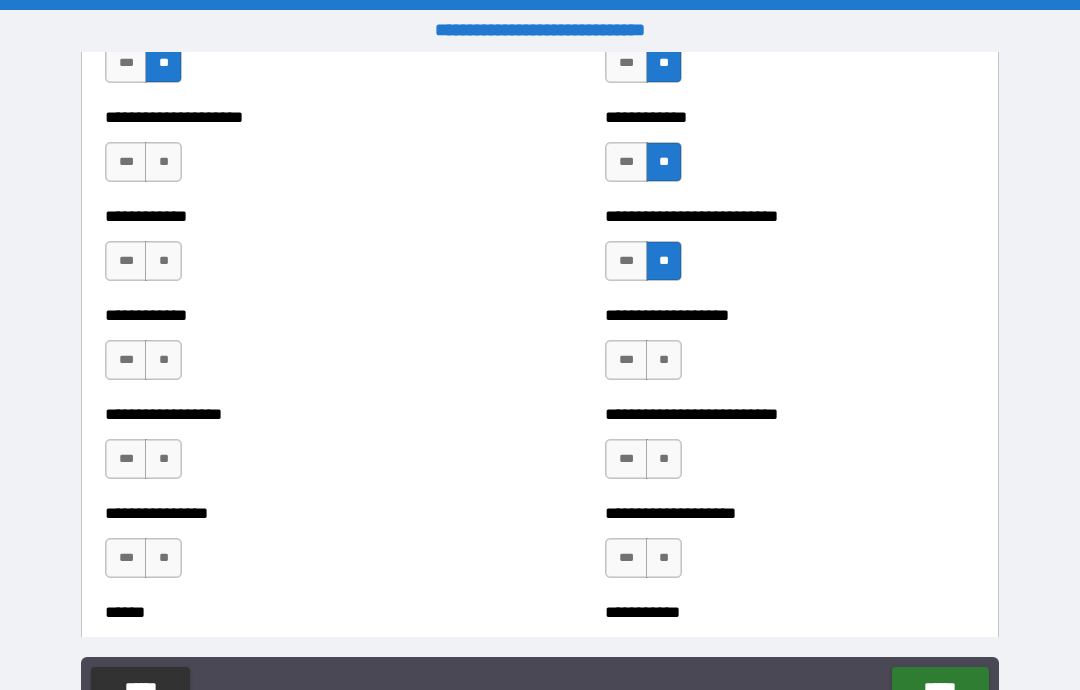 click on "***" at bounding box center [126, 162] 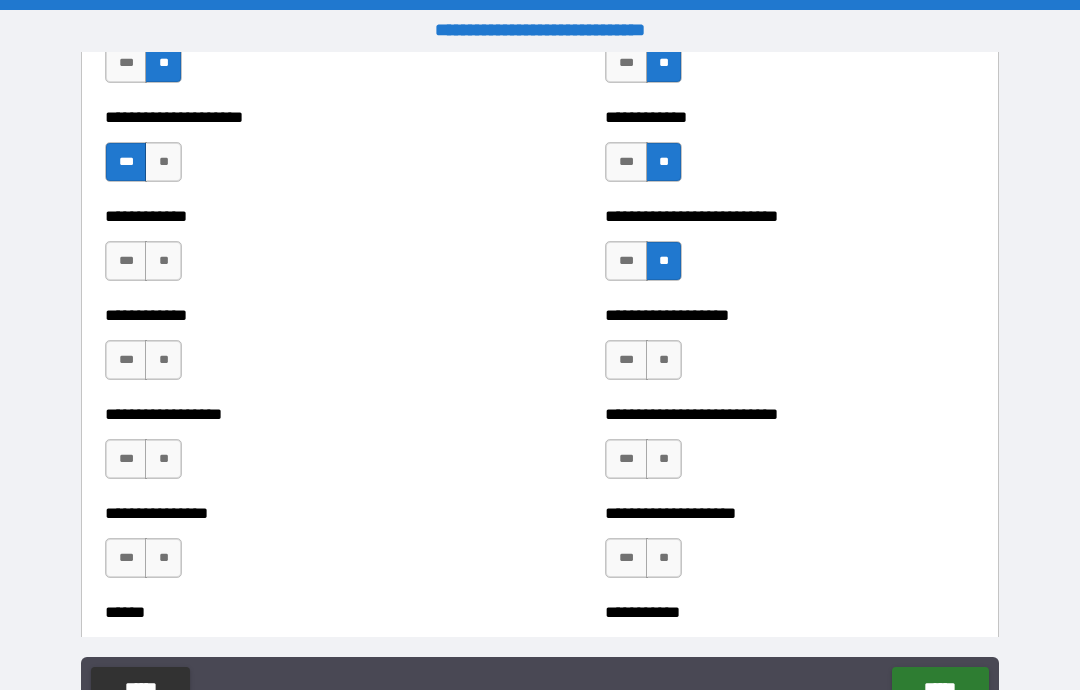 click on "**" at bounding box center [163, 261] 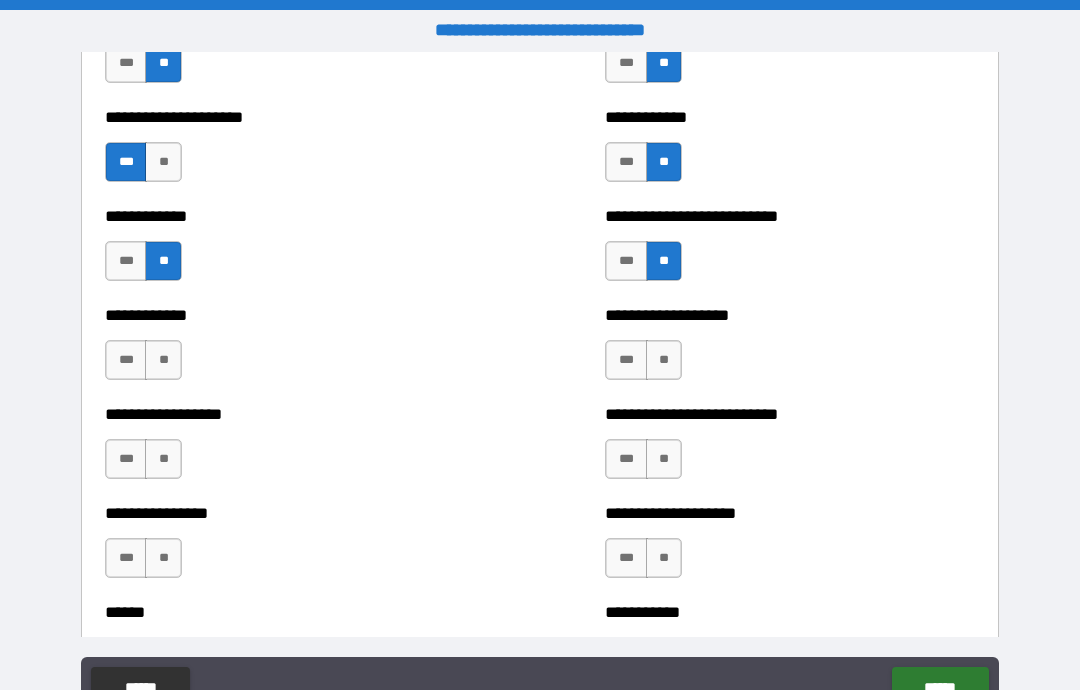 click on "**" at bounding box center [163, 360] 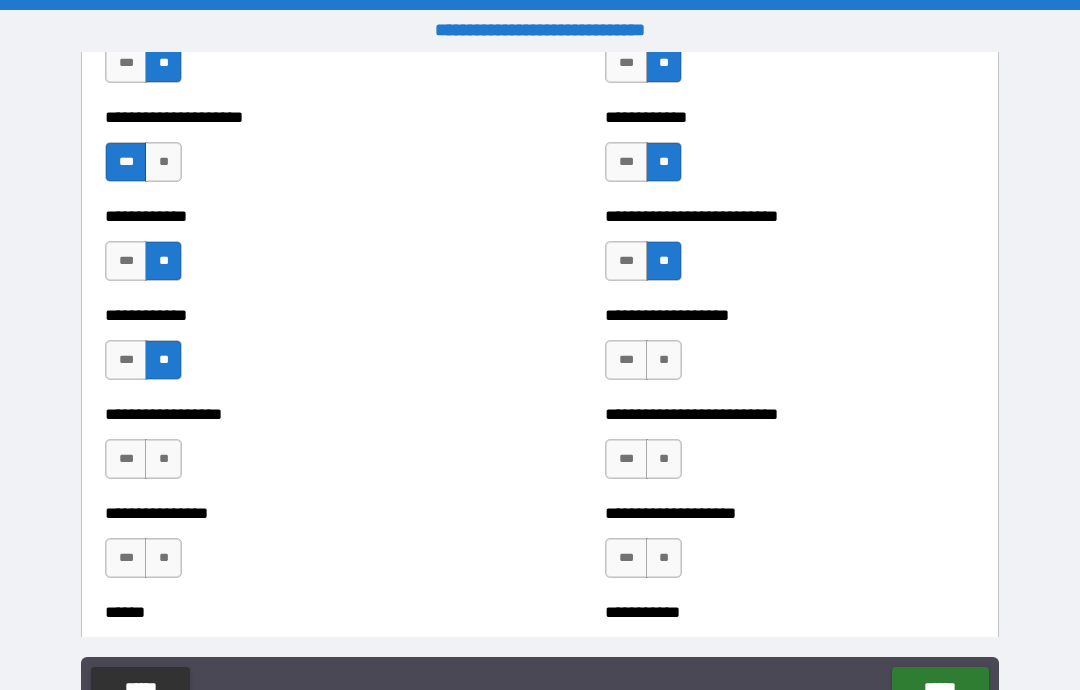 click on "***" at bounding box center [126, 459] 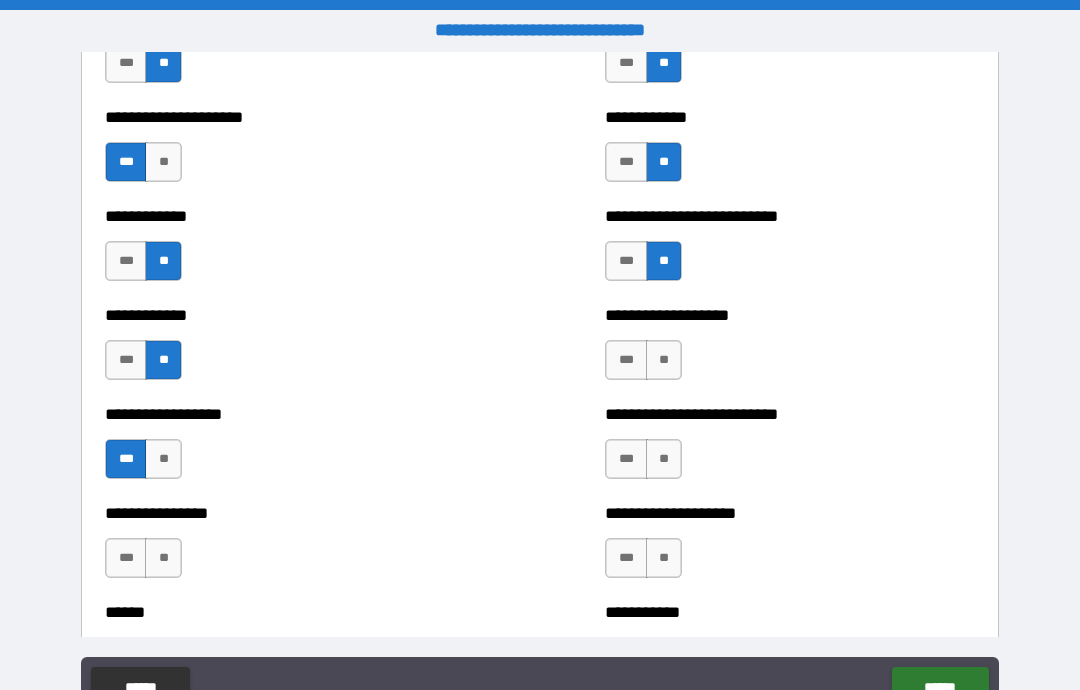 click on "**" at bounding box center (163, 558) 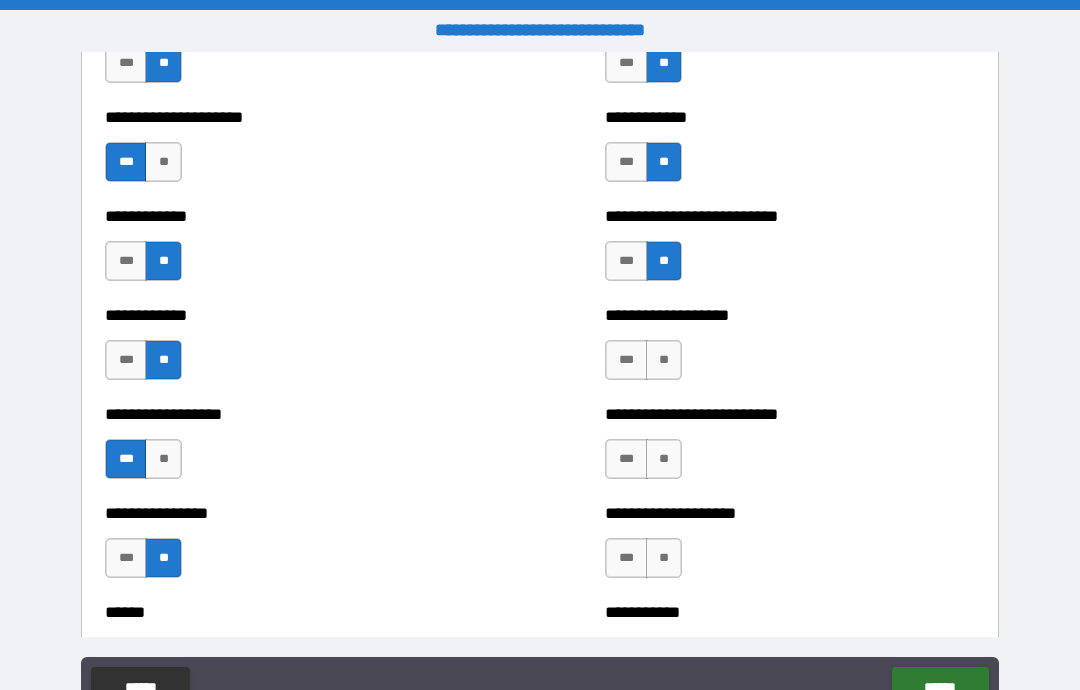 click on "**" at bounding box center [664, 360] 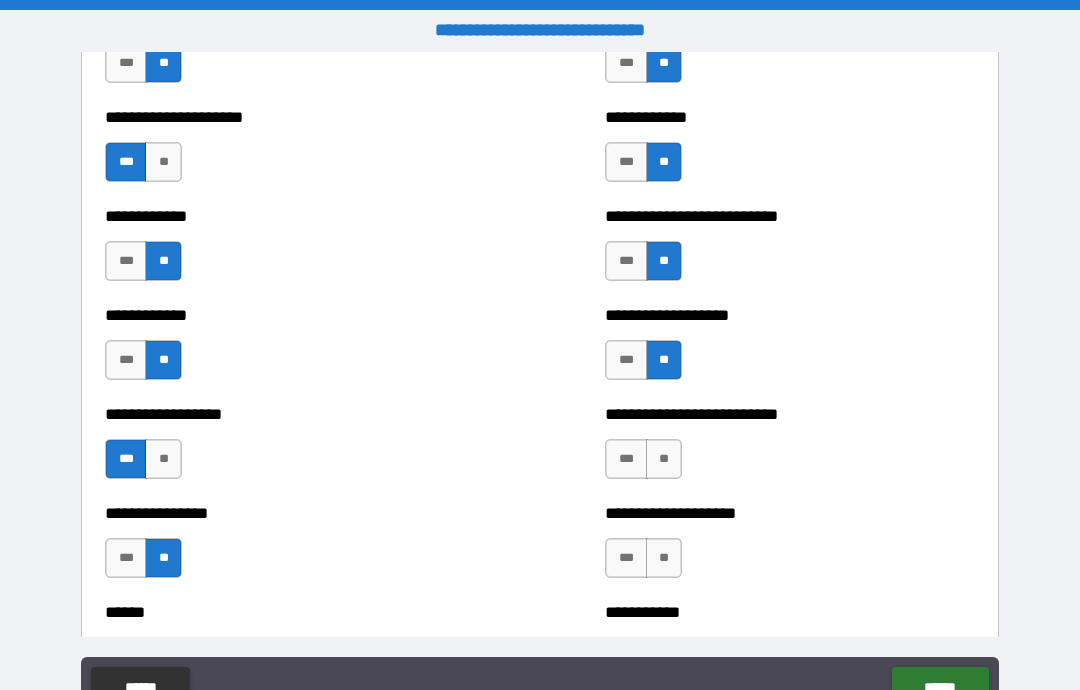 click on "**" at bounding box center [664, 459] 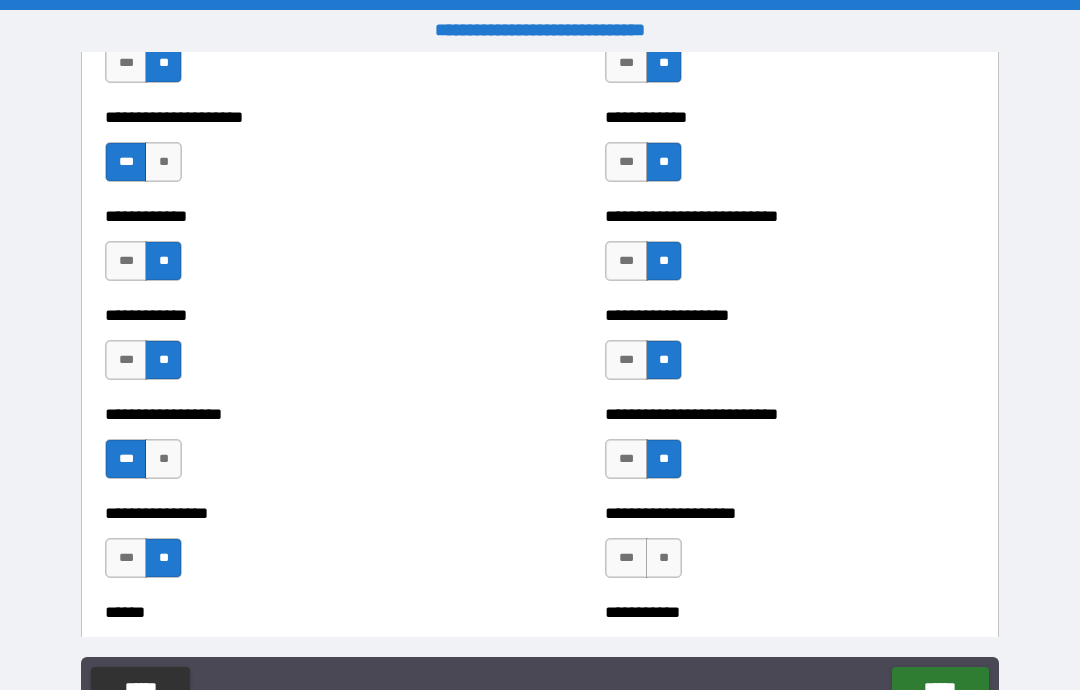 click on "**" at bounding box center [664, 558] 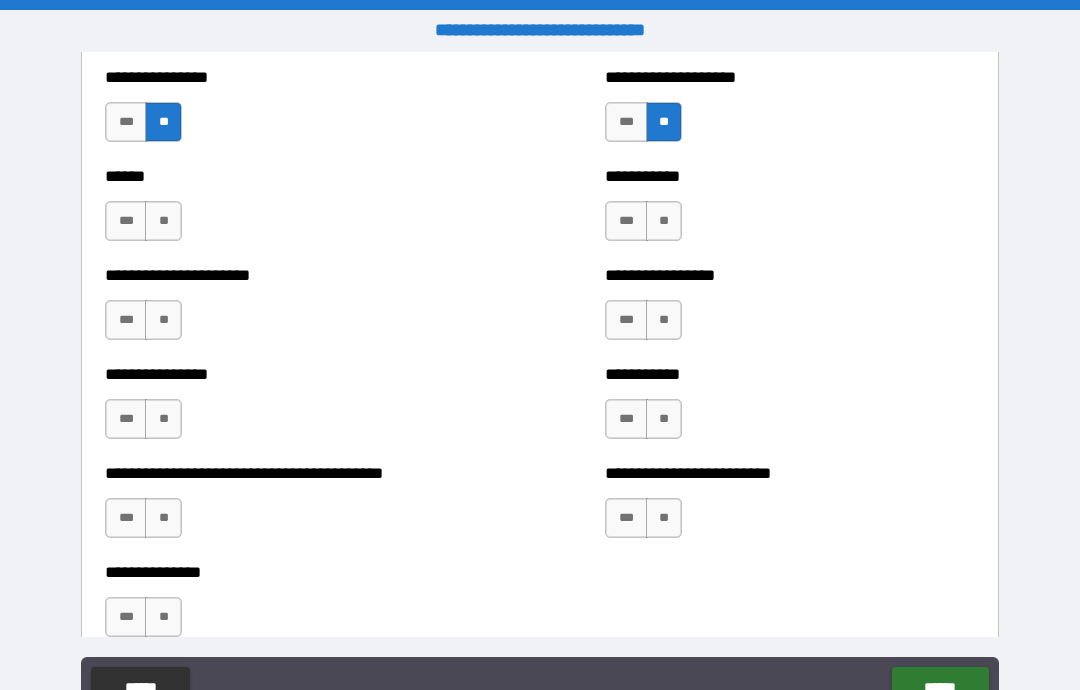 scroll, scrollTop: 5767, scrollLeft: 0, axis: vertical 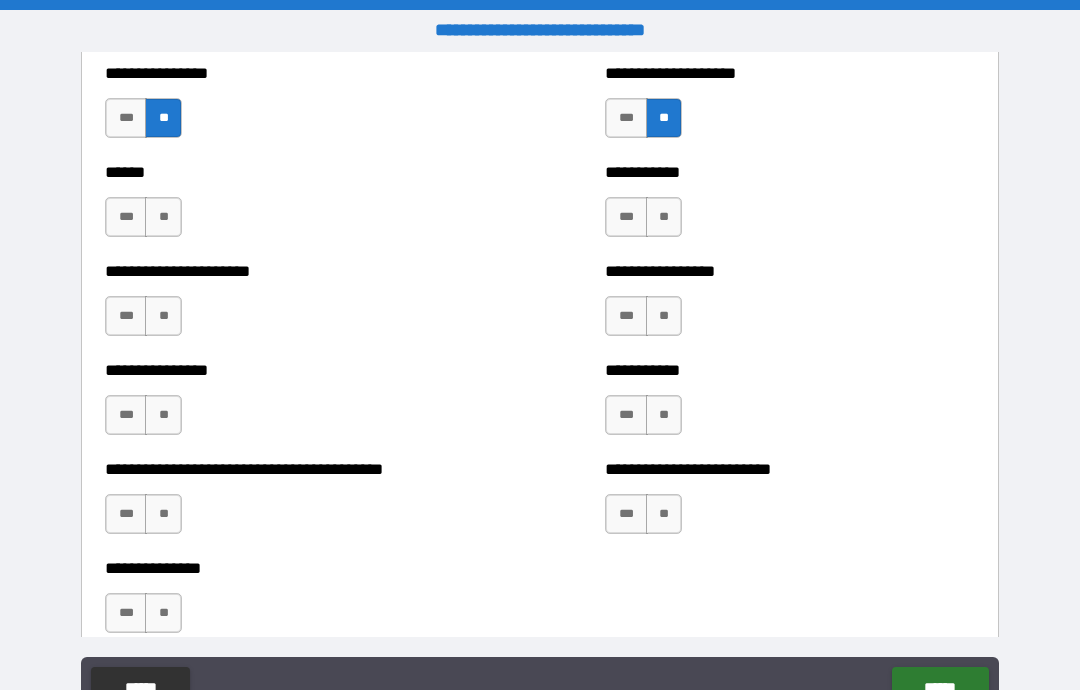 click on "**" at bounding box center (163, 217) 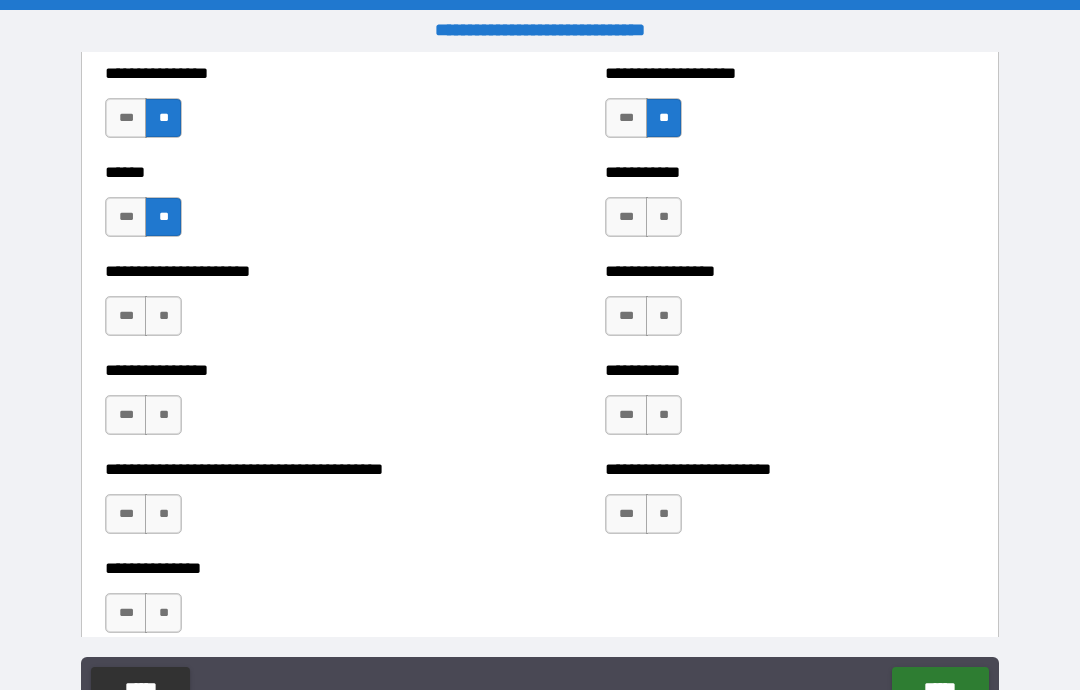 click on "***" at bounding box center (126, 316) 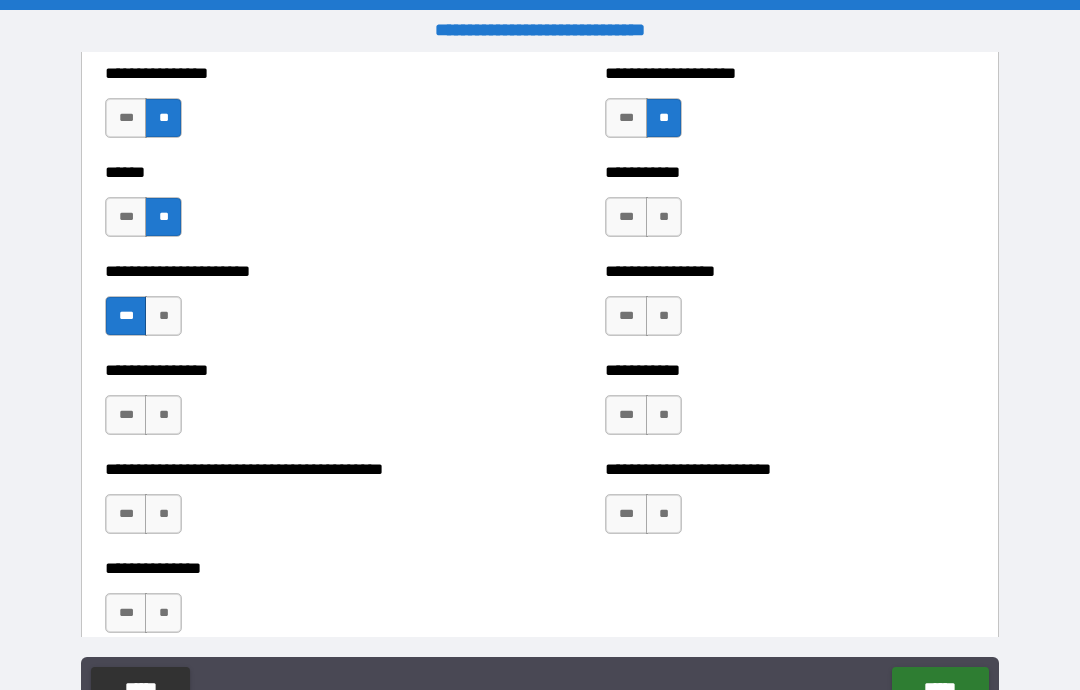 click on "**" at bounding box center (163, 415) 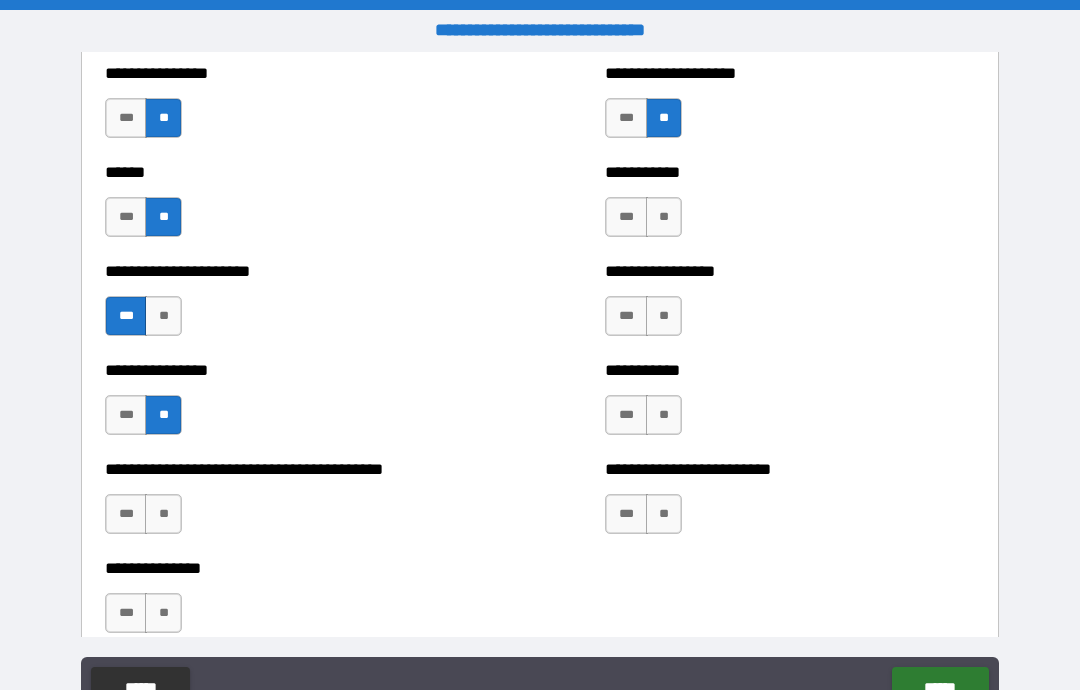 click on "**" at bounding box center [163, 514] 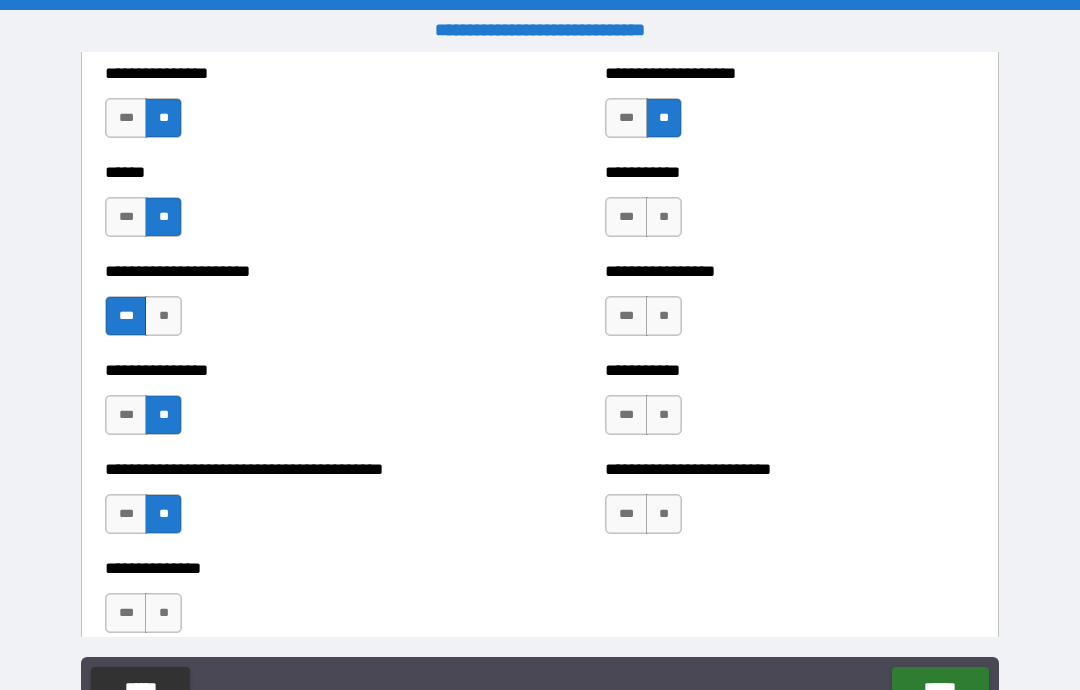 click on "***" at bounding box center [126, 613] 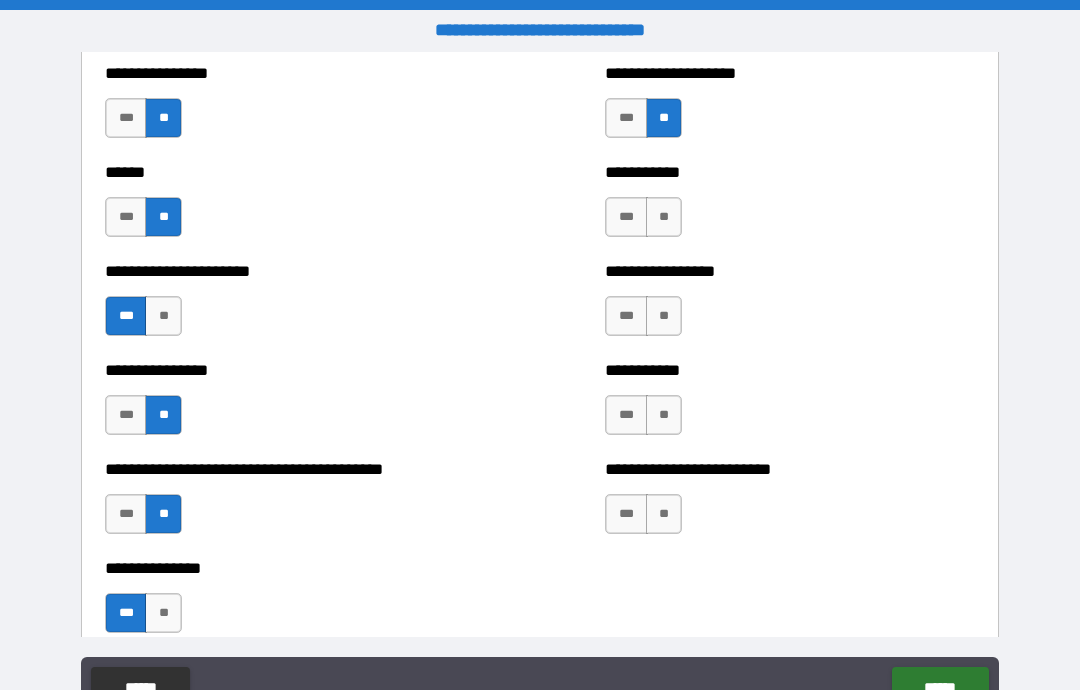 click on "**" at bounding box center (664, 217) 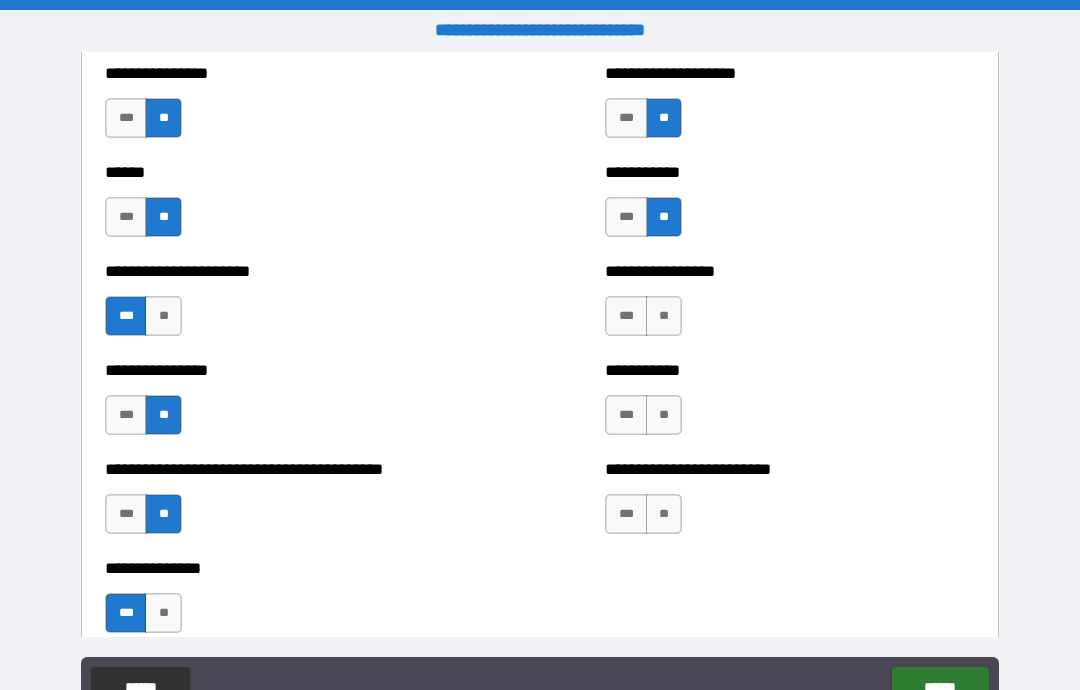 click on "**" at bounding box center (664, 316) 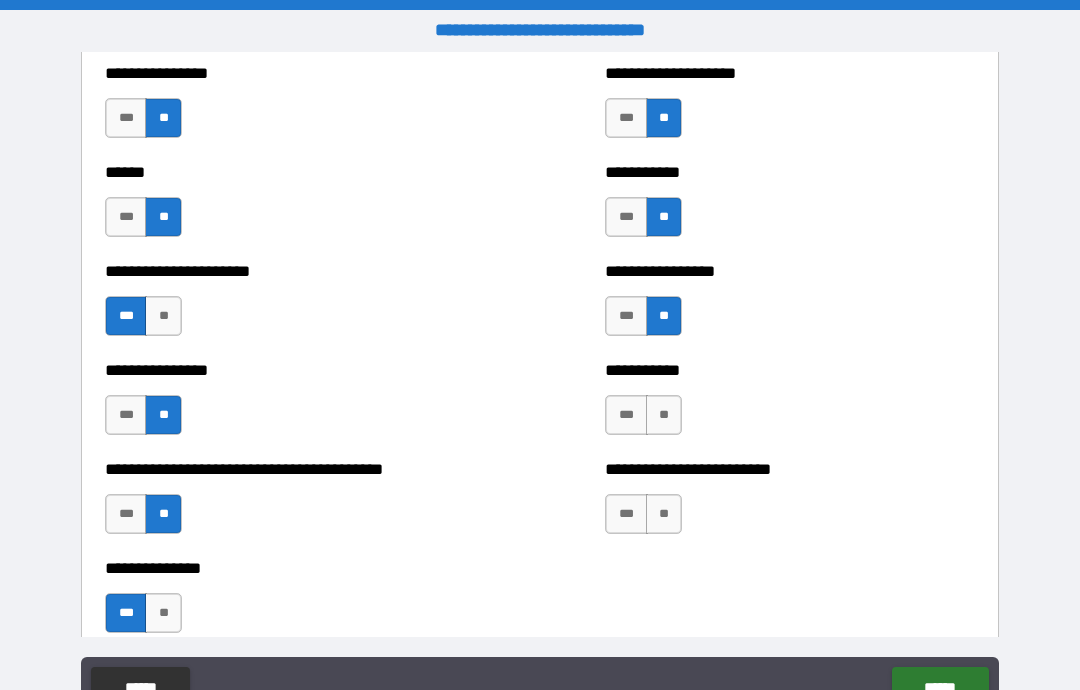 click on "**" at bounding box center (664, 415) 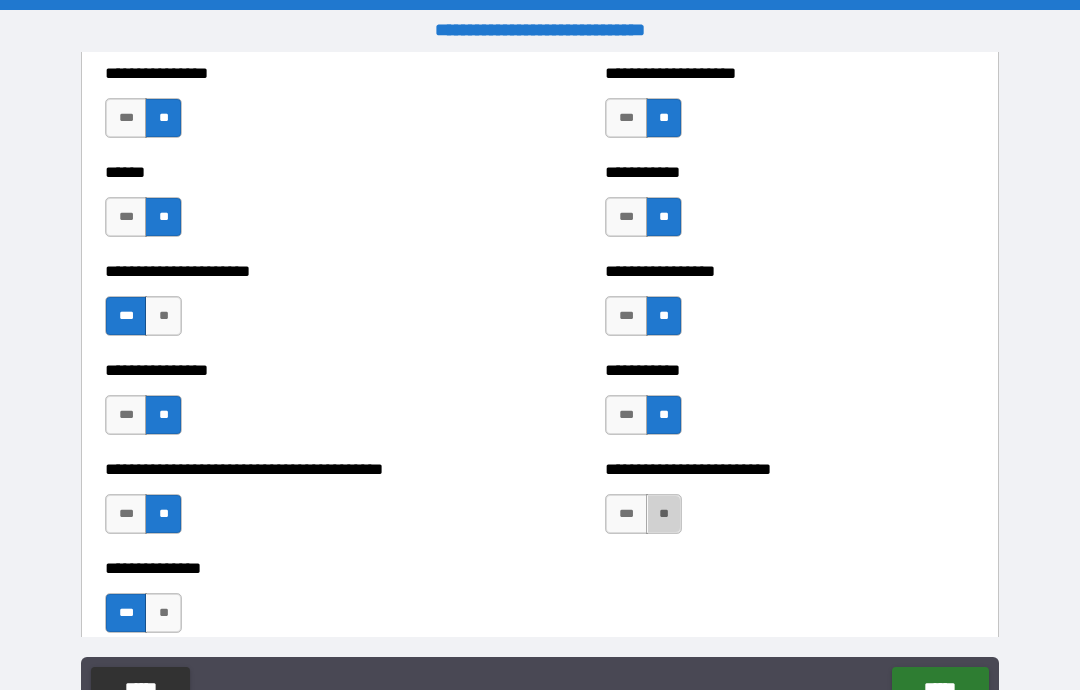 click on "**" at bounding box center [664, 514] 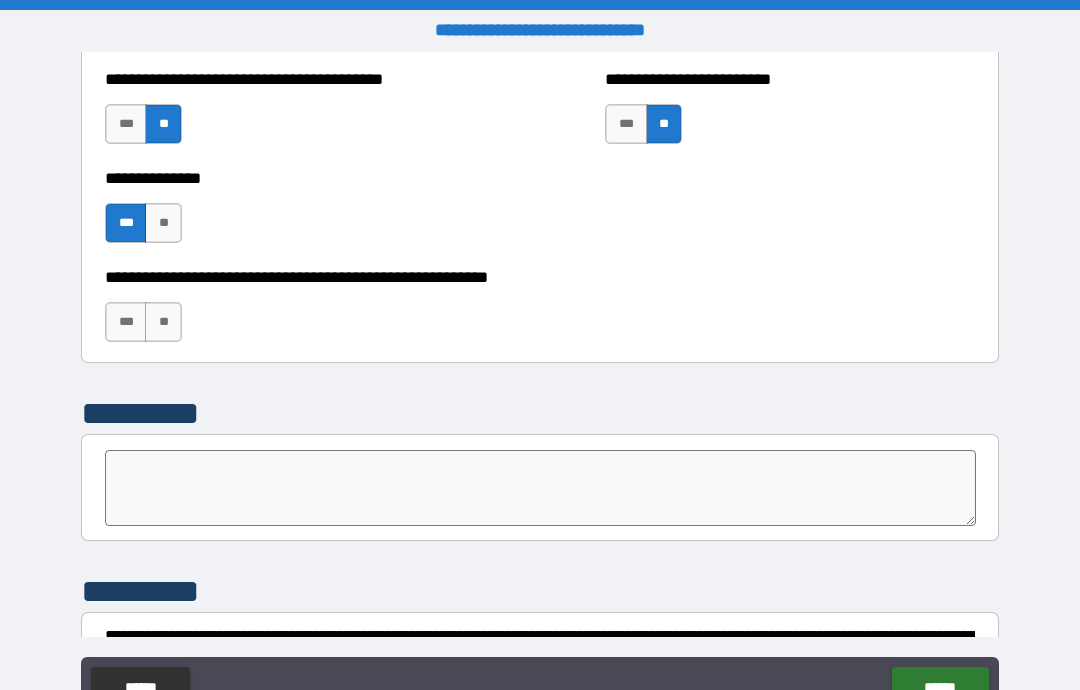 scroll, scrollTop: 6162, scrollLeft: 0, axis: vertical 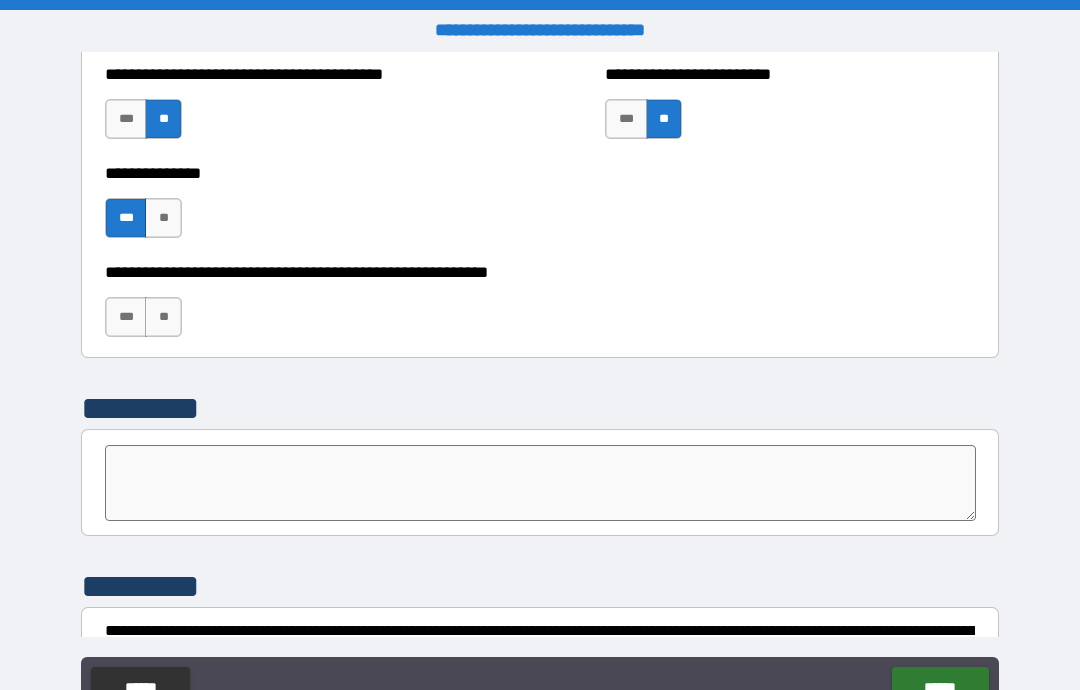 click on "***" at bounding box center (126, 317) 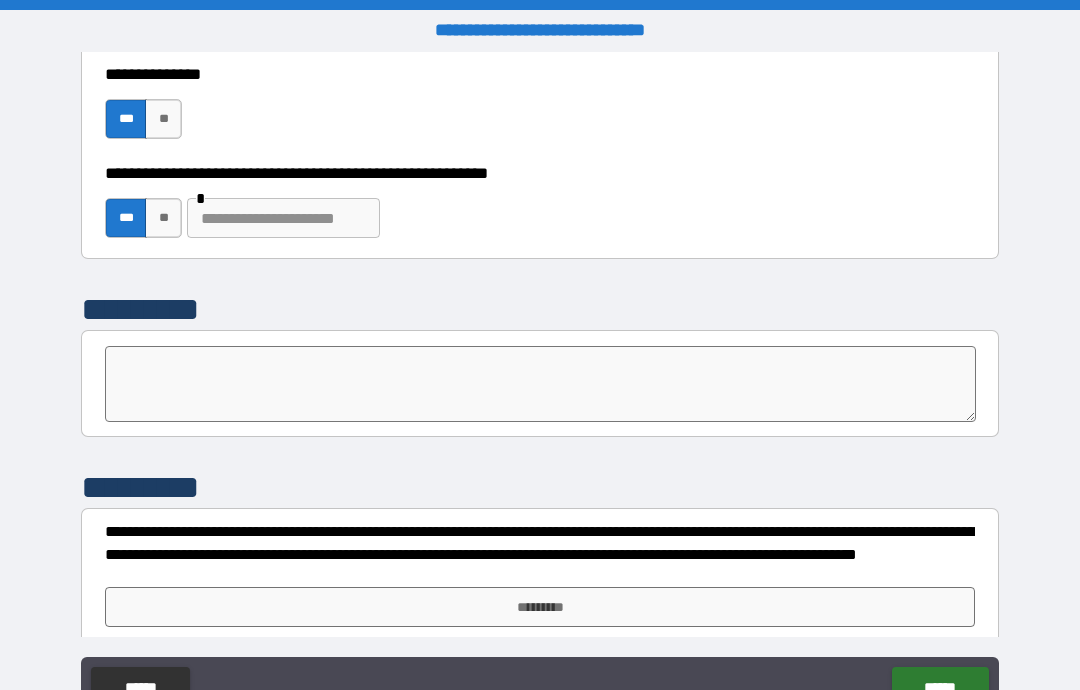 scroll, scrollTop: 6260, scrollLeft: 0, axis: vertical 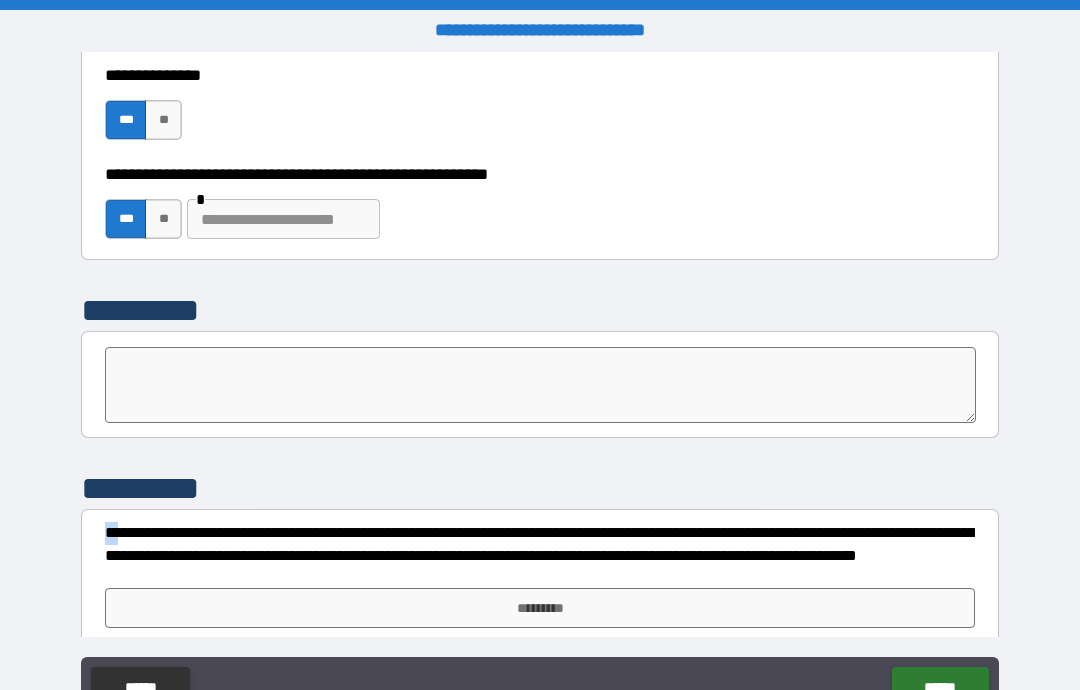 click on "*********" at bounding box center [540, 488] 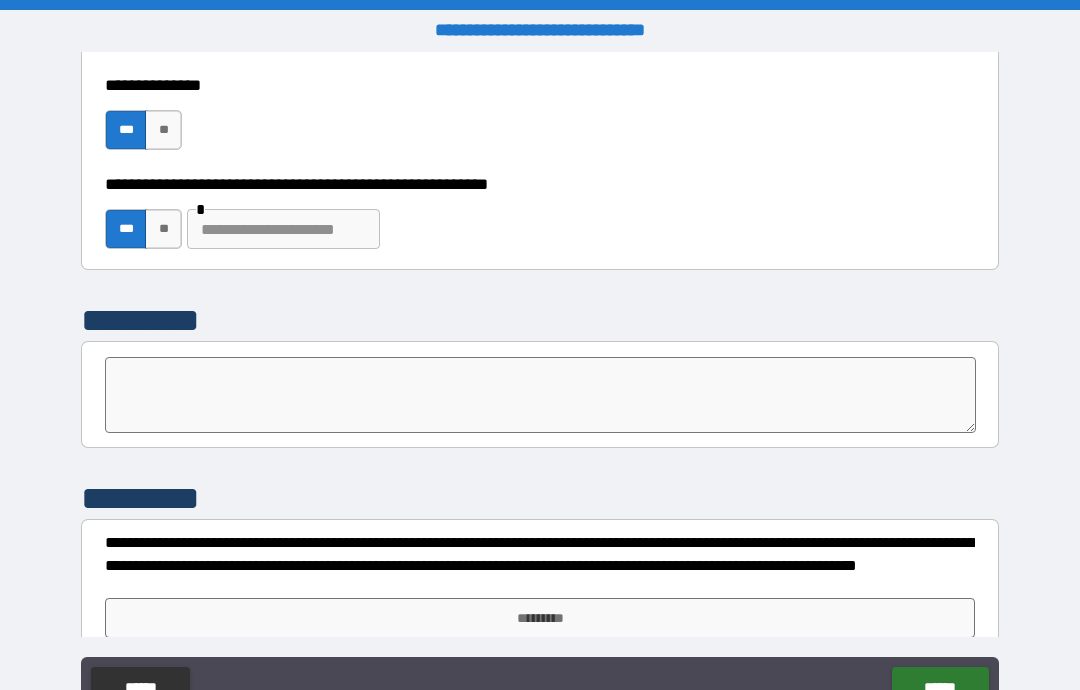 scroll, scrollTop: 6251, scrollLeft: 0, axis: vertical 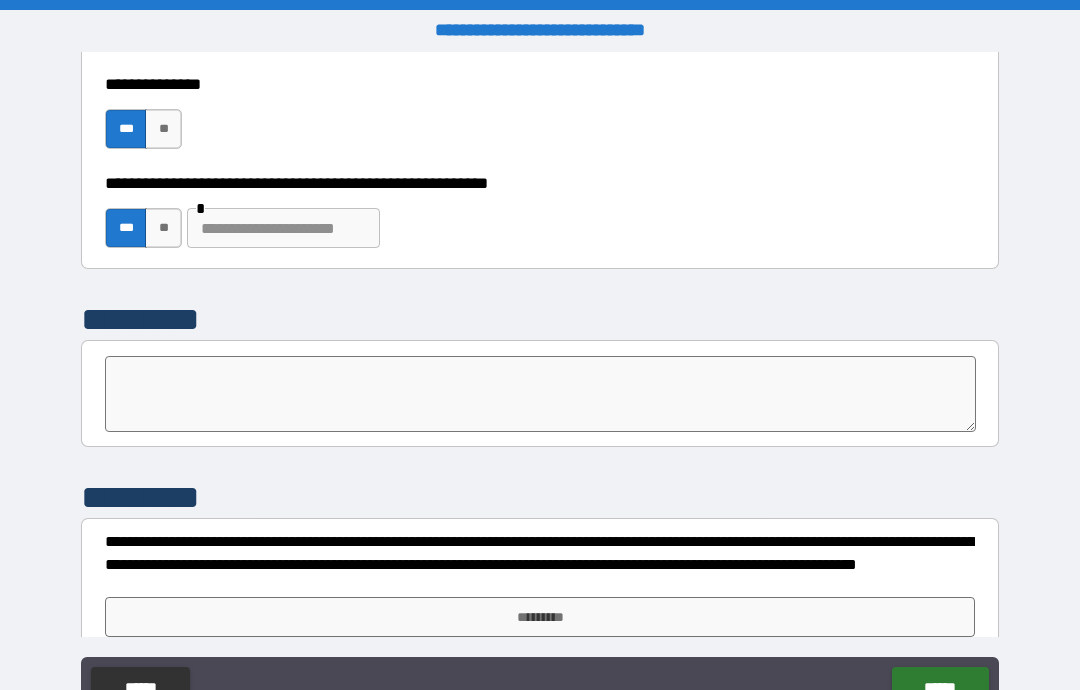 click on "*********" at bounding box center (540, 617) 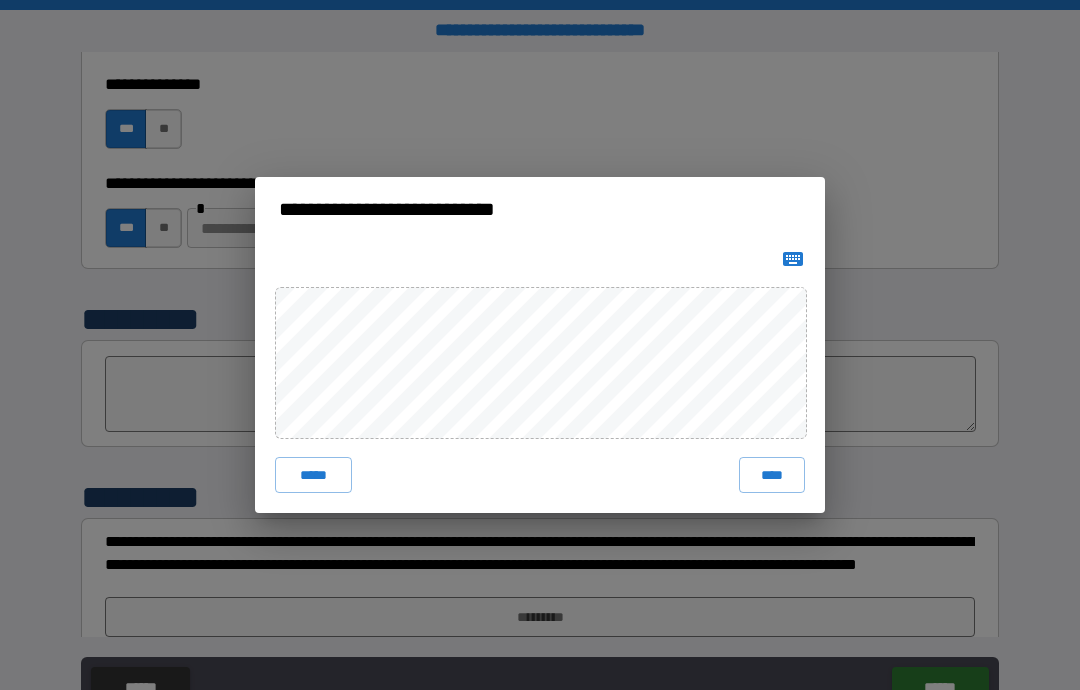 click on "****" at bounding box center (772, 475) 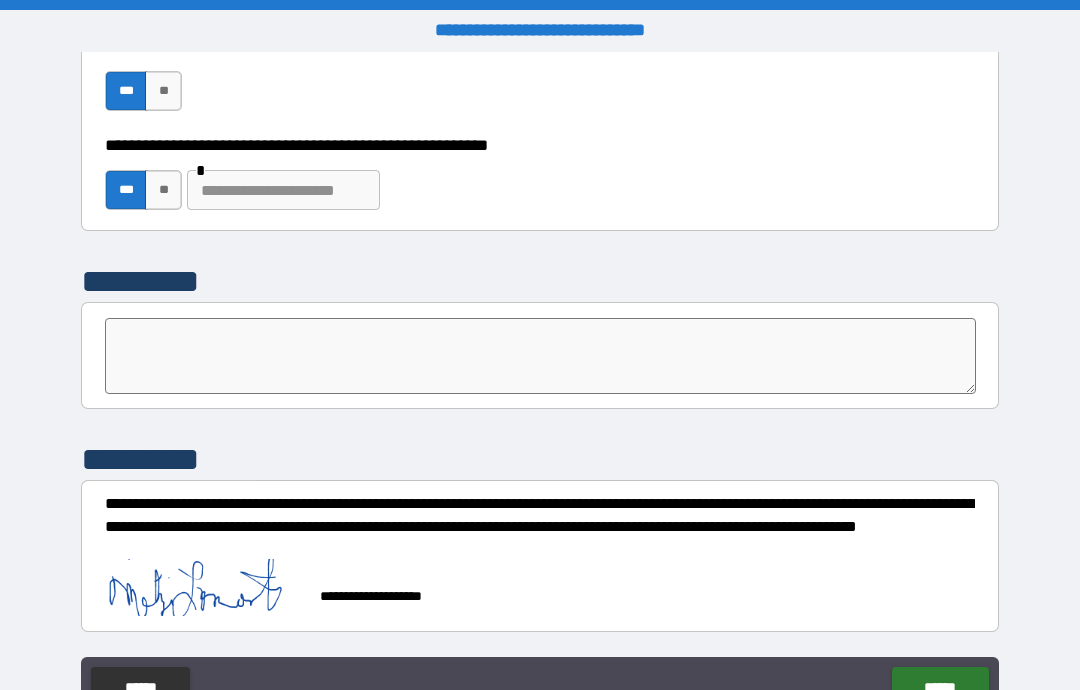 scroll, scrollTop: 6289, scrollLeft: 0, axis: vertical 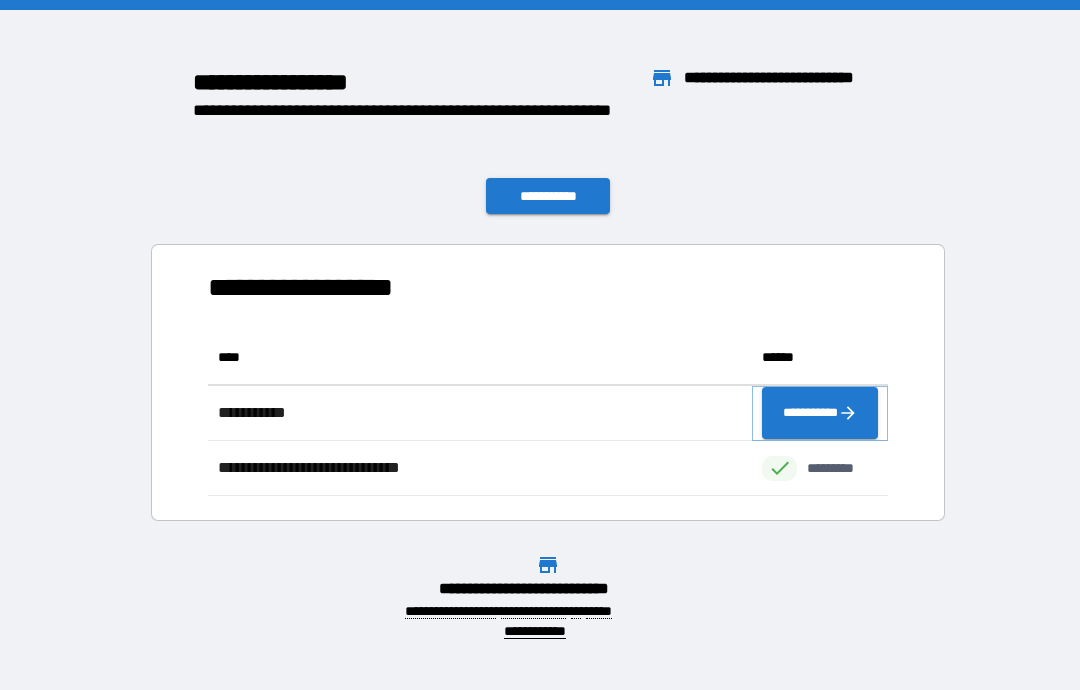 click on "**********" at bounding box center (820, 413) 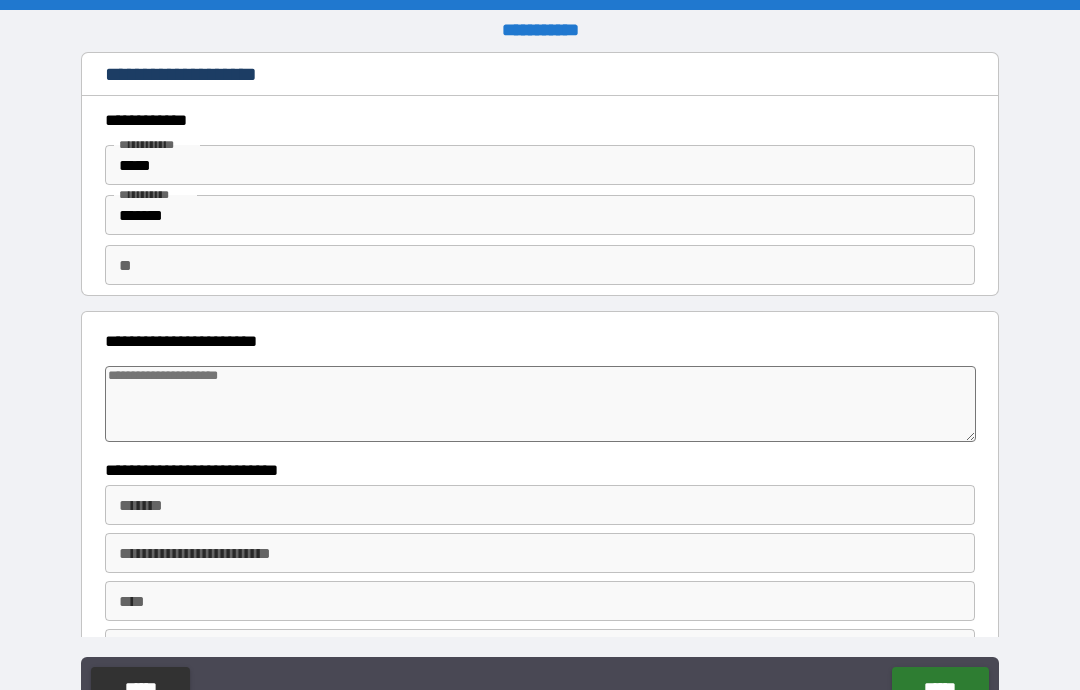 type on "*" 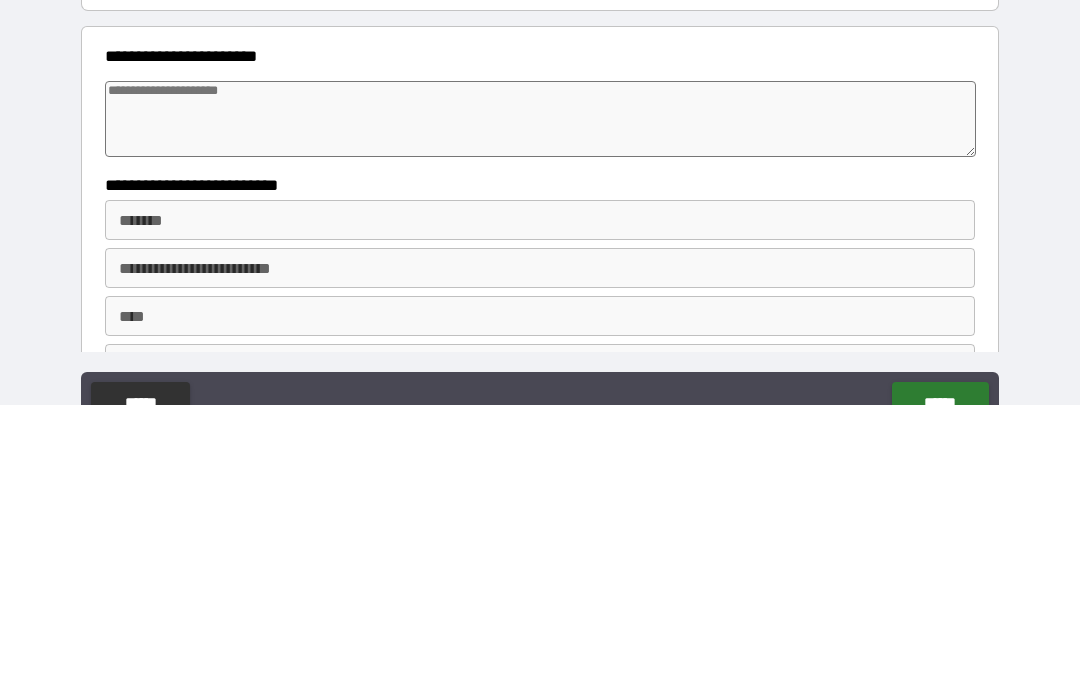 type on "*" 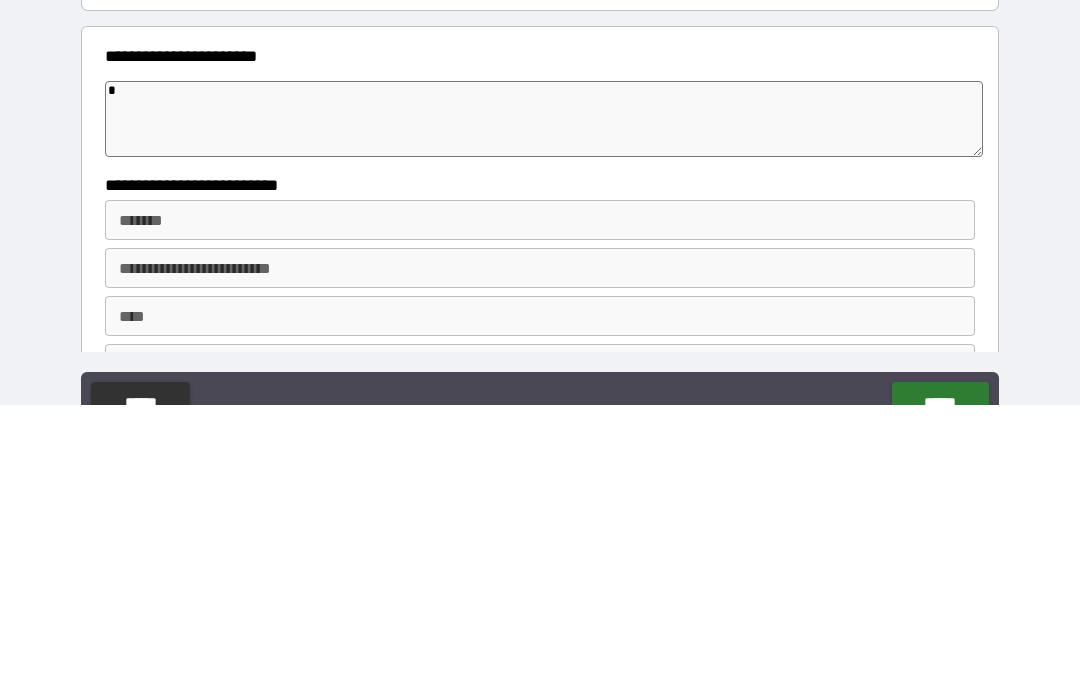 type on "*" 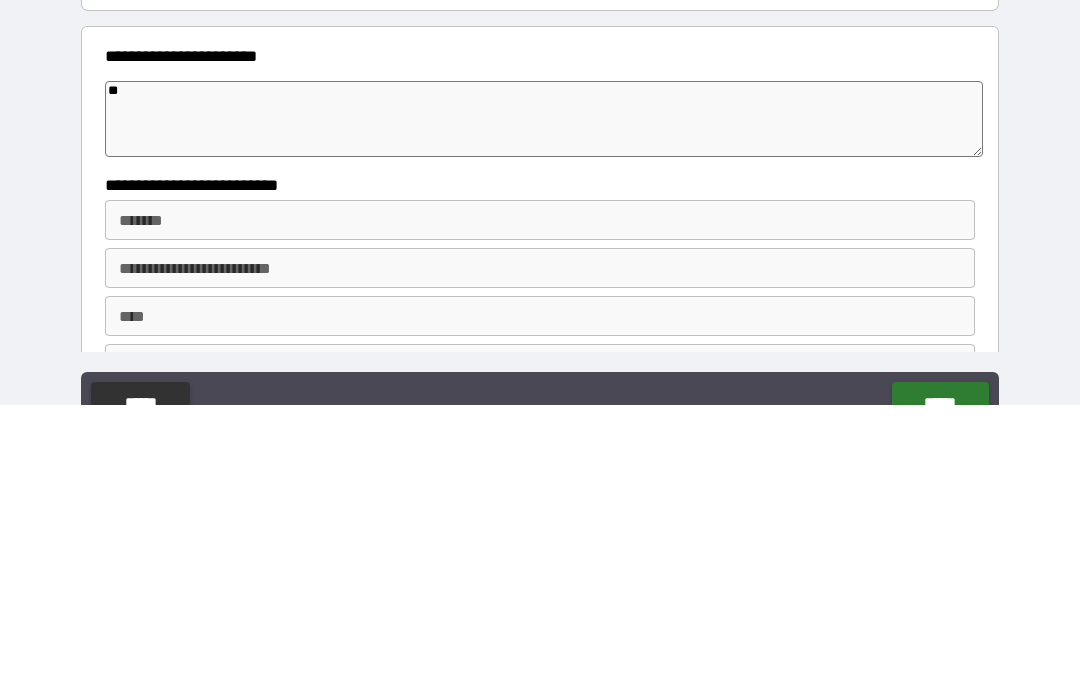 type on "*" 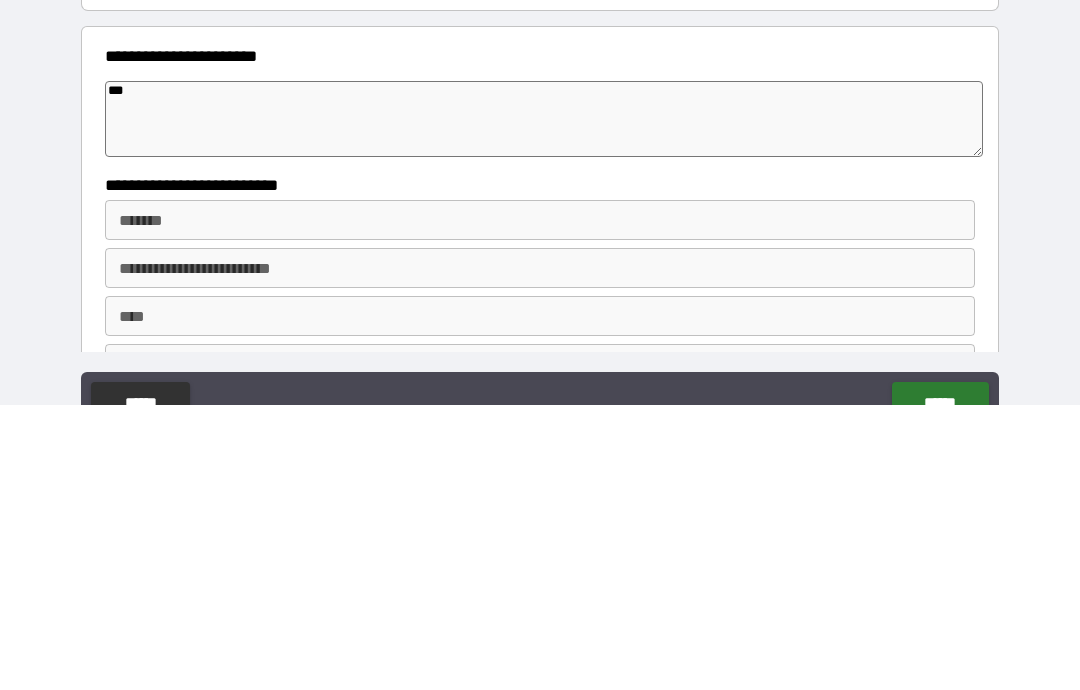 type on "*" 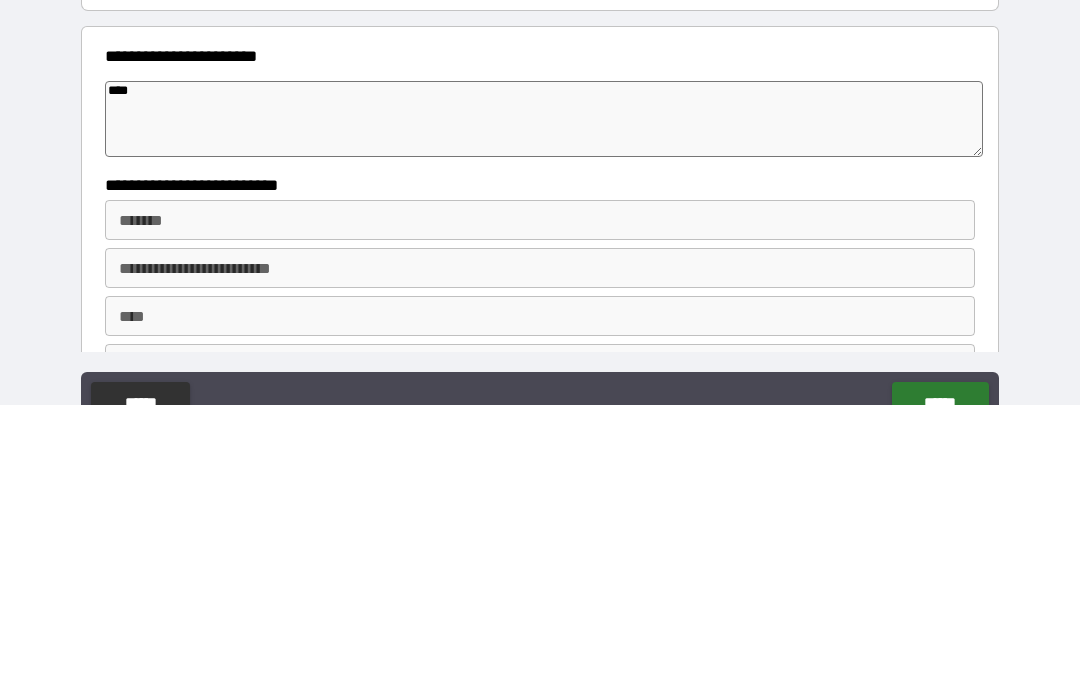 type on "*" 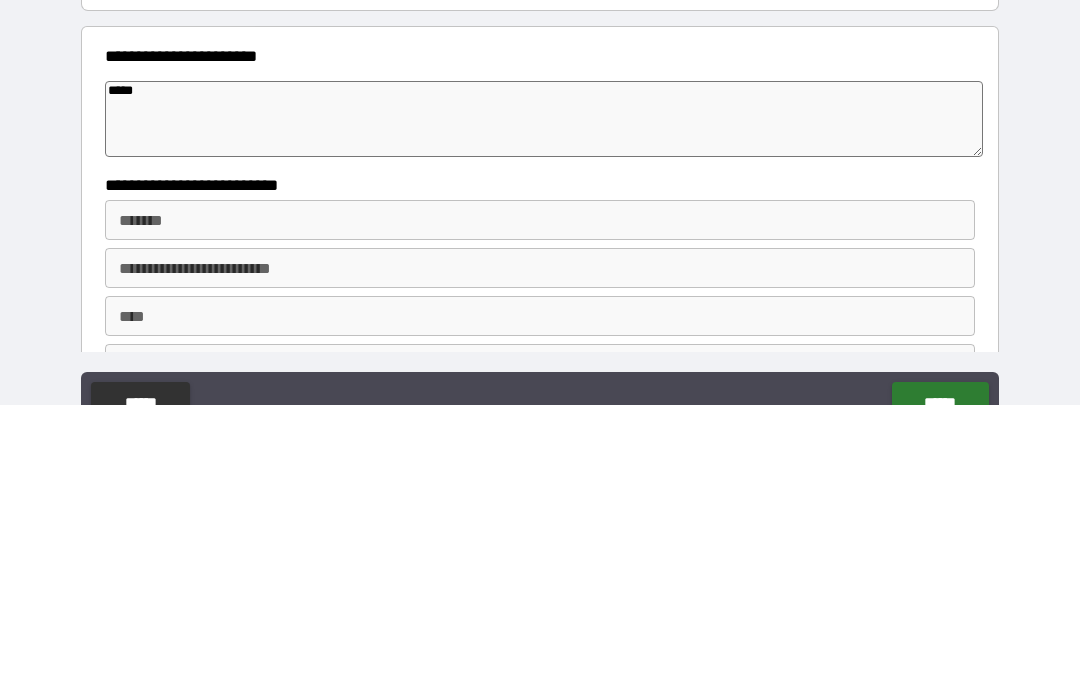 type on "*" 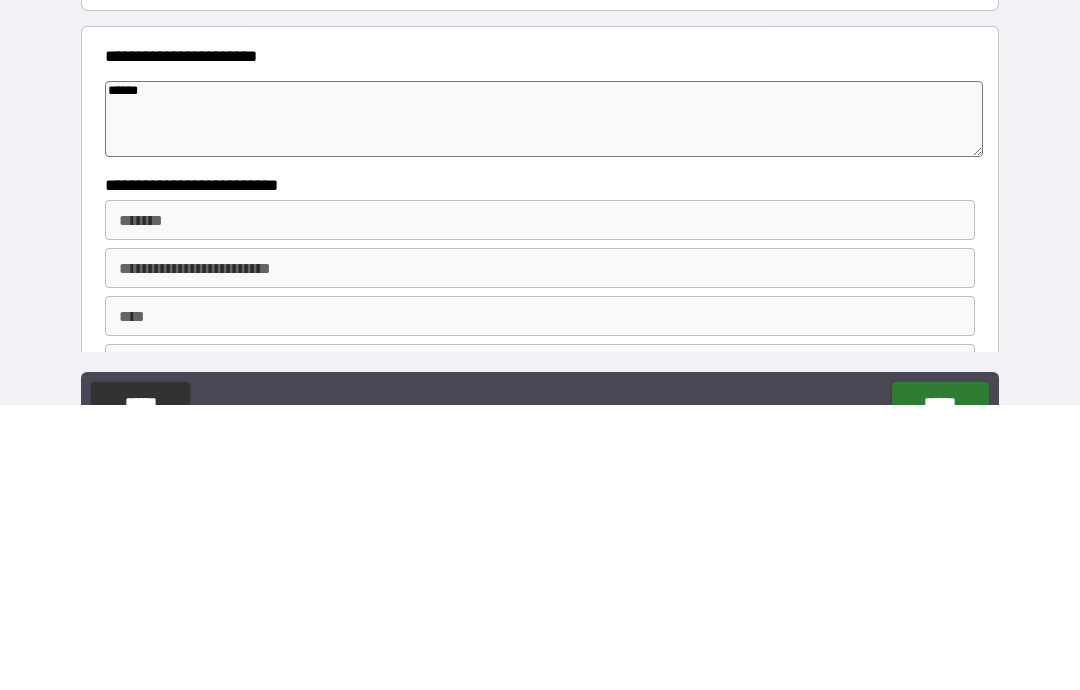 type on "*" 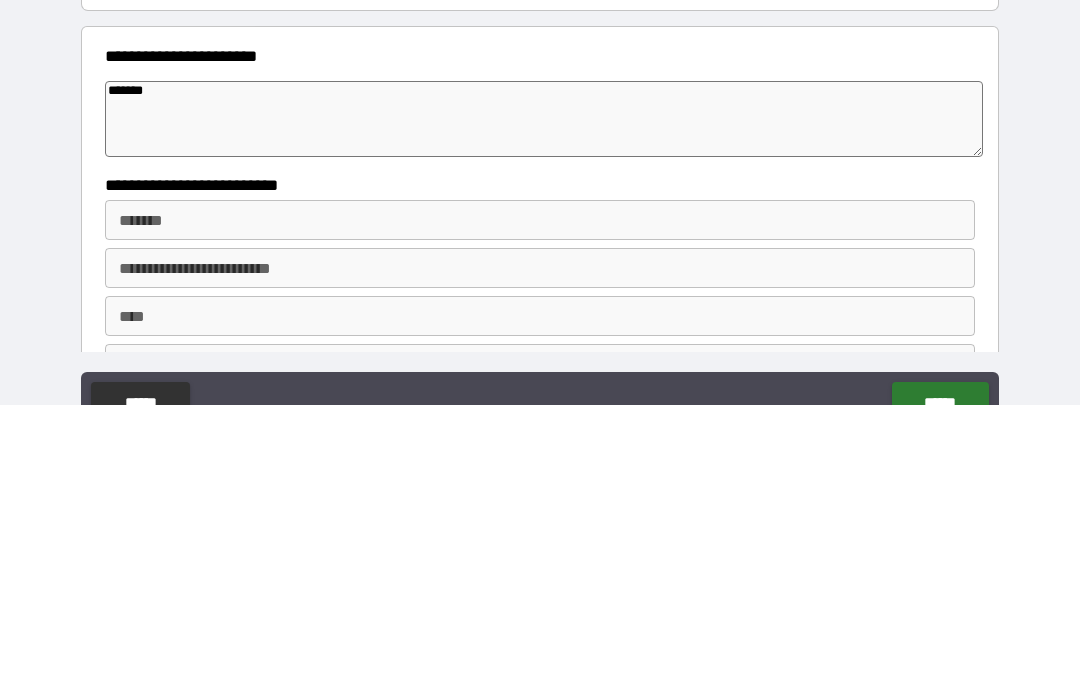 type on "*" 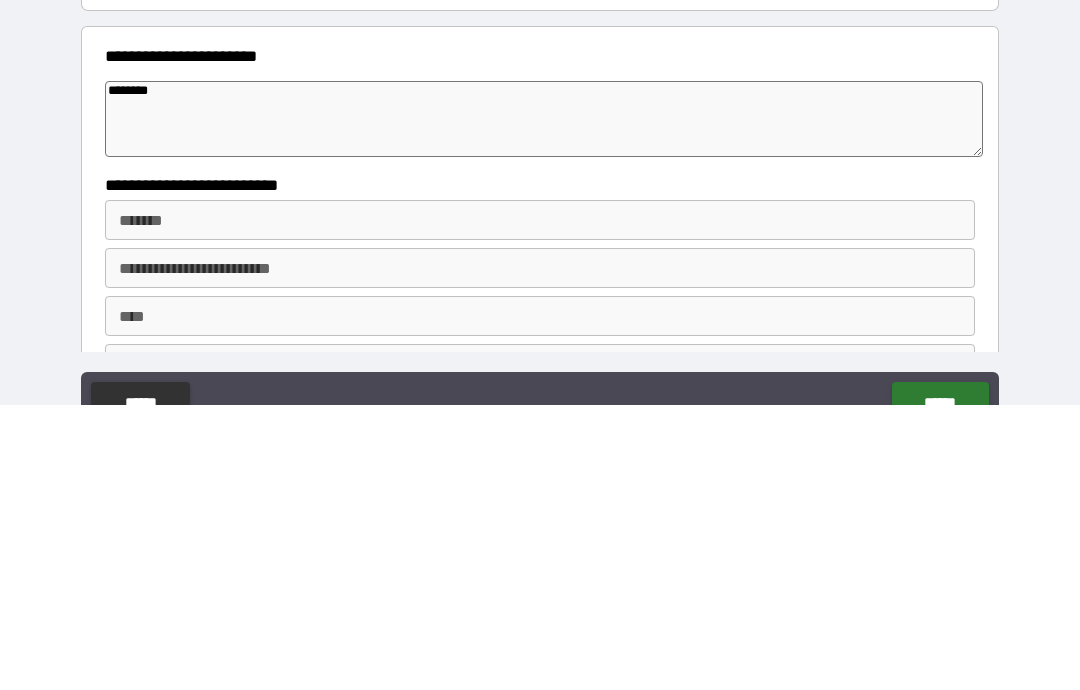 type on "*" 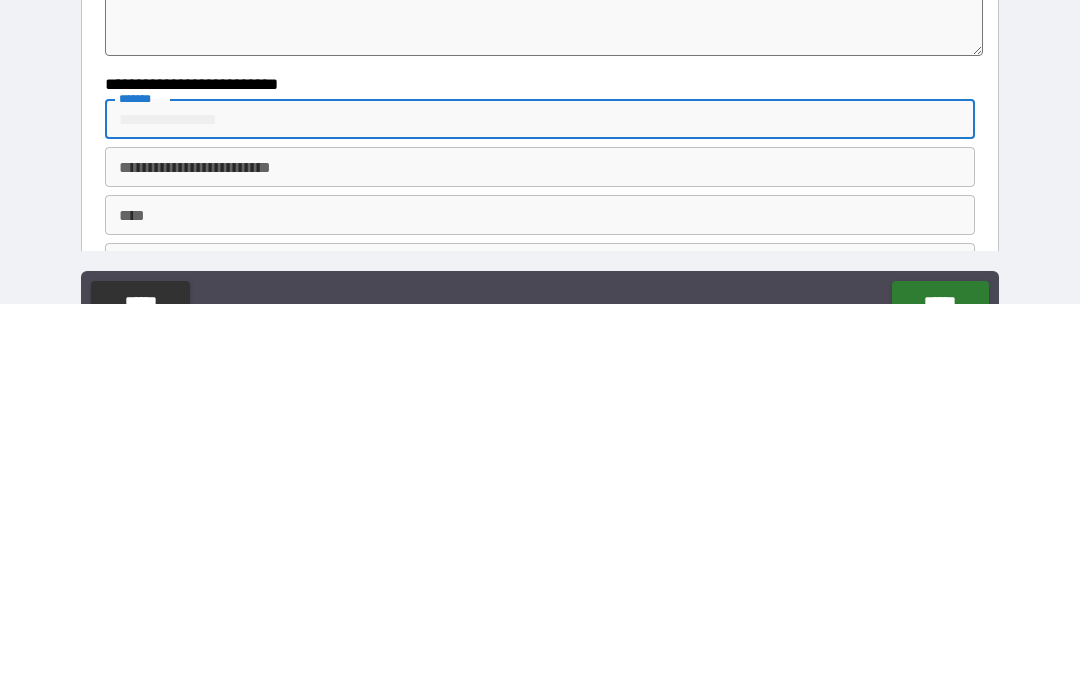 type on "*" 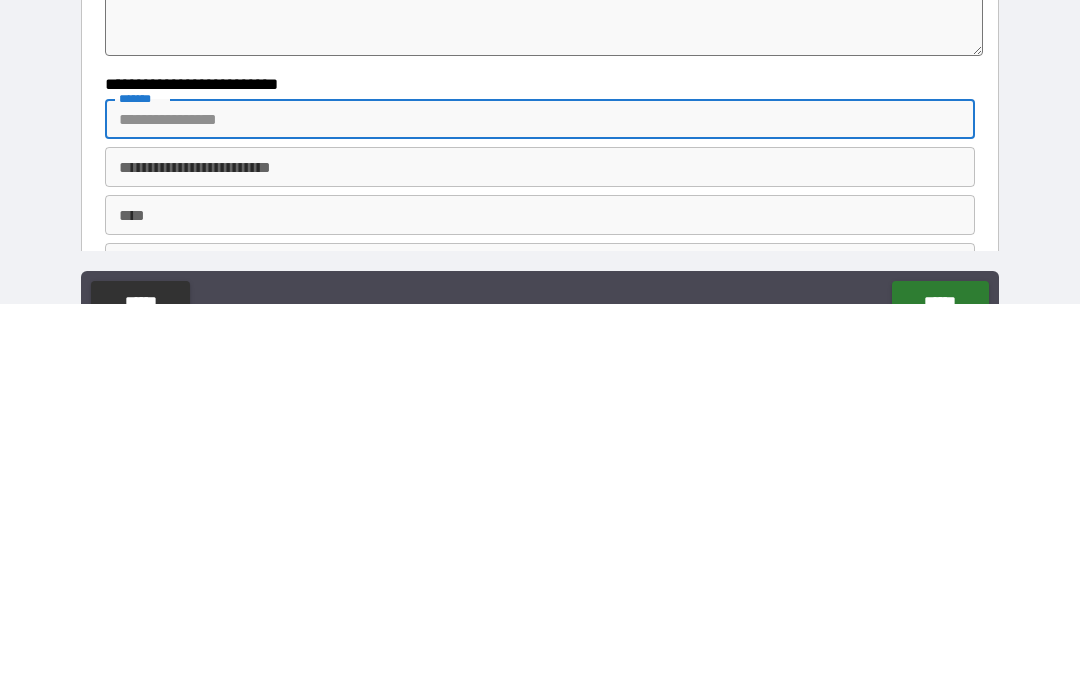 type on "*" 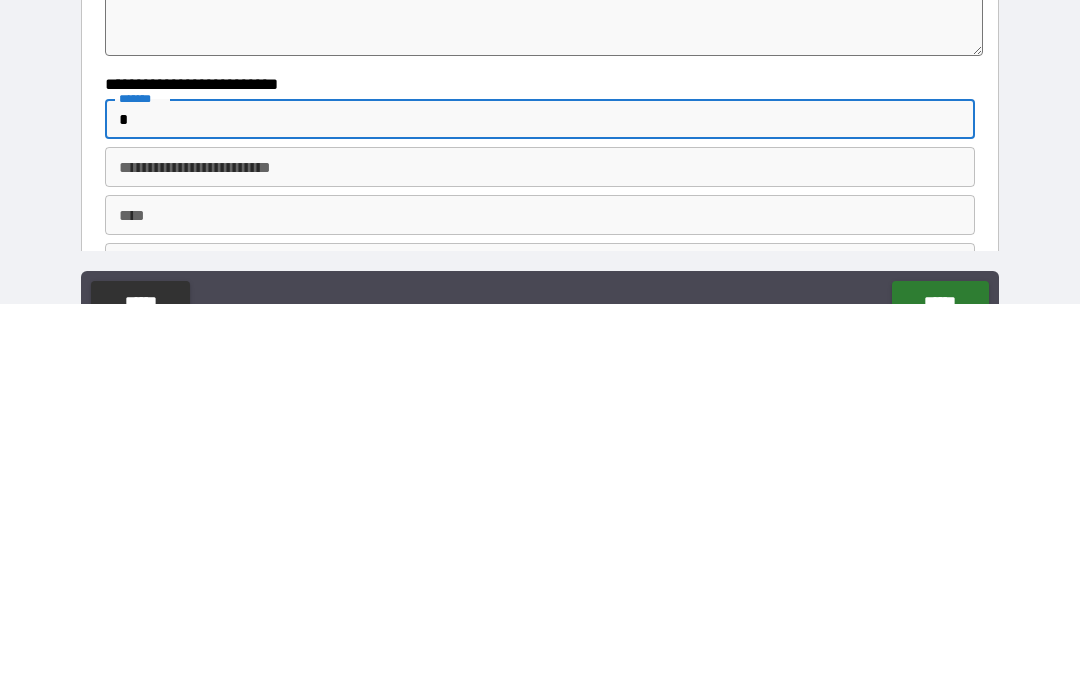 type on "*" 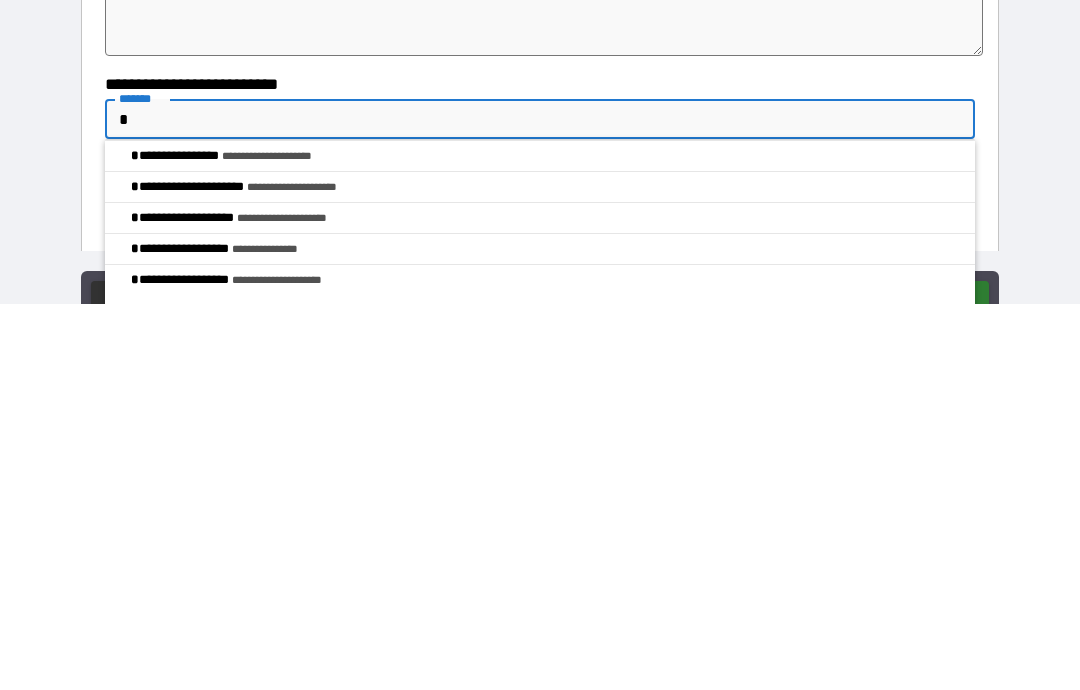 type on "**" 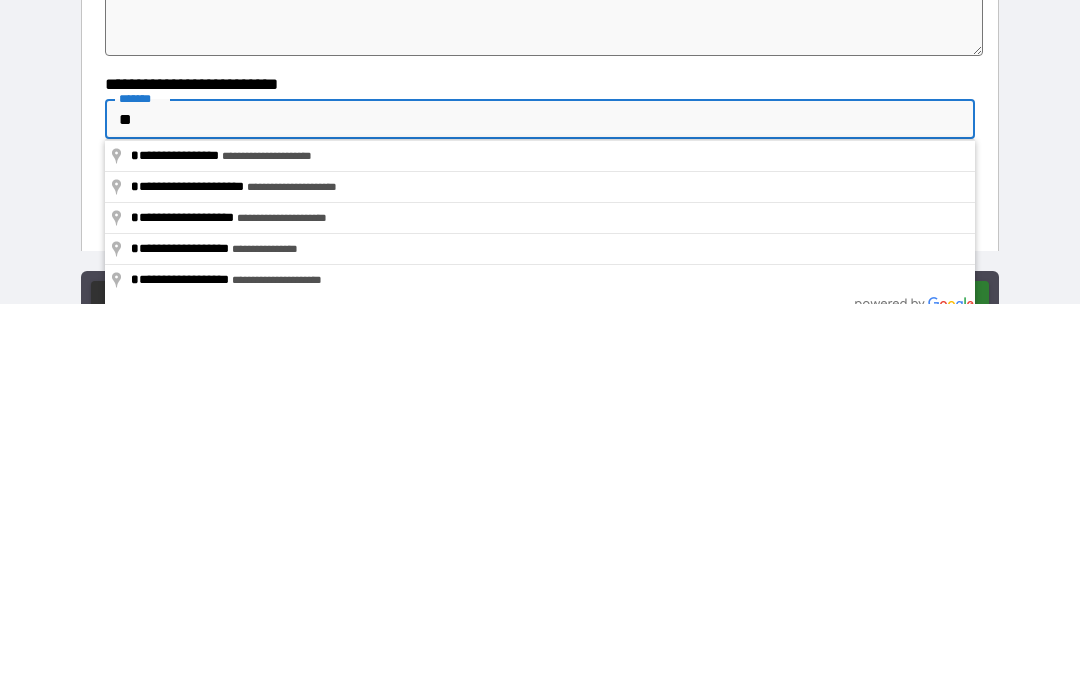type on "*" 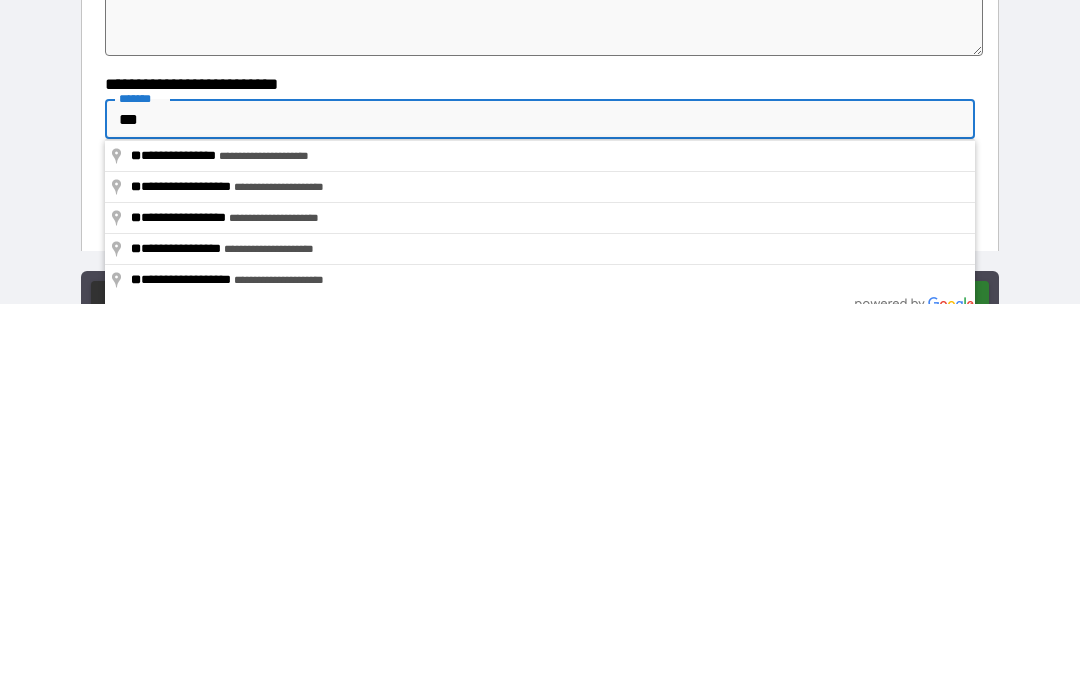 type on "*" 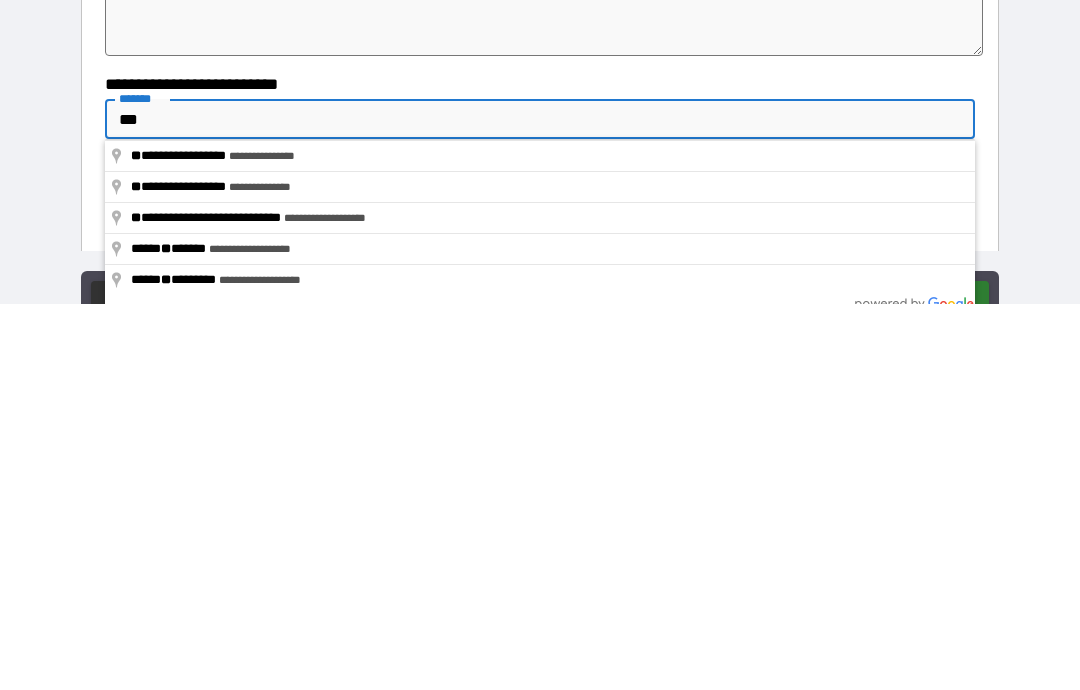 type on "****" 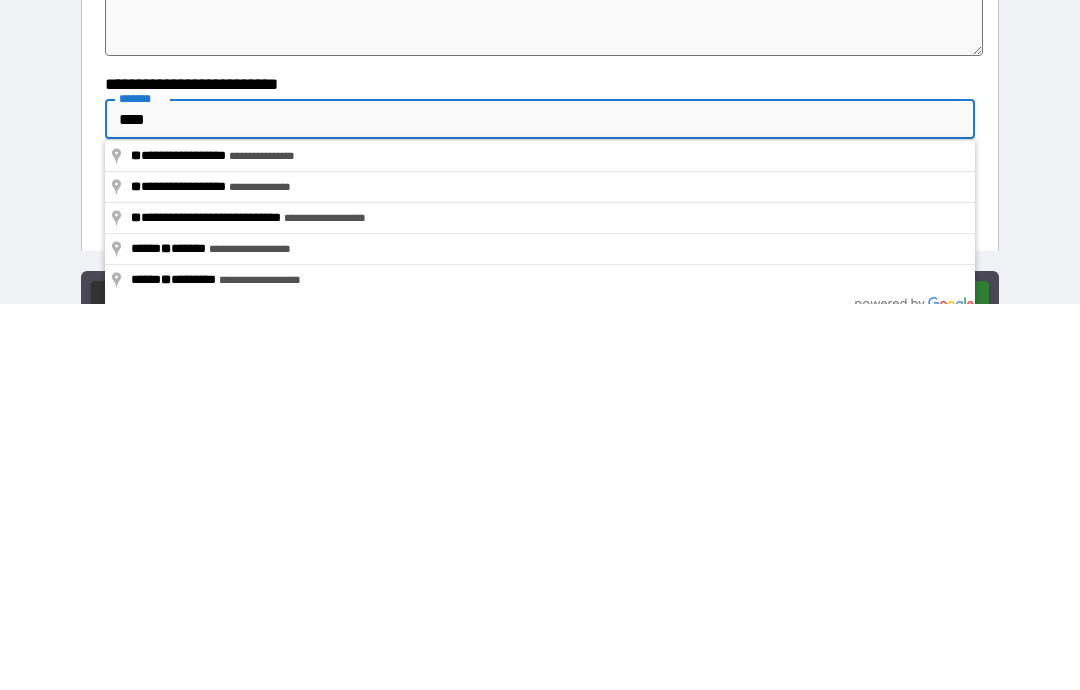 type on "*" 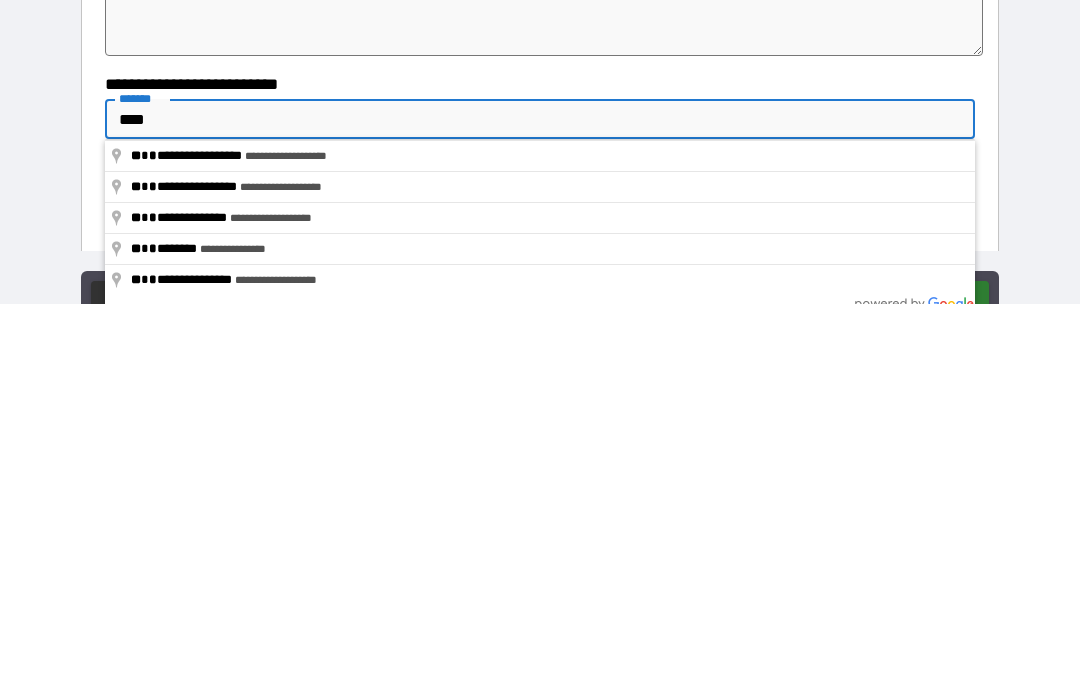 type on "****" 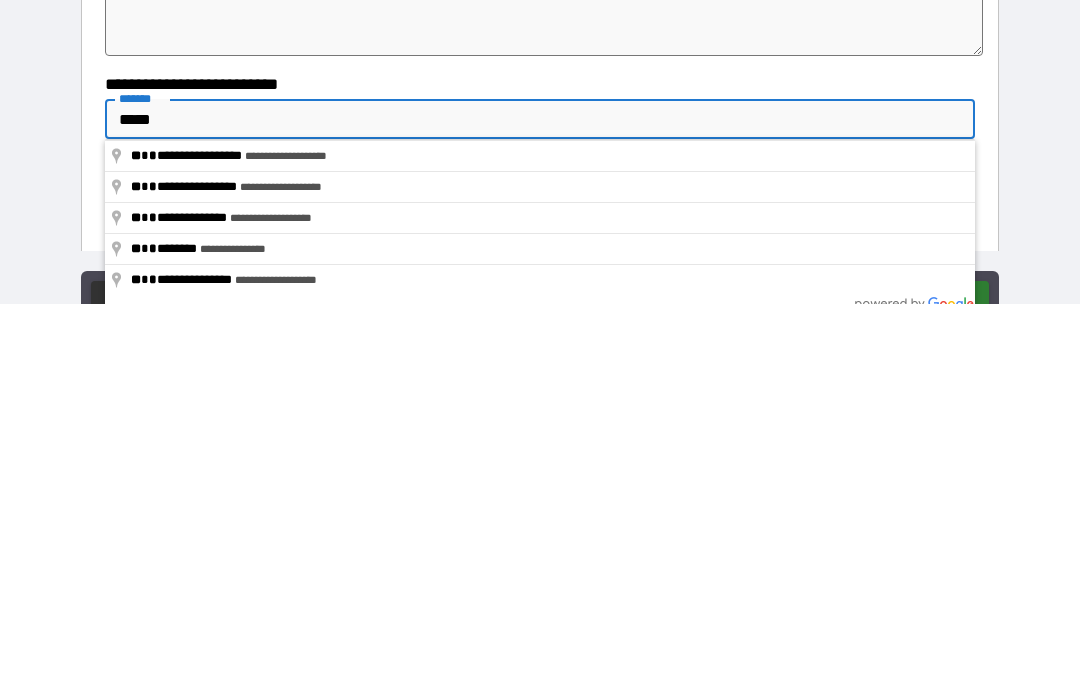 type on "*" 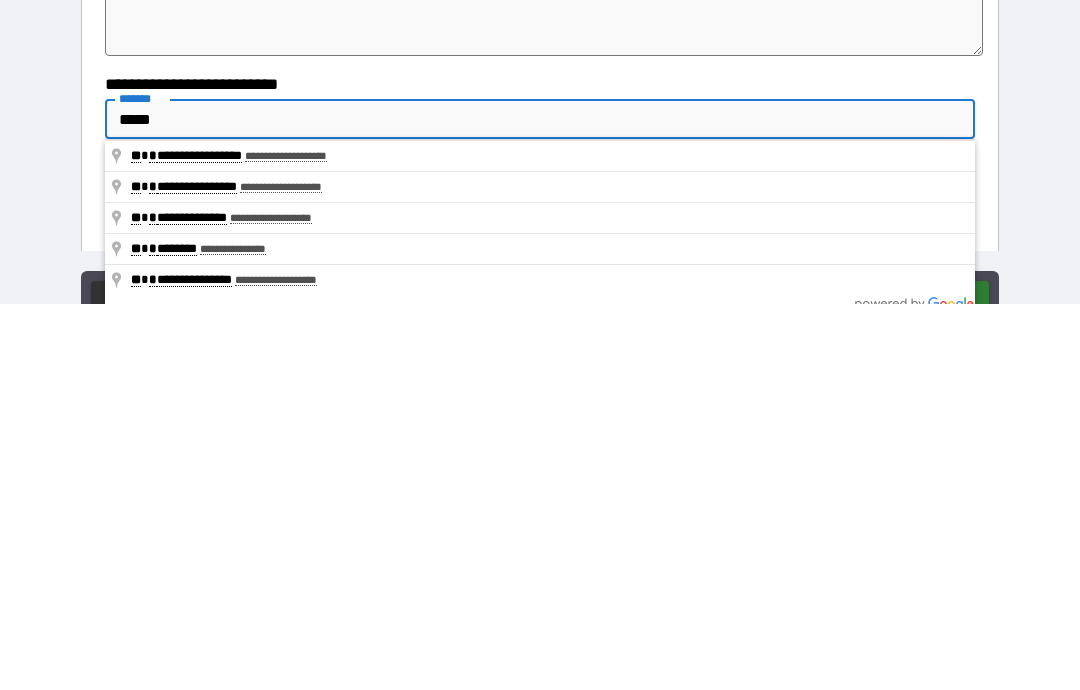 type on "*" 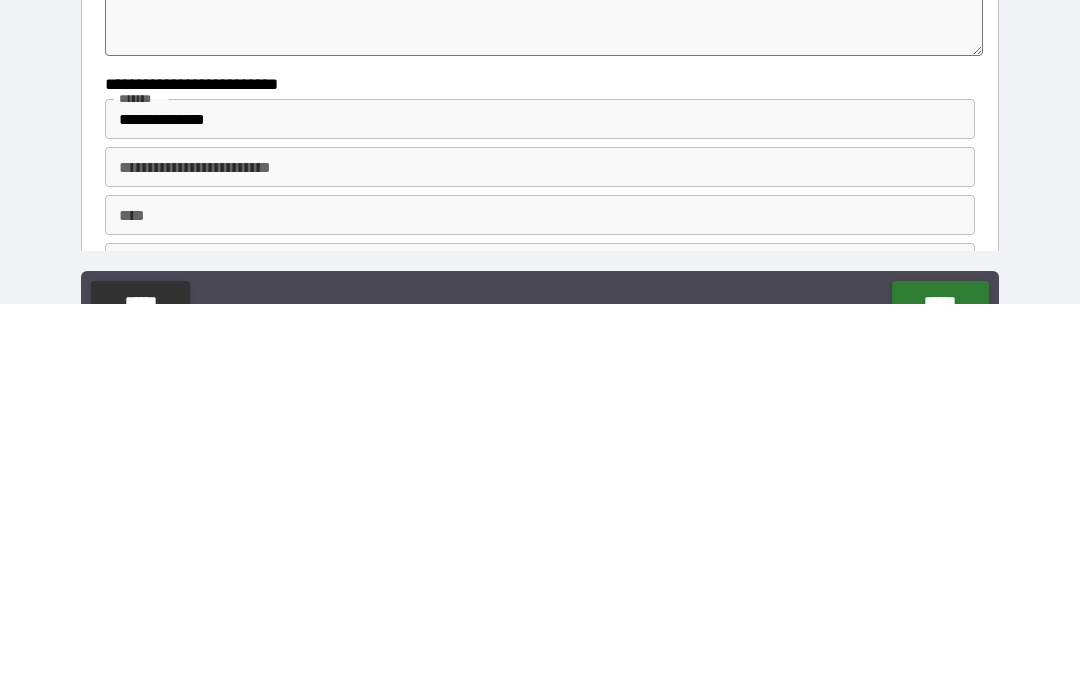 scroll, scrollTop: 80, scrollLeft: 0, axis: vertical 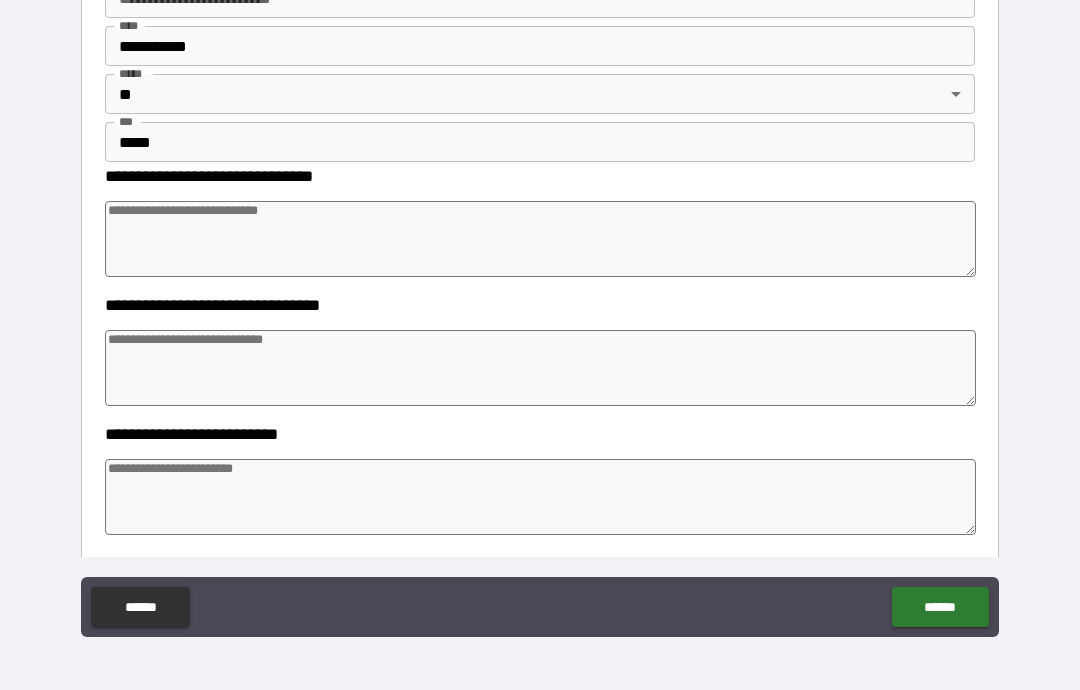 click at bounding box center (540, 239) 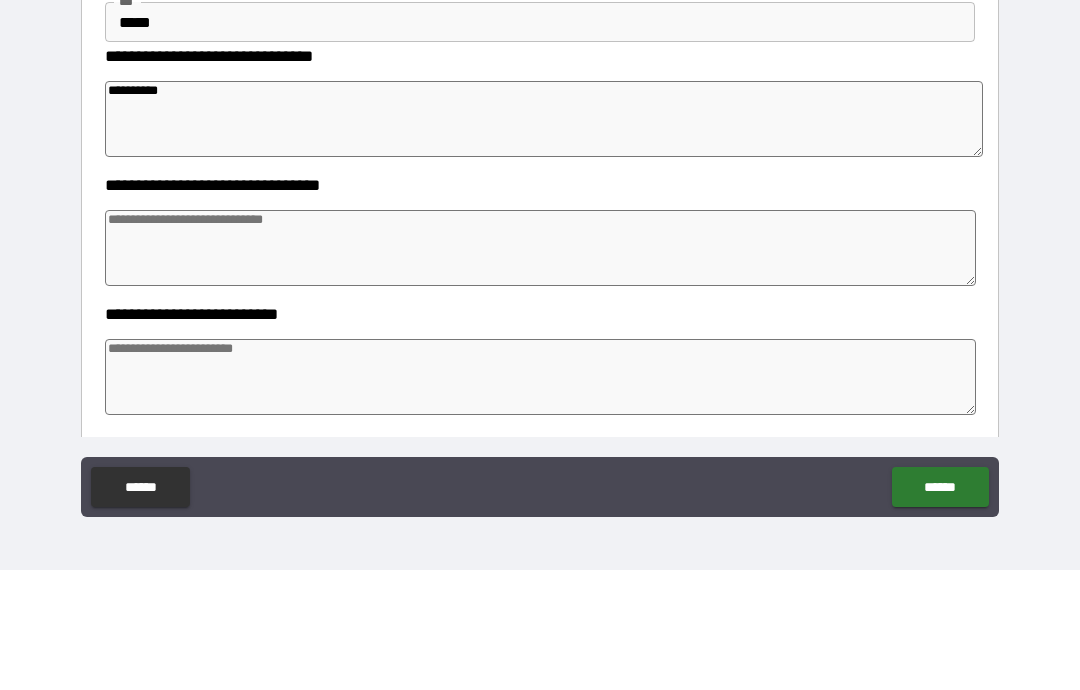click at bounding box center [540, 368] 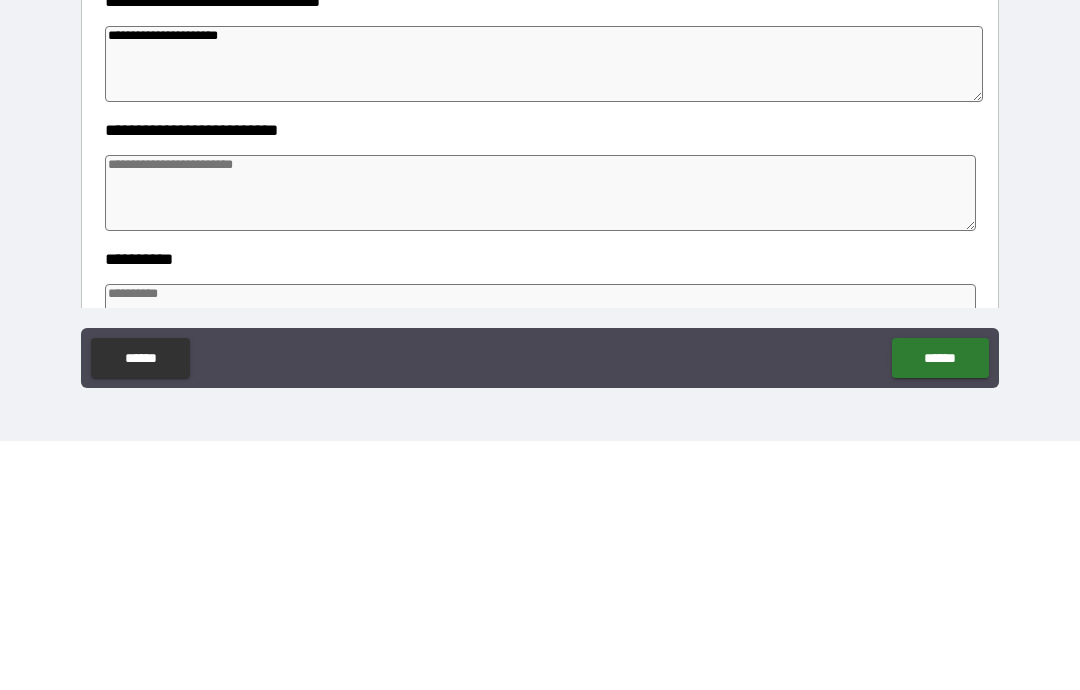 scroll, scrollTop: 541, scrollLeft: 0, axis: vertical 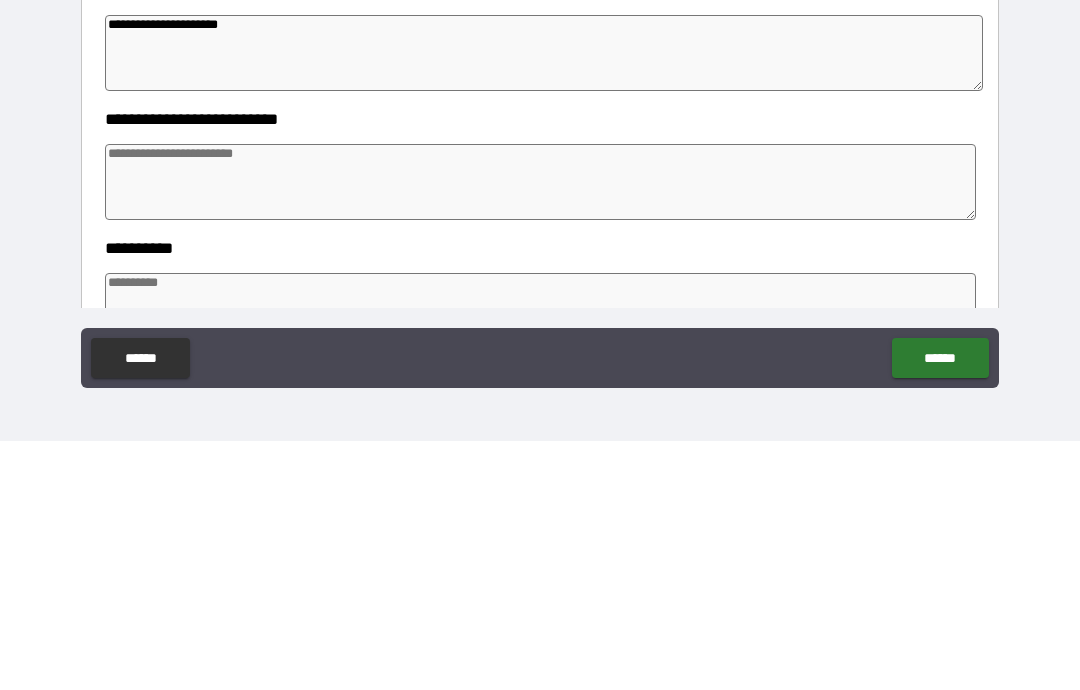 click at bounding box center (540, 431) 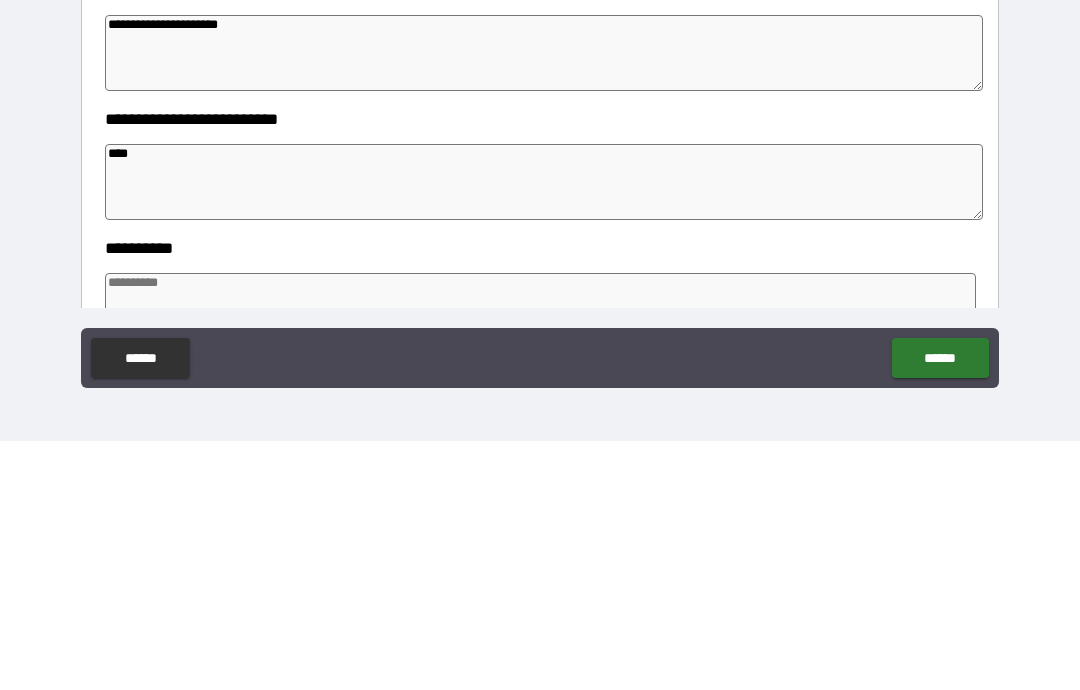 click on "**********" at bounding box center (540, 368) 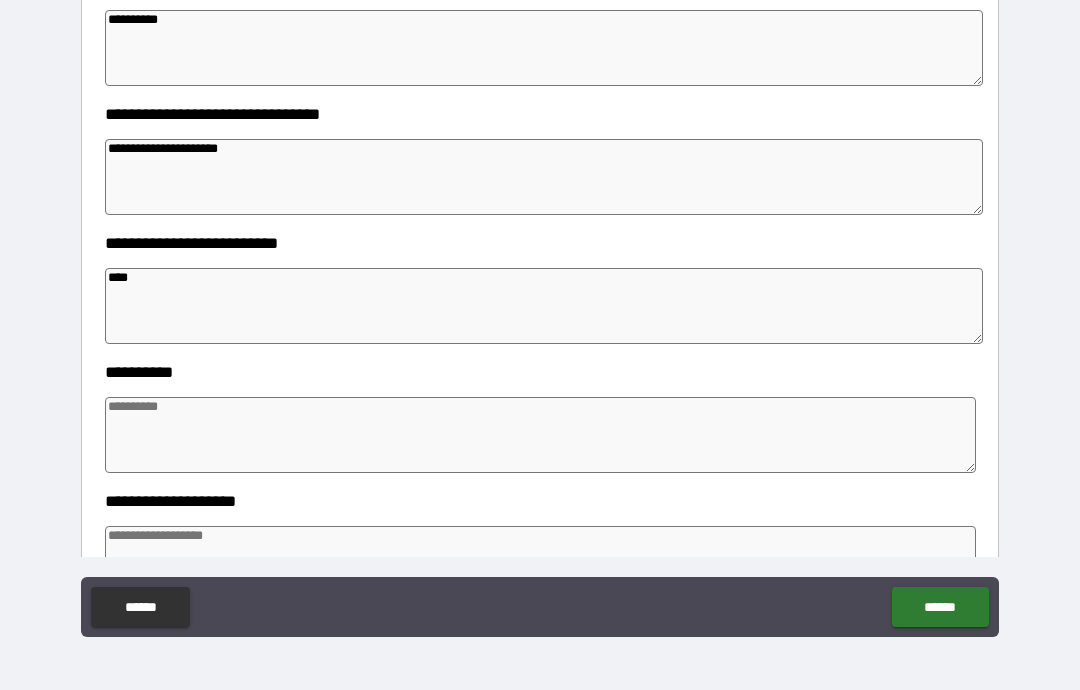 scroll, scrollTop: 683, scrollLeft: 0, axis: vertical 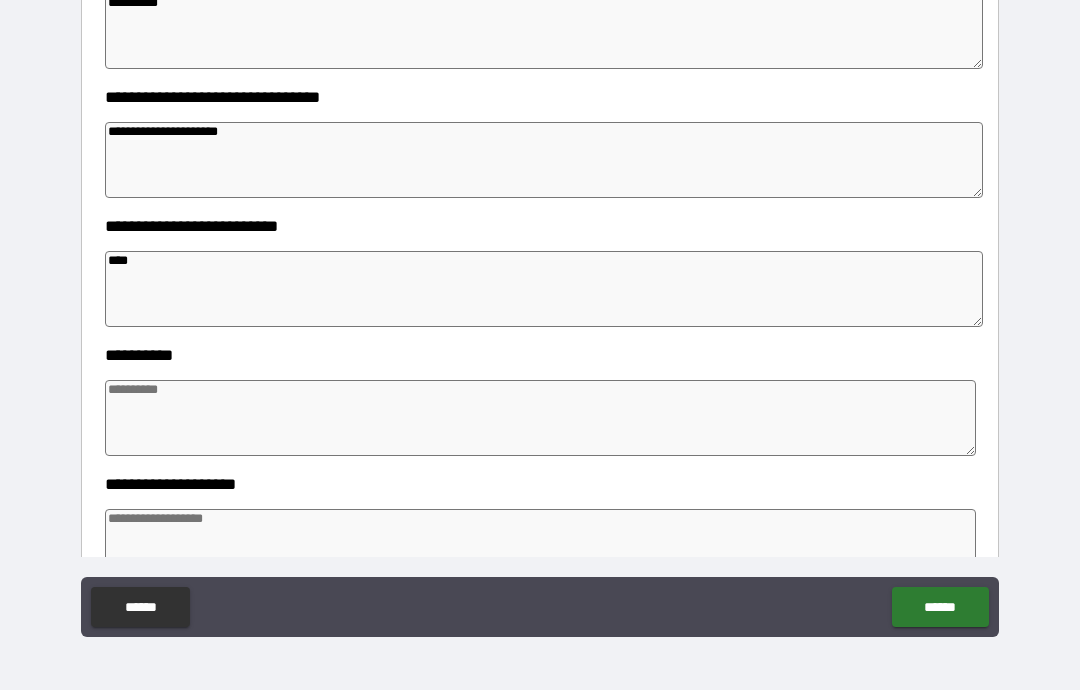 click at bounding box center (540, 418) 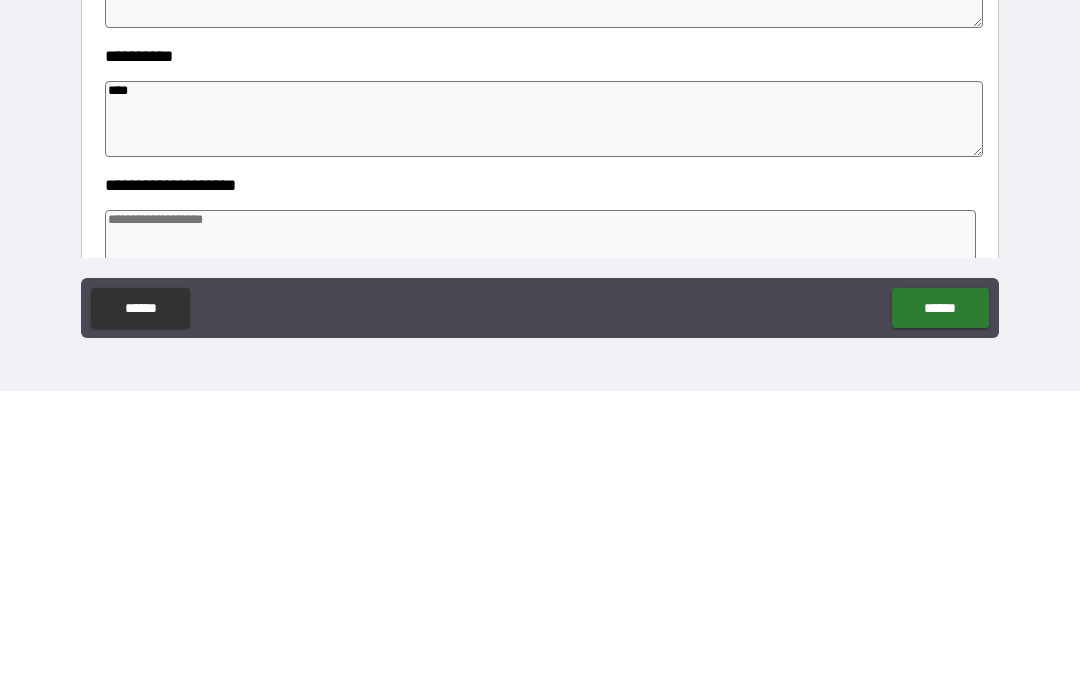 click on "**********" at bounding box center (546, 405) 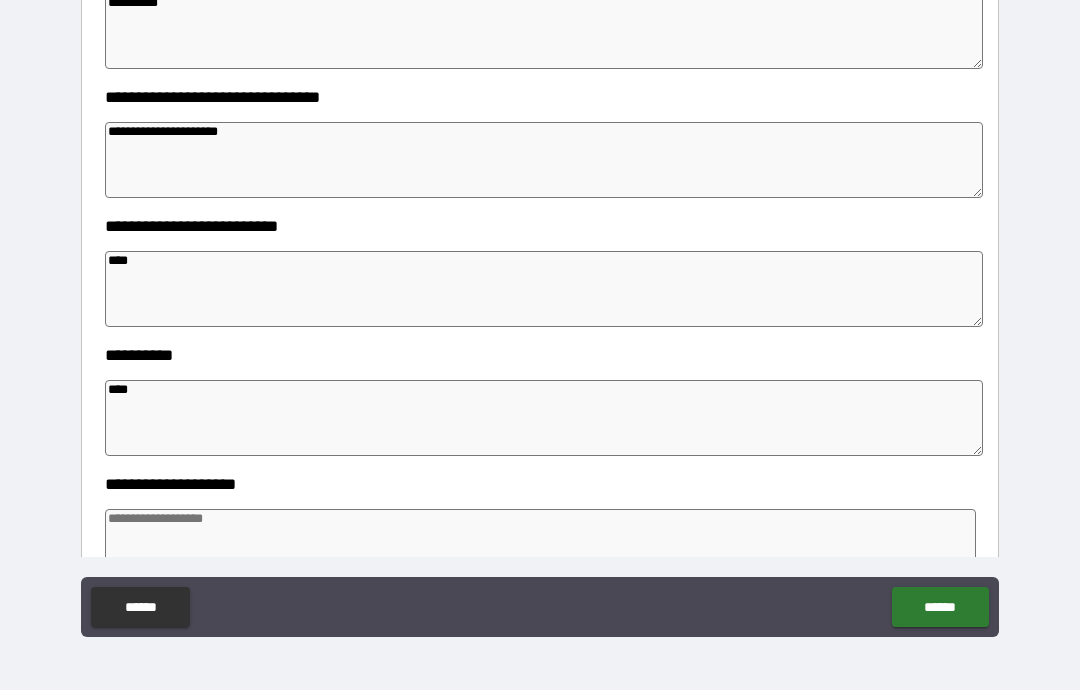click at bounding box center [540, 547] 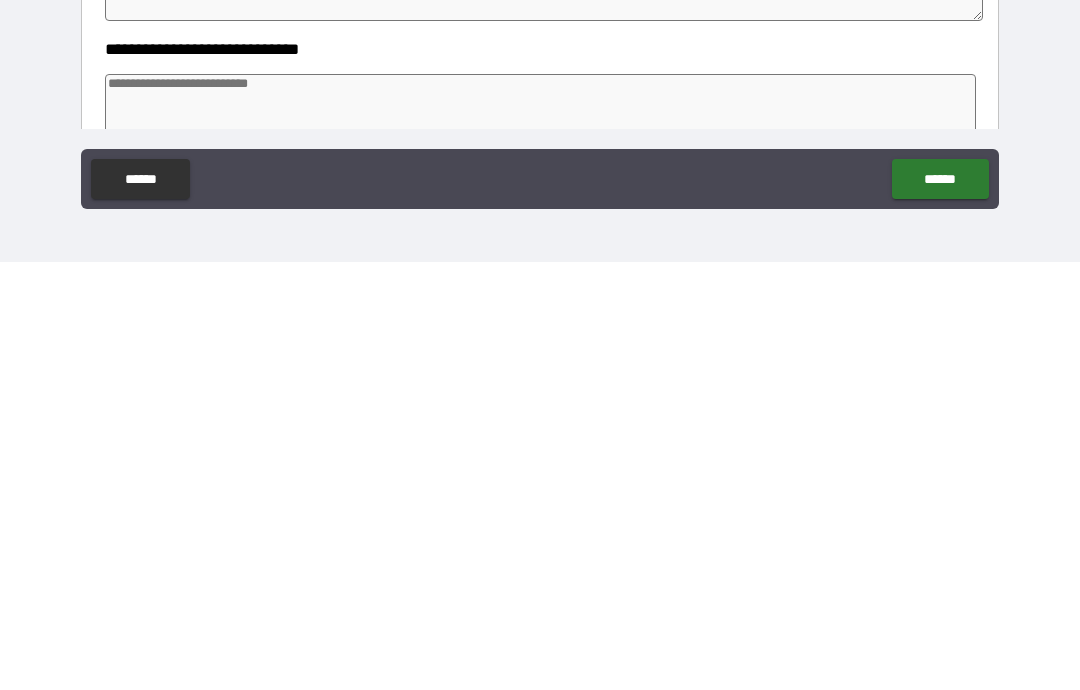 scroll, scrollTop: 824, scrollLeft: 0, axis: vertical 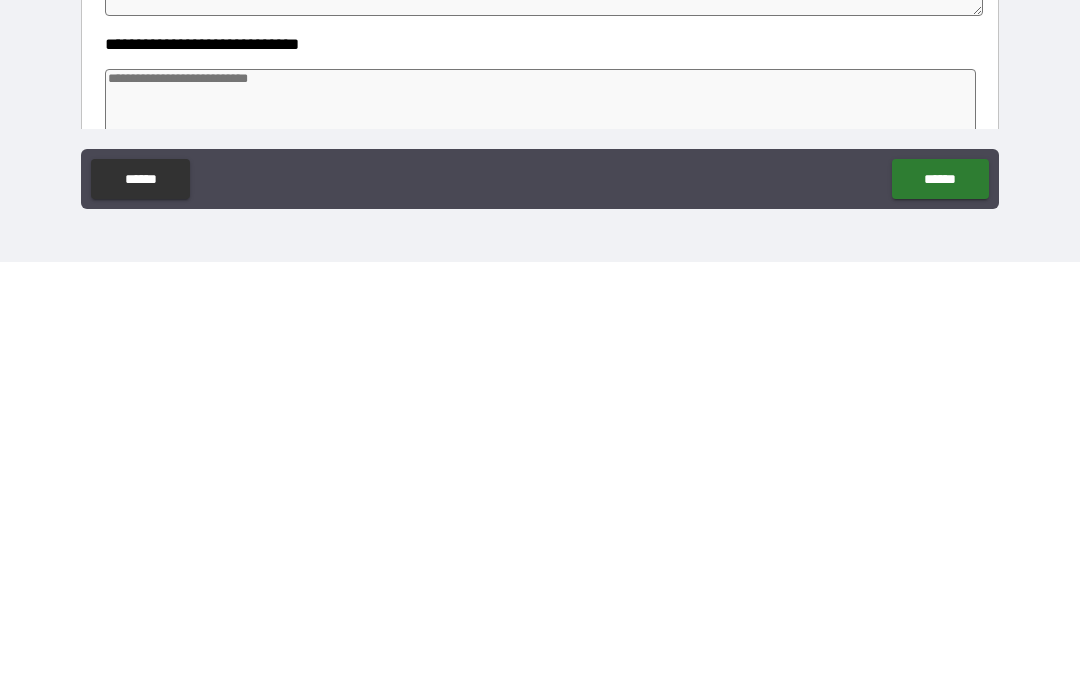 click at bounding box center [540, 535] 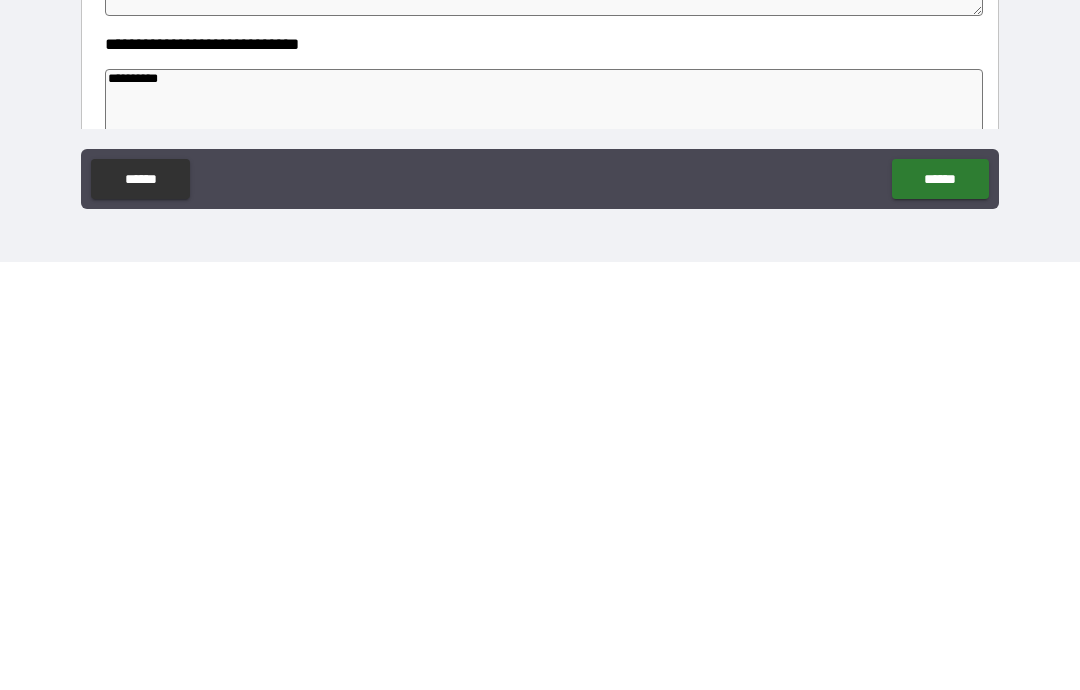 click on "******" at bounding box center [940, 607] 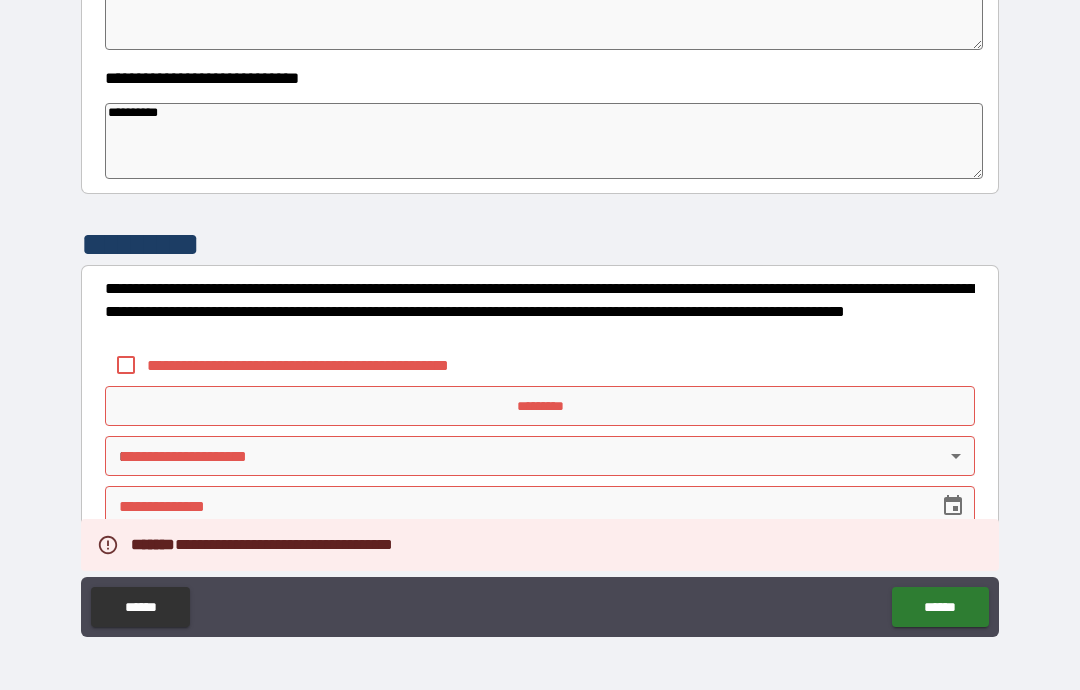 scroll, scrollTop: 1218, scrollLeft: 0, axis: vertical 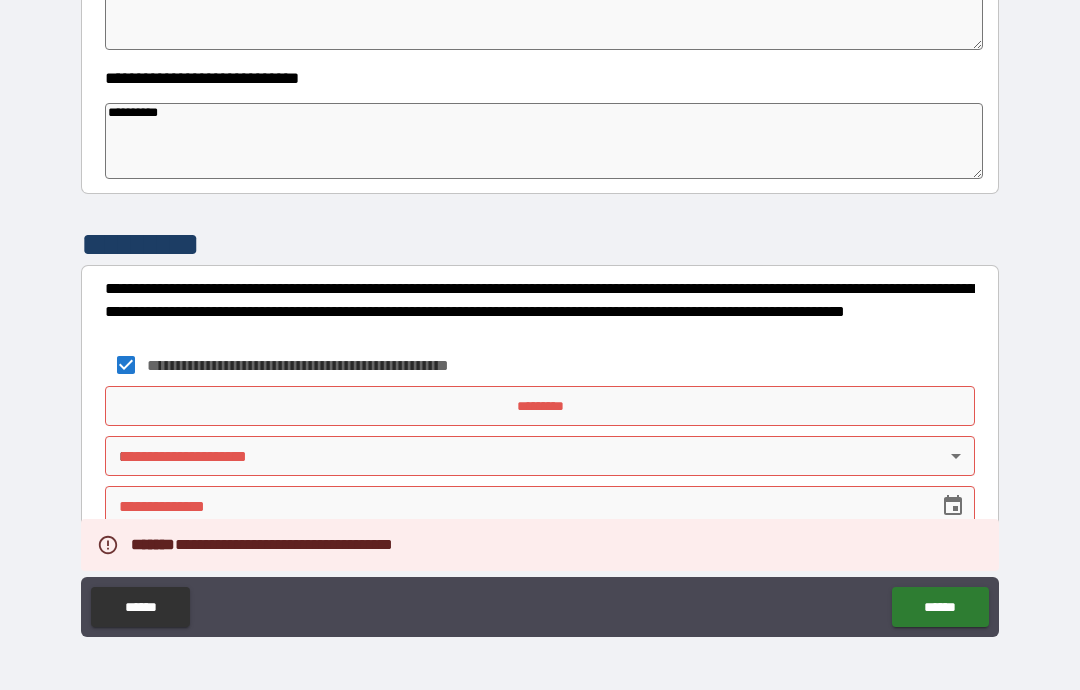 click on "*********" at bounding box center (540, 406) 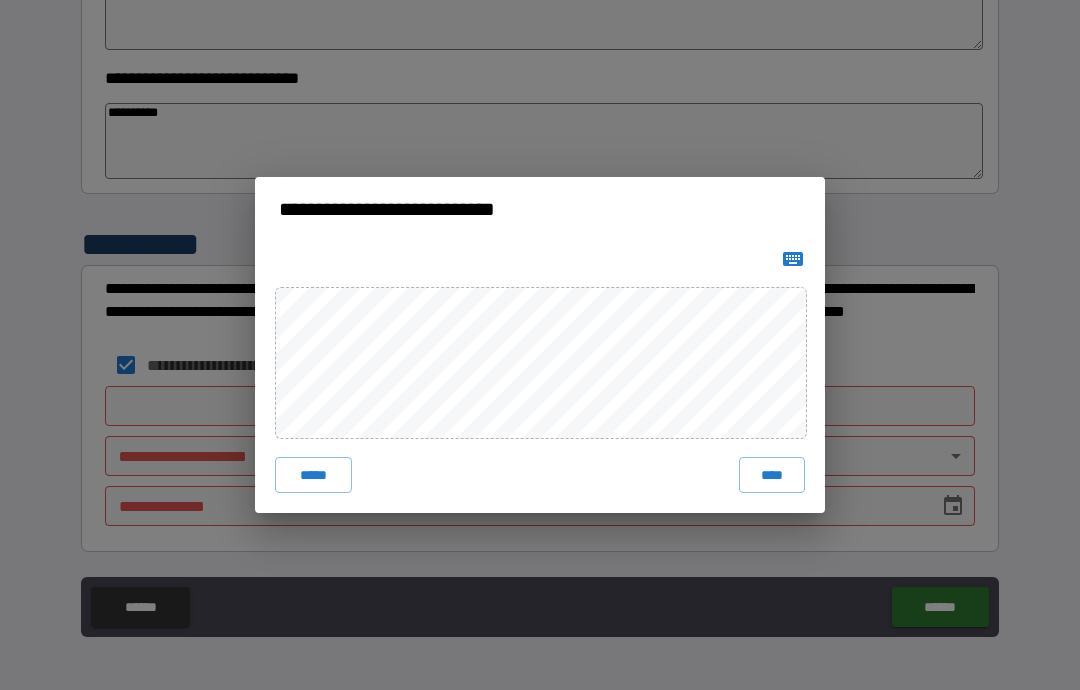click on "****" at bounding box center (772, 475) 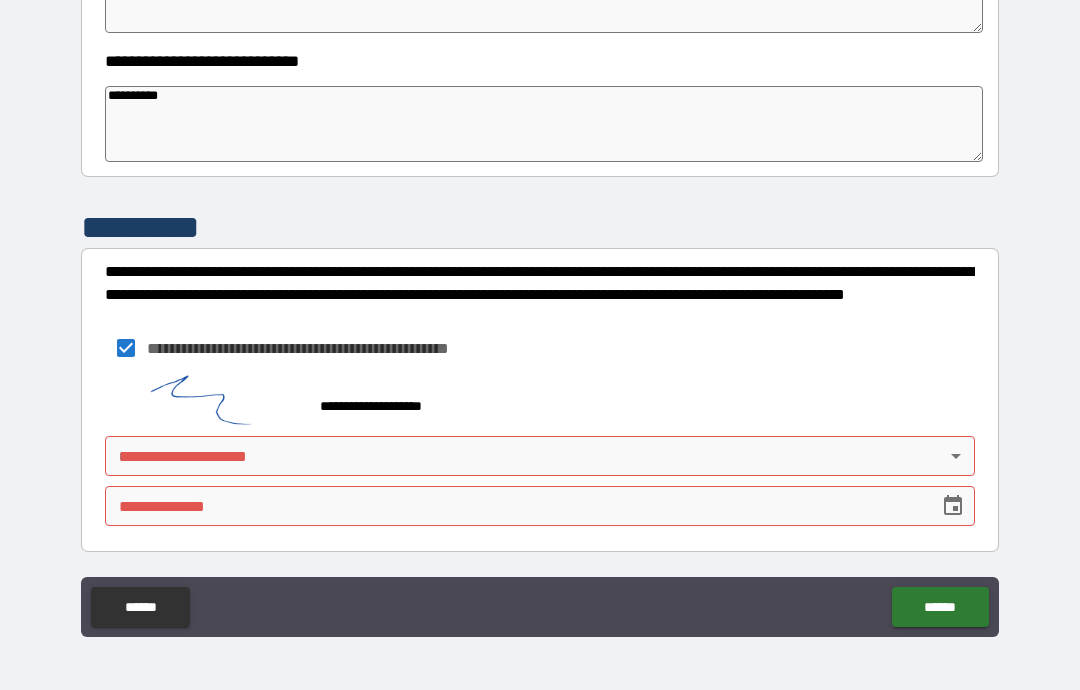 scroll, scrollTop: 1235, scrollLeft: 0, axis: vertical 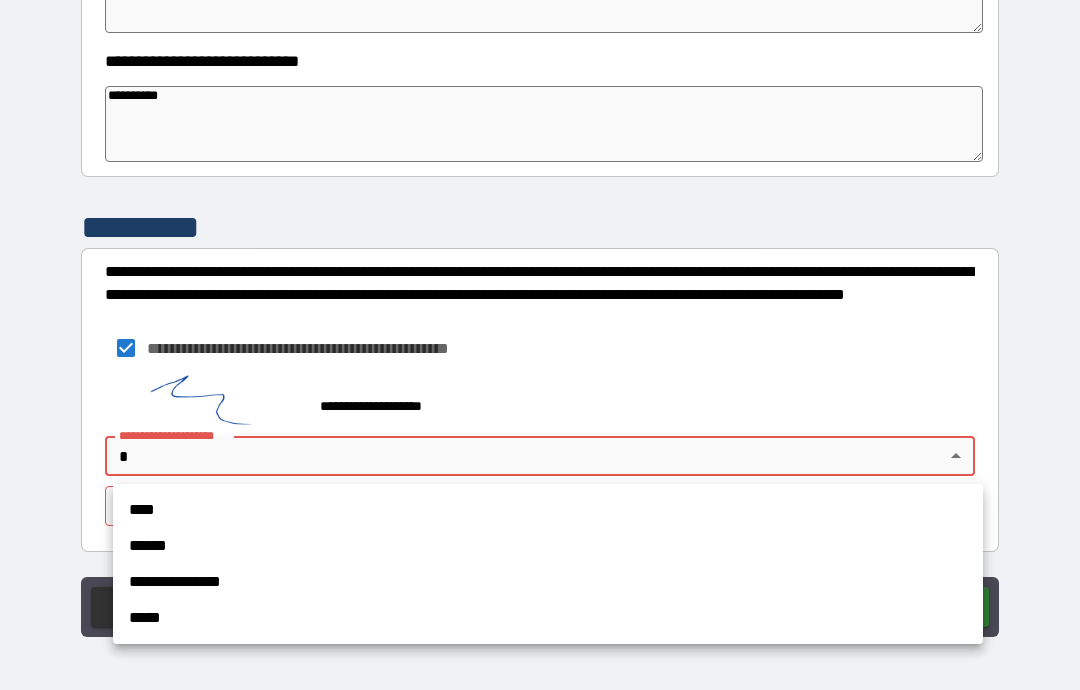 click on "******" at bounding box center [548, 546] 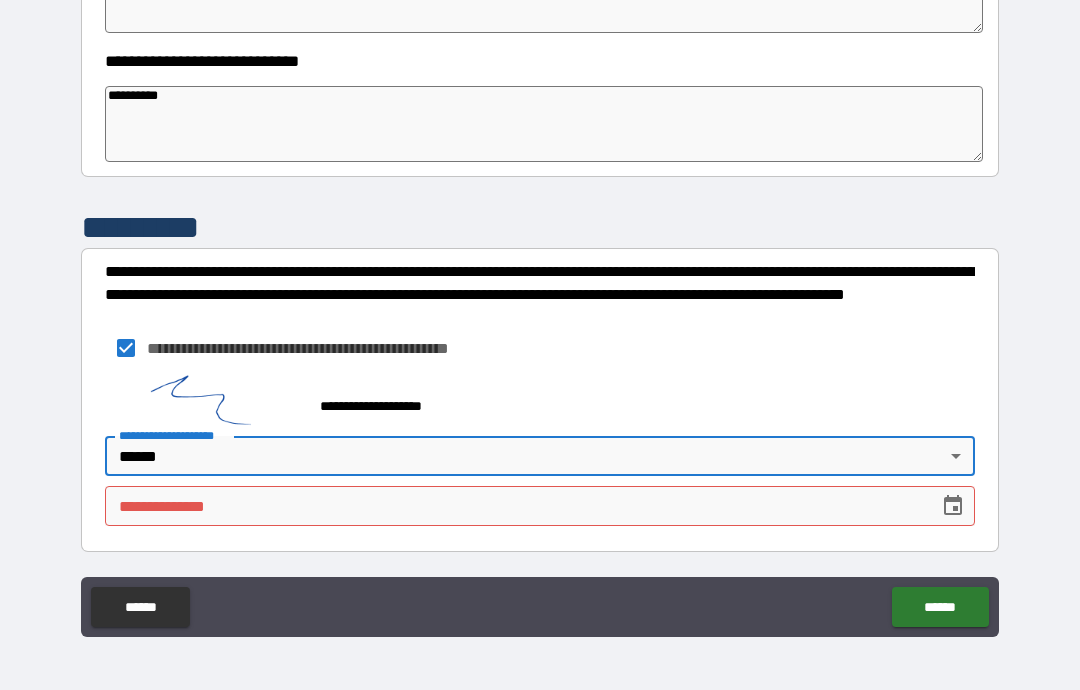 click on "**********" at bounding box center (515, 506) 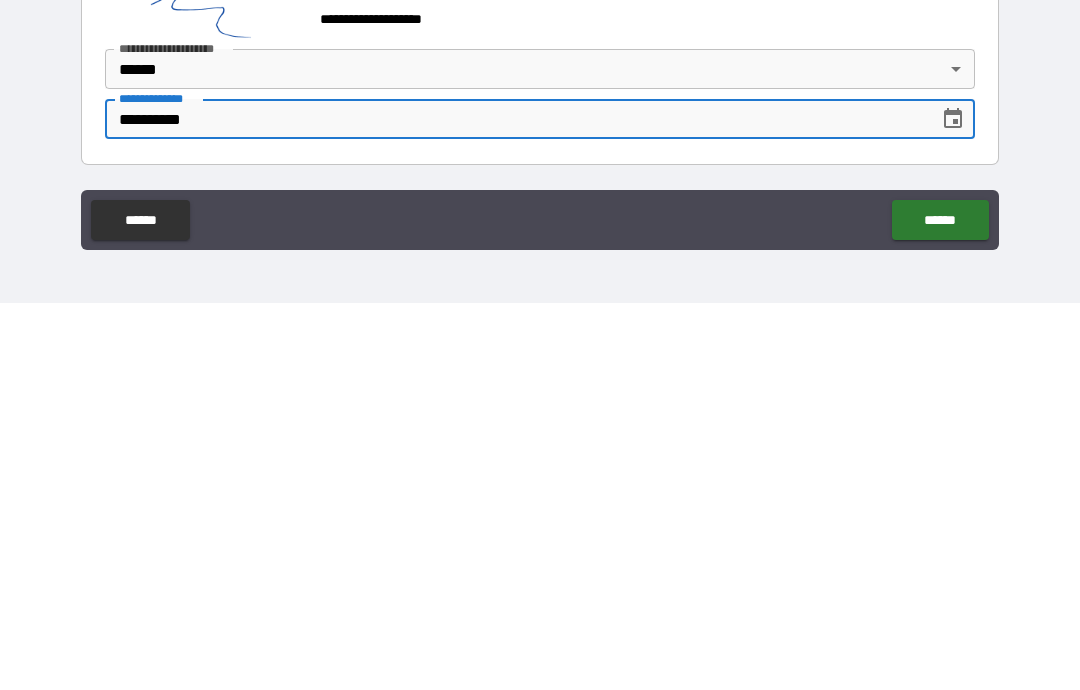 click on "******" at bounding box center (940, 607) 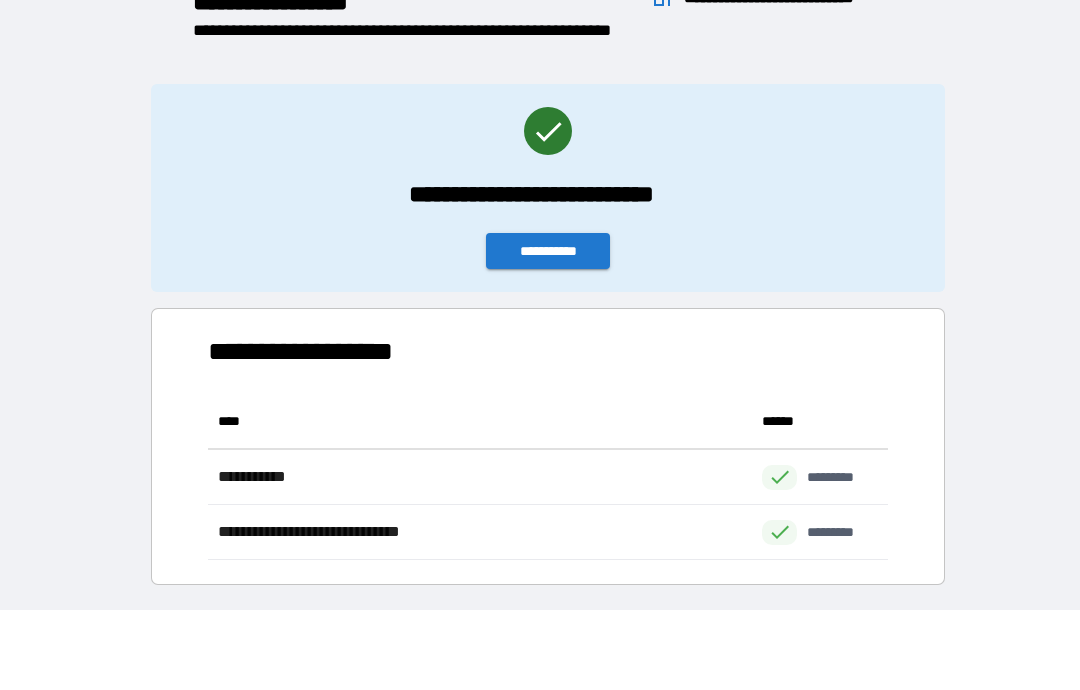scroll, scrollTop: 1, scrollLeft: 1, axis: both 